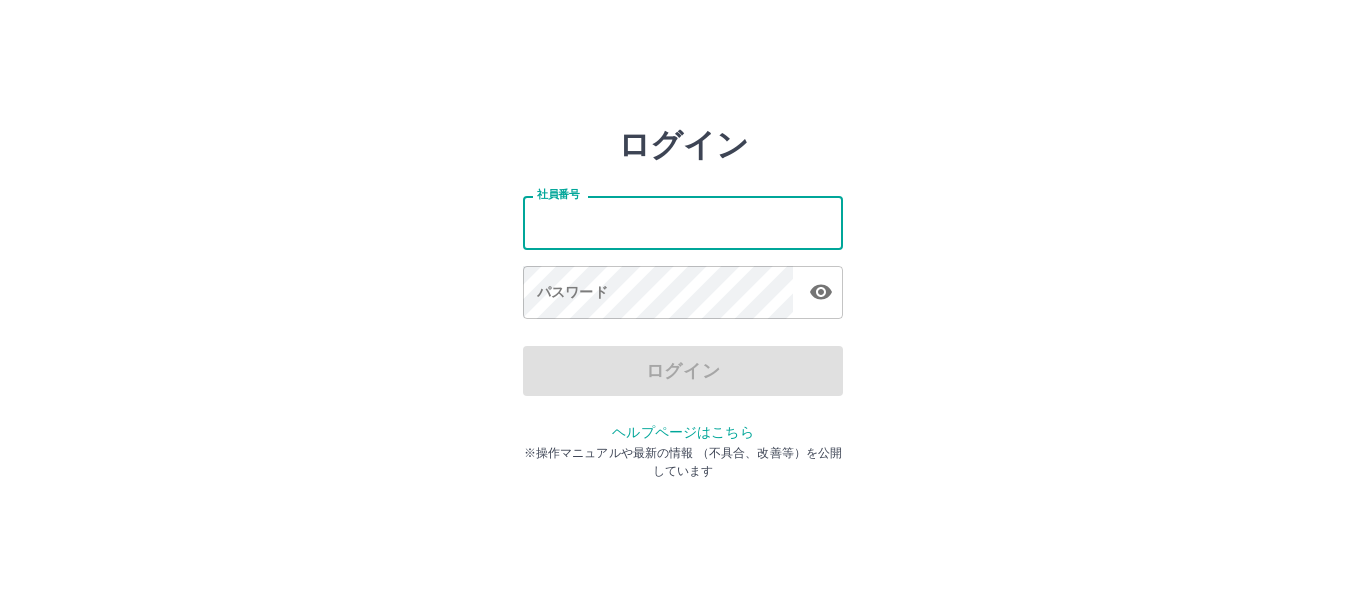 scroll, scrollTop: 0, scrollLeft: 0, axis: both 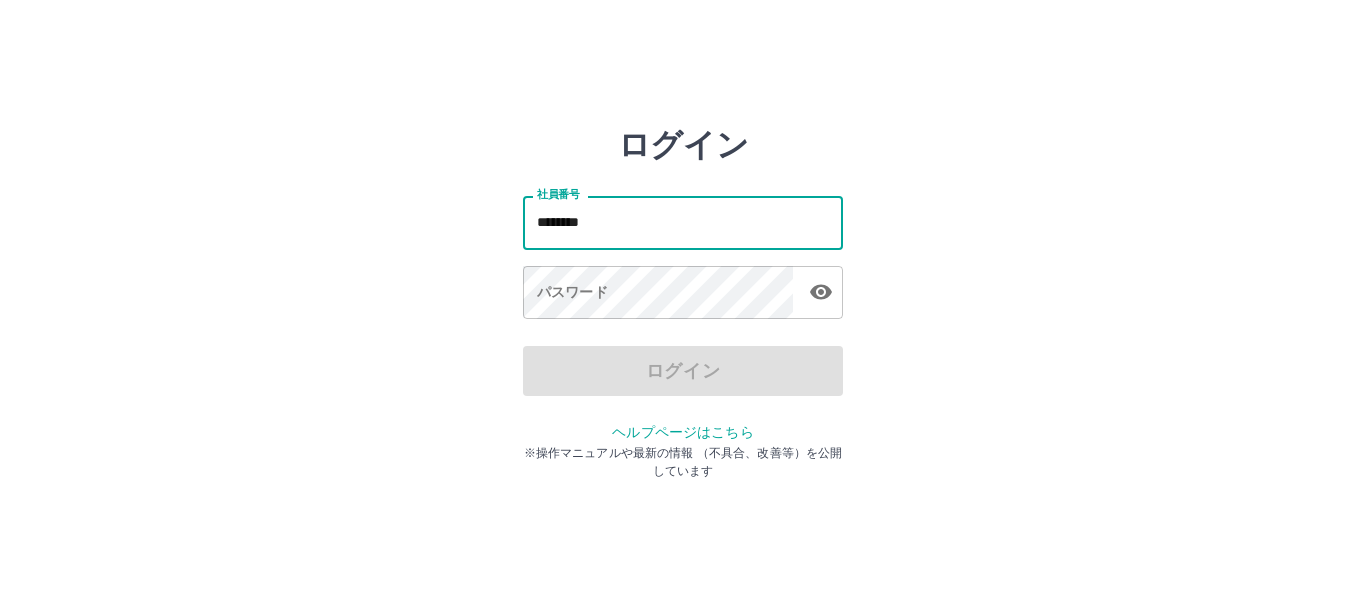 type on "*******" 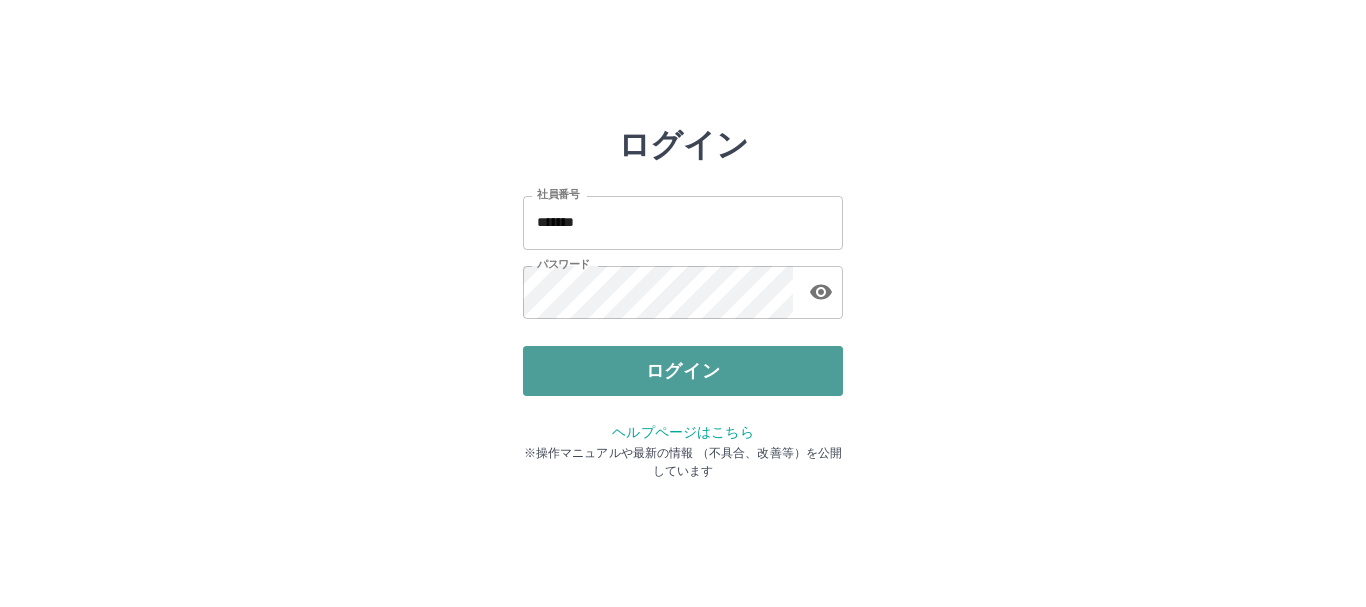 click on "ログイン" at bounding box center [683, 371] 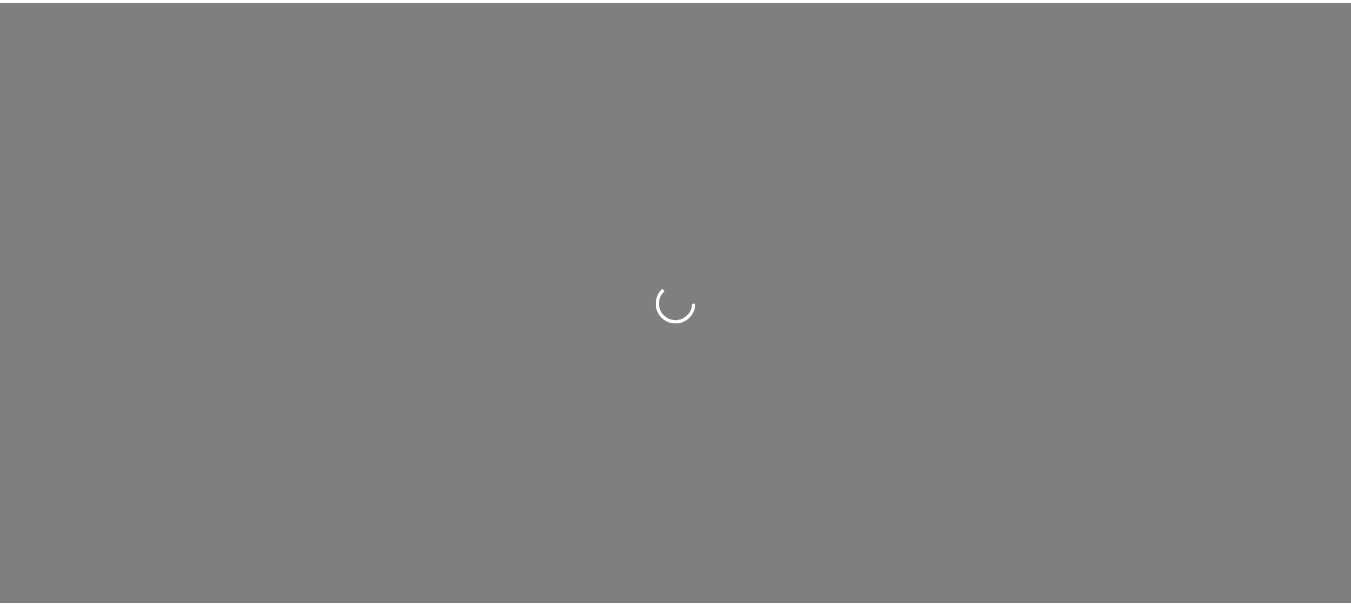 scroll, scrollTop: 0, scrollLeft: 0, axis: both 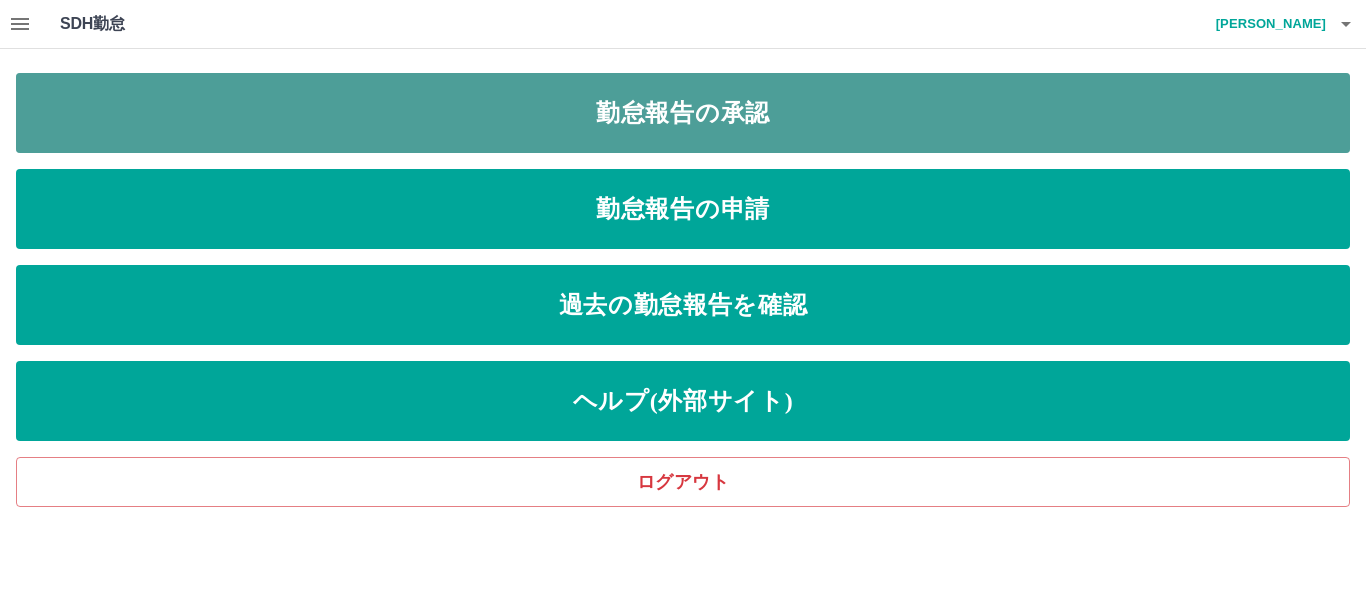 click on "勤怠報告の承認" at bounding box center [683, 113] 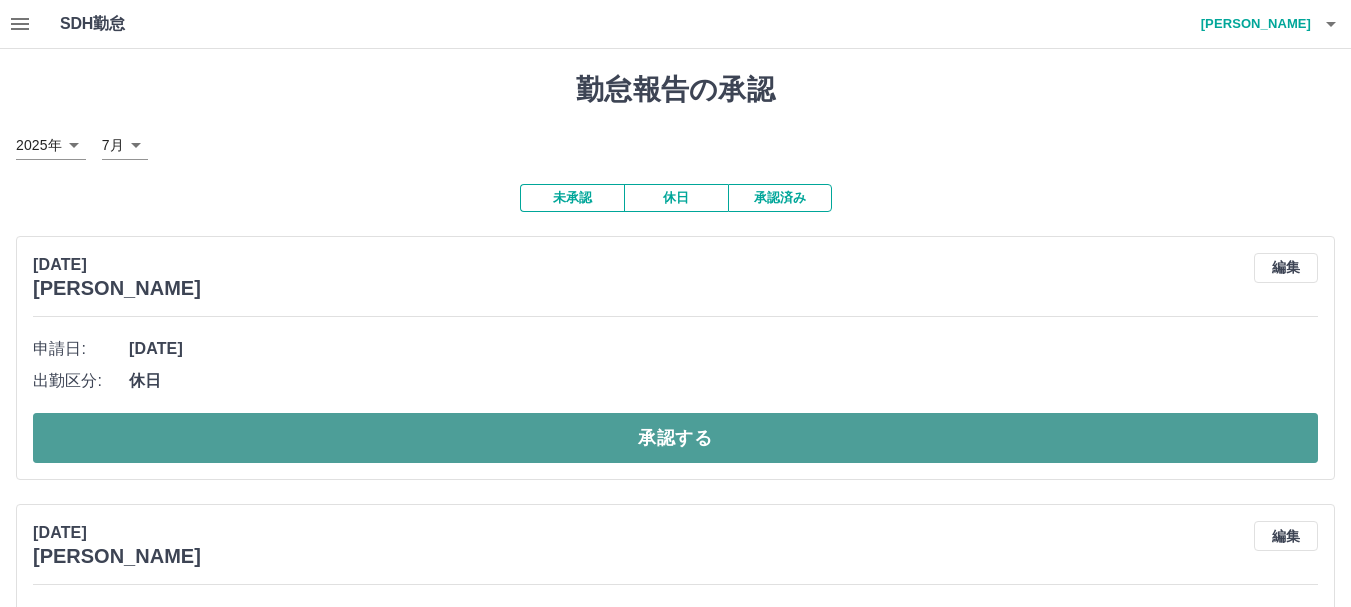 click on "承認する" at bounding box center (675, 438) 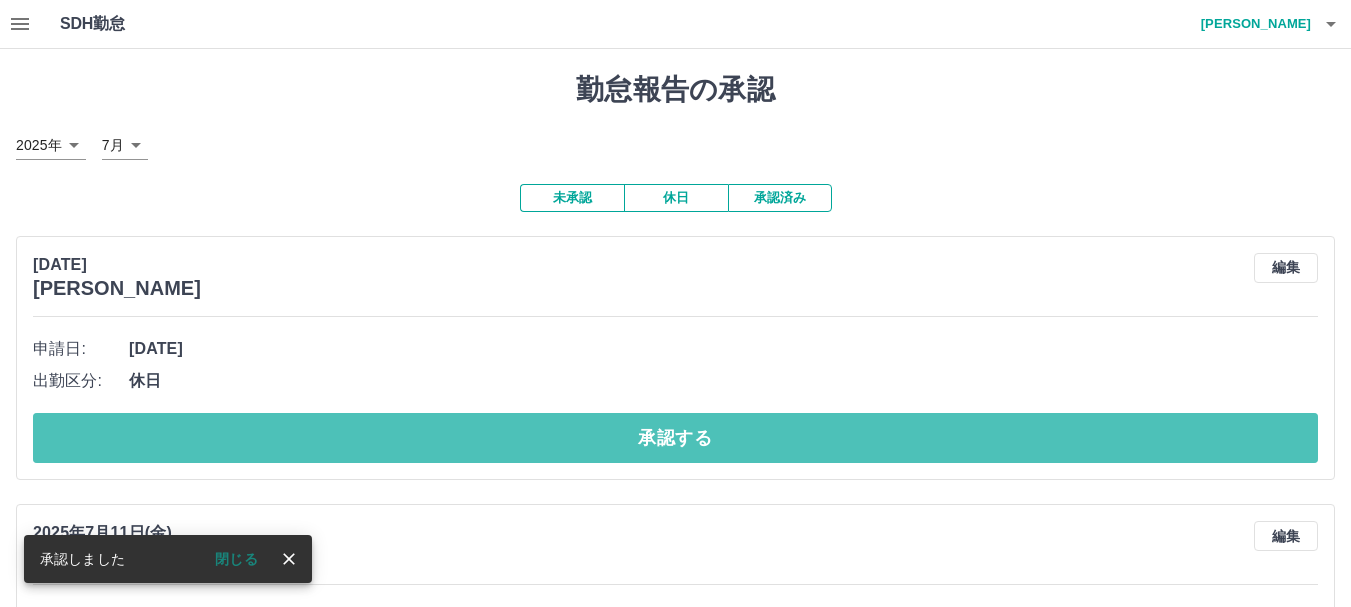 click on "承認する" at bounding box center [675, 438] 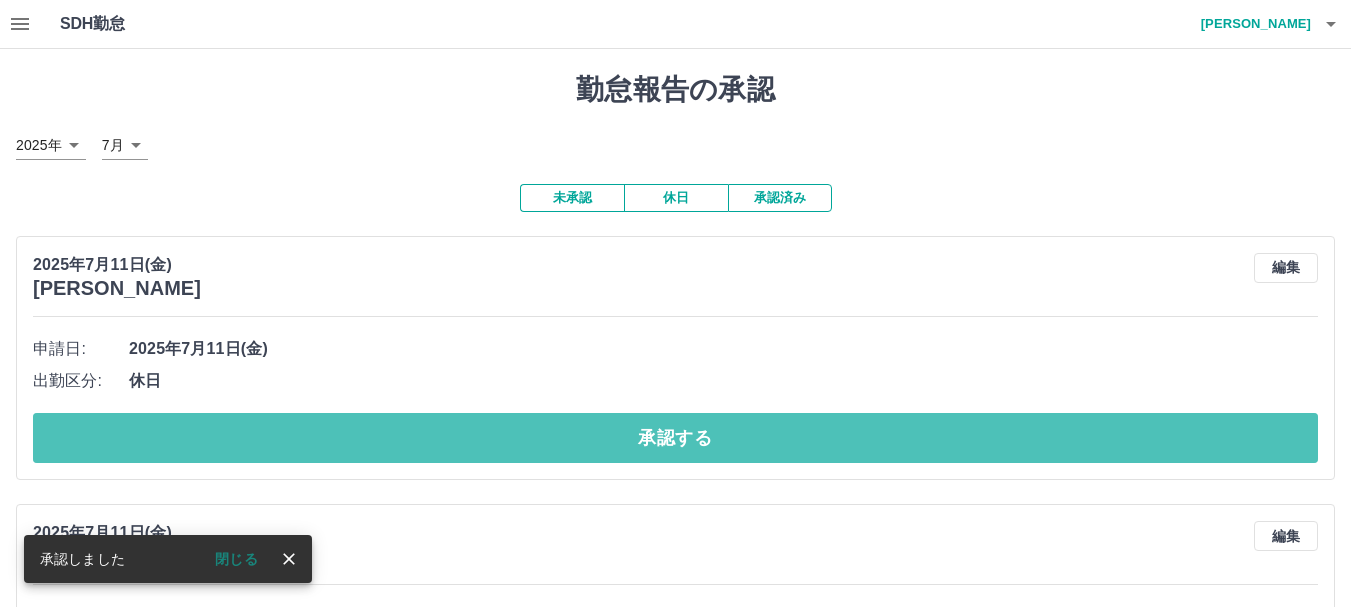 click on "承認する" at bounding box center (675, 438) 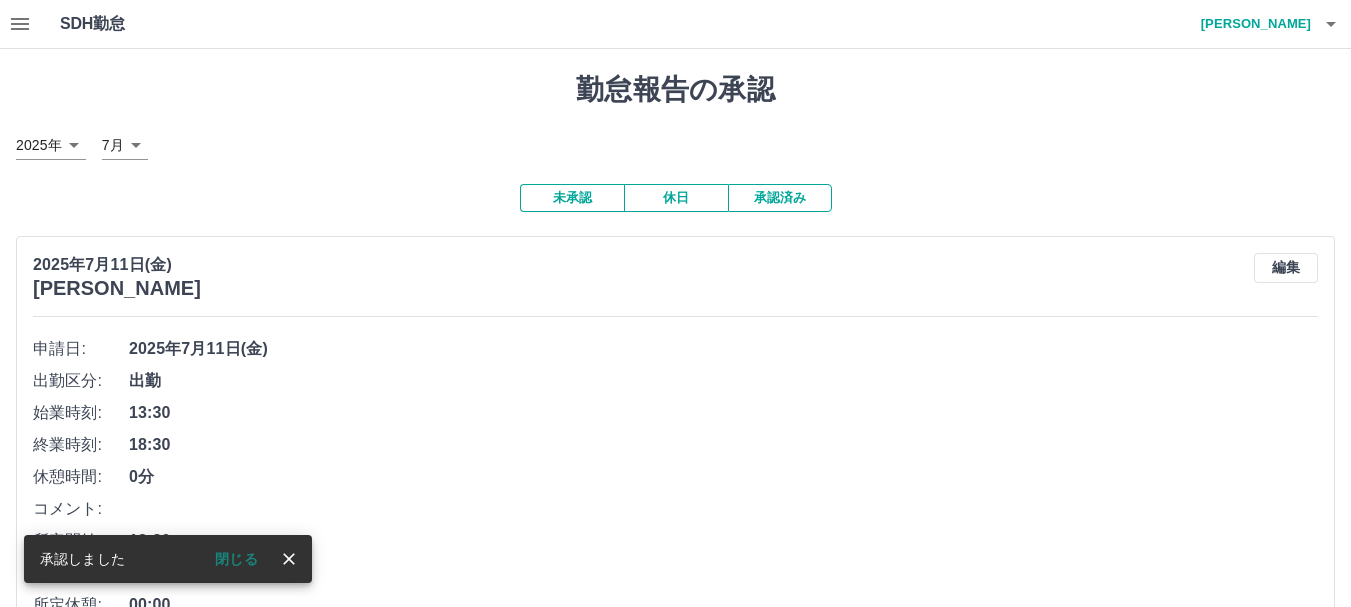 click on "18:30" at bounding box center (723, 445) 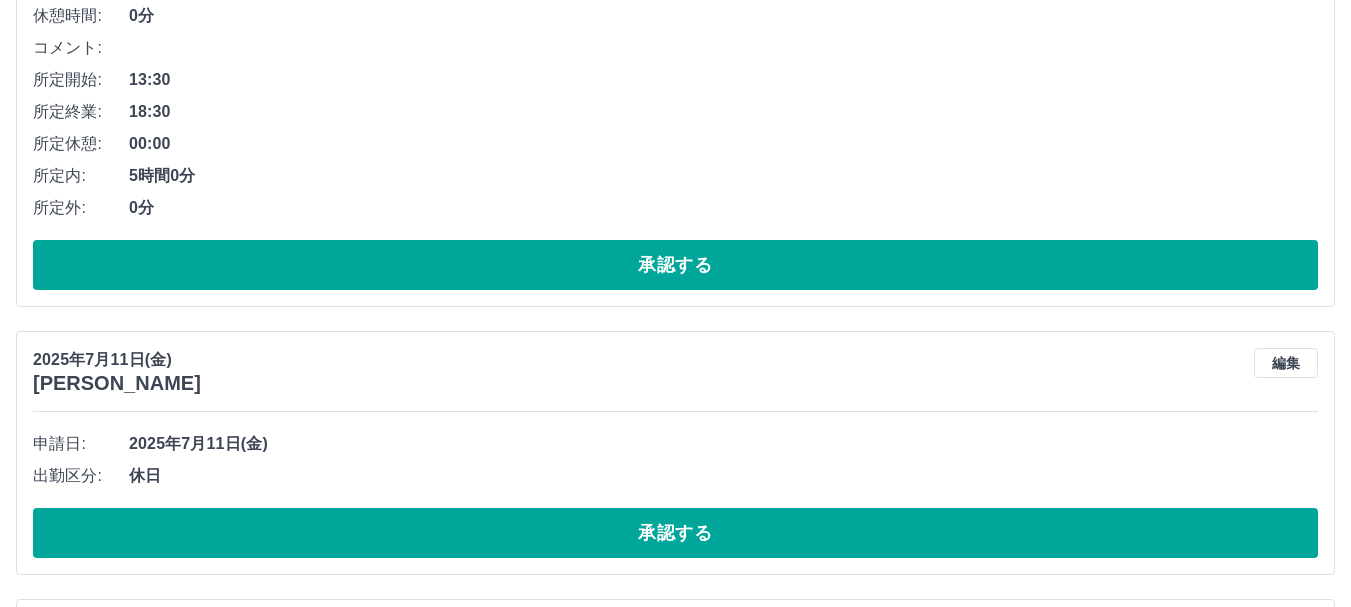 scroll, scrollTop: 463, scrollLeft: 0, axis: vertical 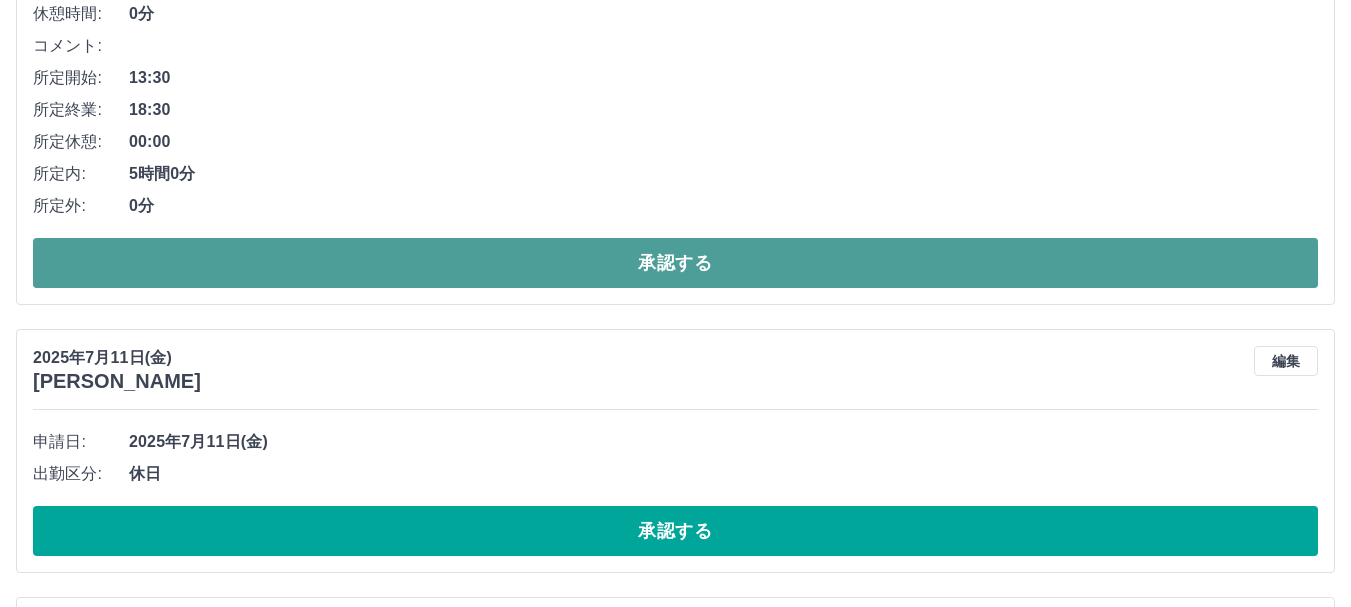 click on "承認する" at bounding box center (675, 263) 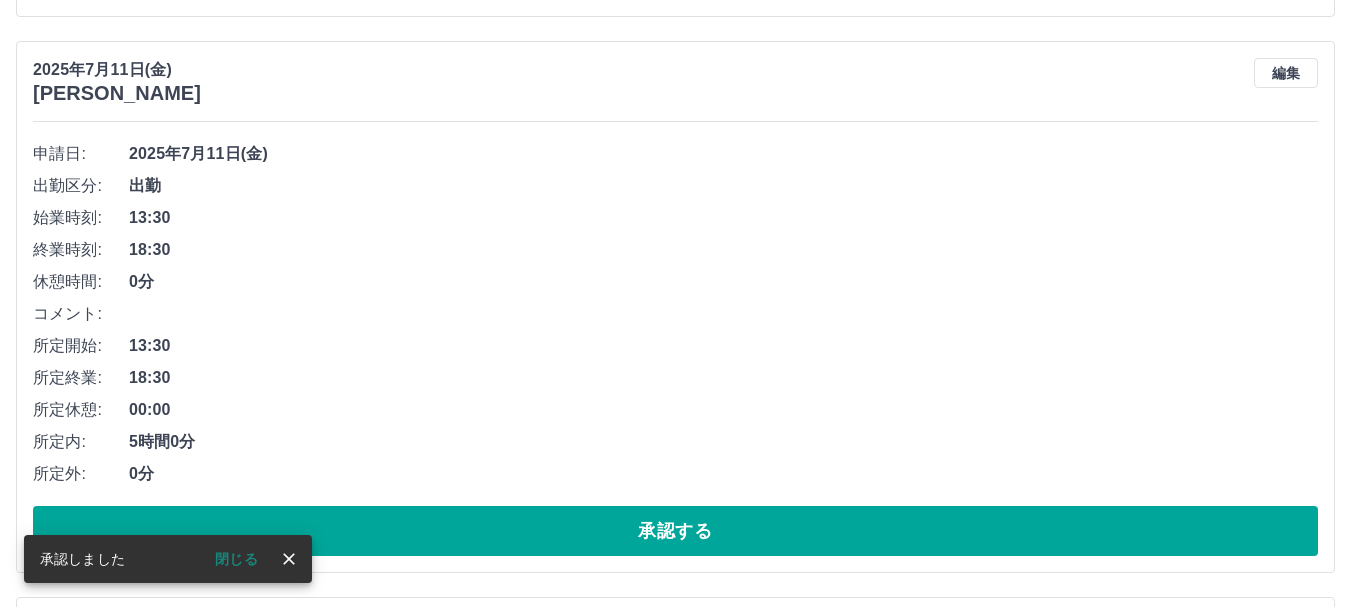 scroll, scrollTop: 0, scrollLeft: 0, axis: both 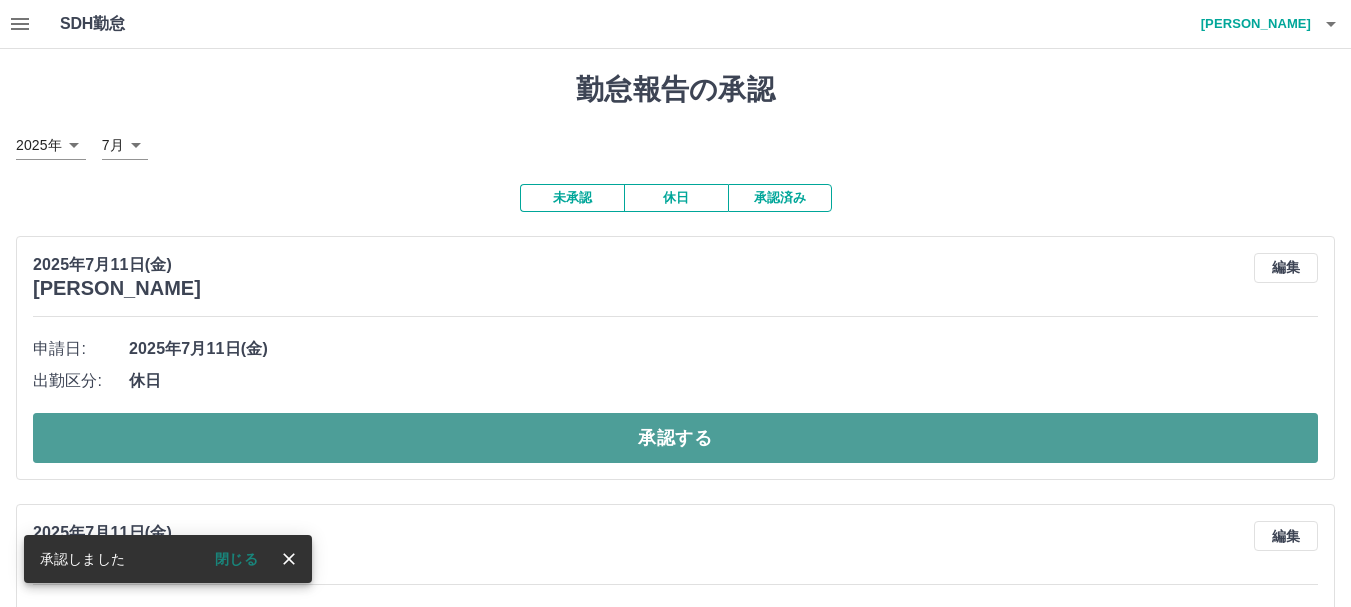 click on "承認する" at bounding box center (675, 438) 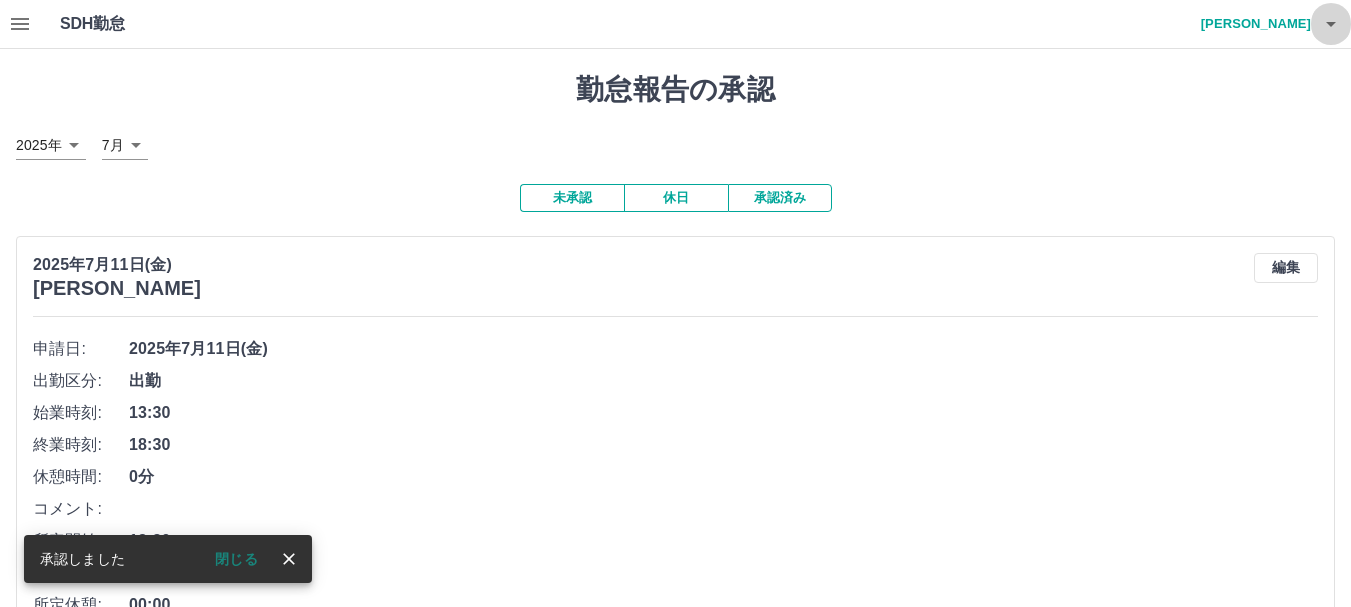 click 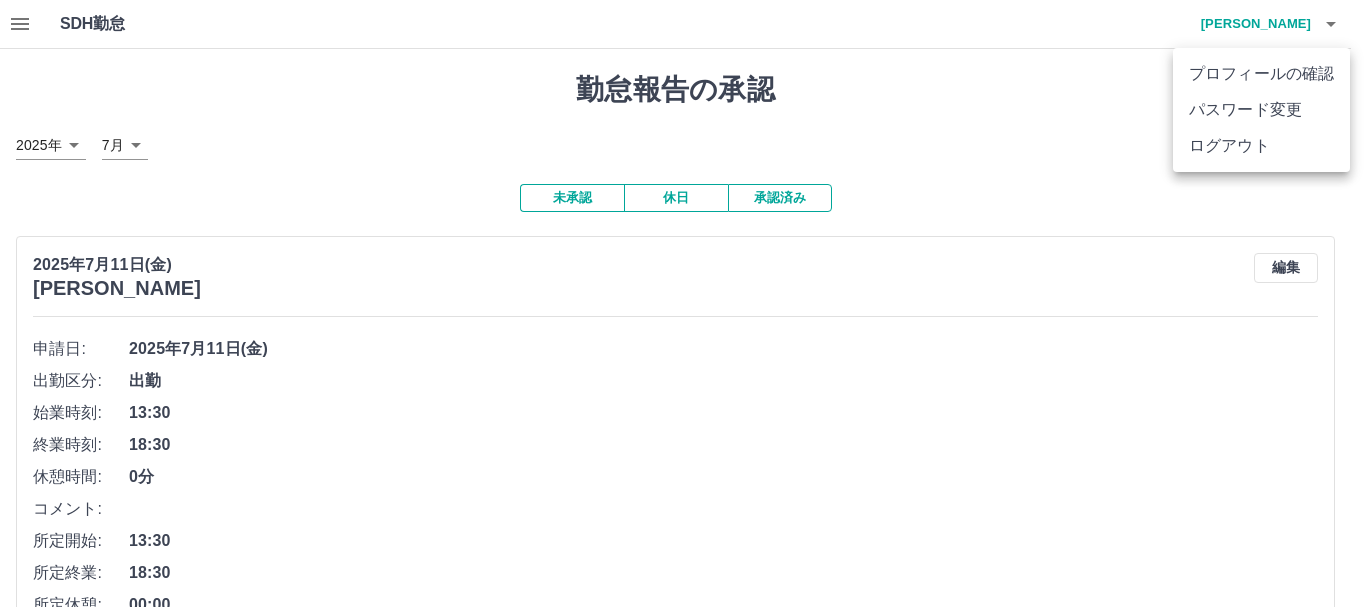 click at bounding box center (683, 303) 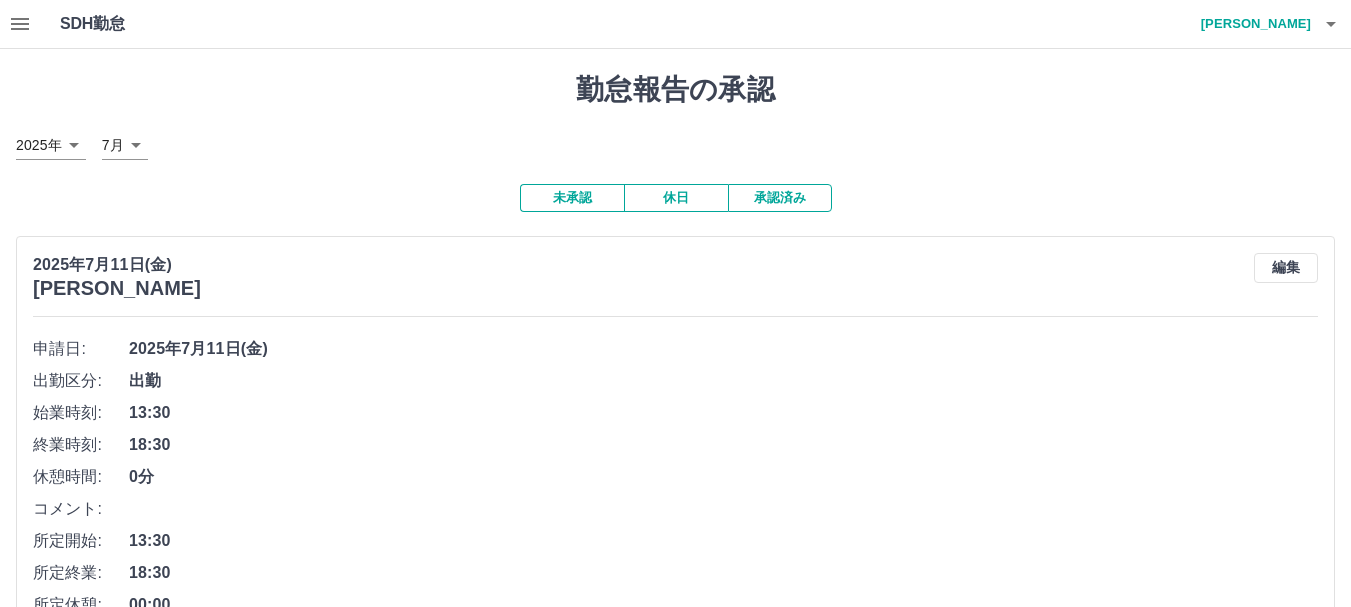 click on "承認済み" at bounding box center [780, 198] 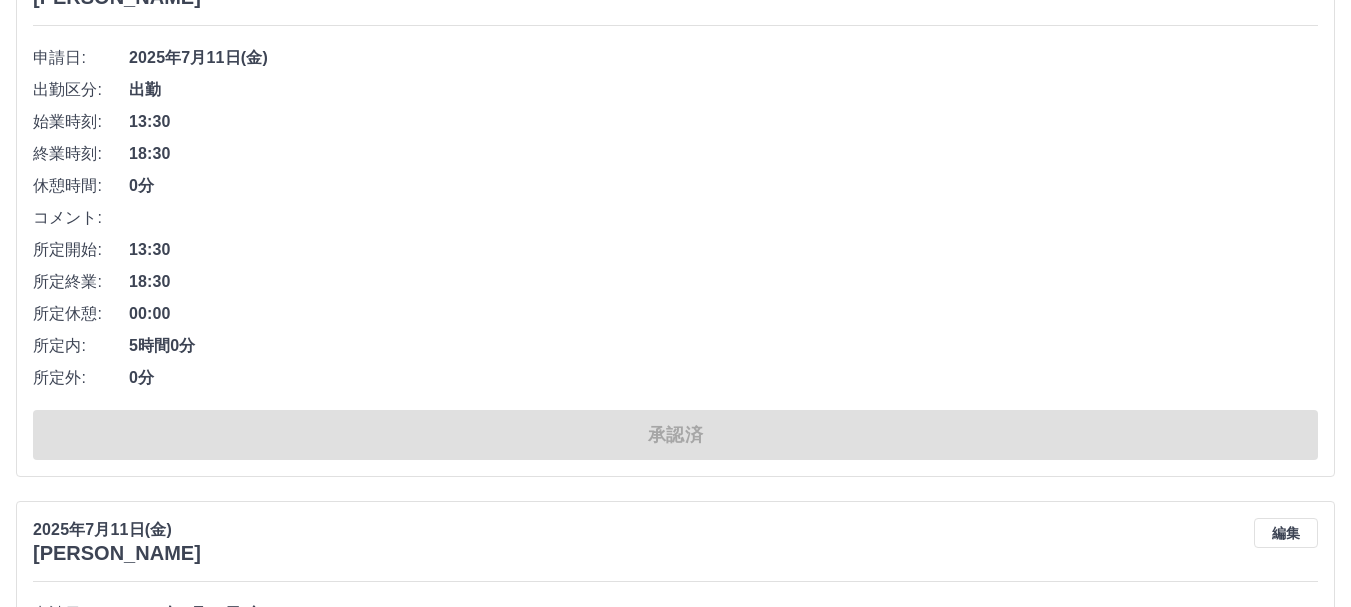 scroll, scrollTop: 1359, scrollLeft: 0, axis: vertical 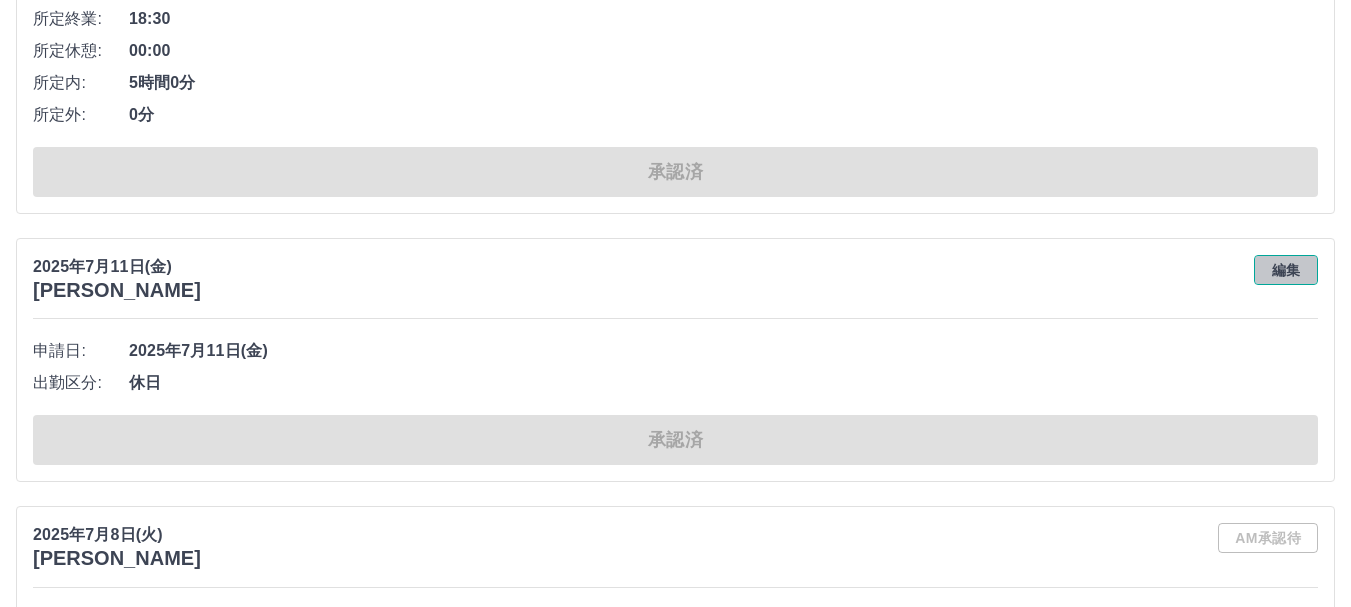 click on "編集" at bounding box center (1286, 270) 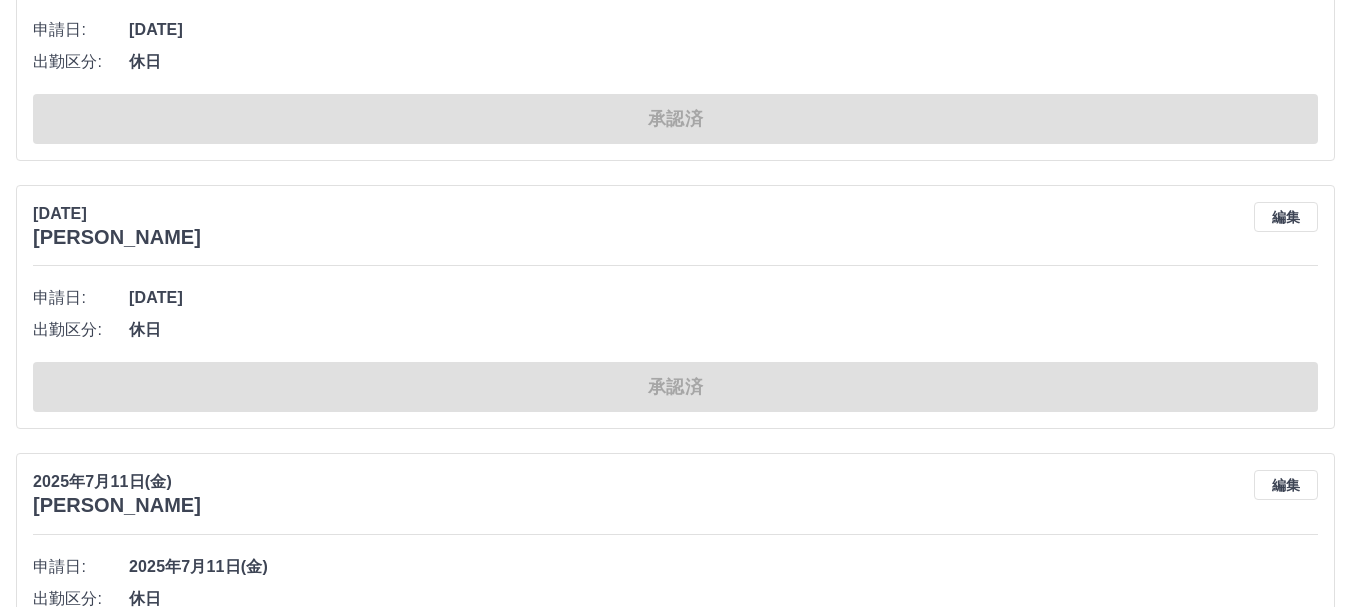 scroll, scrollTop: 0, scrollLeft: 0, axis: both 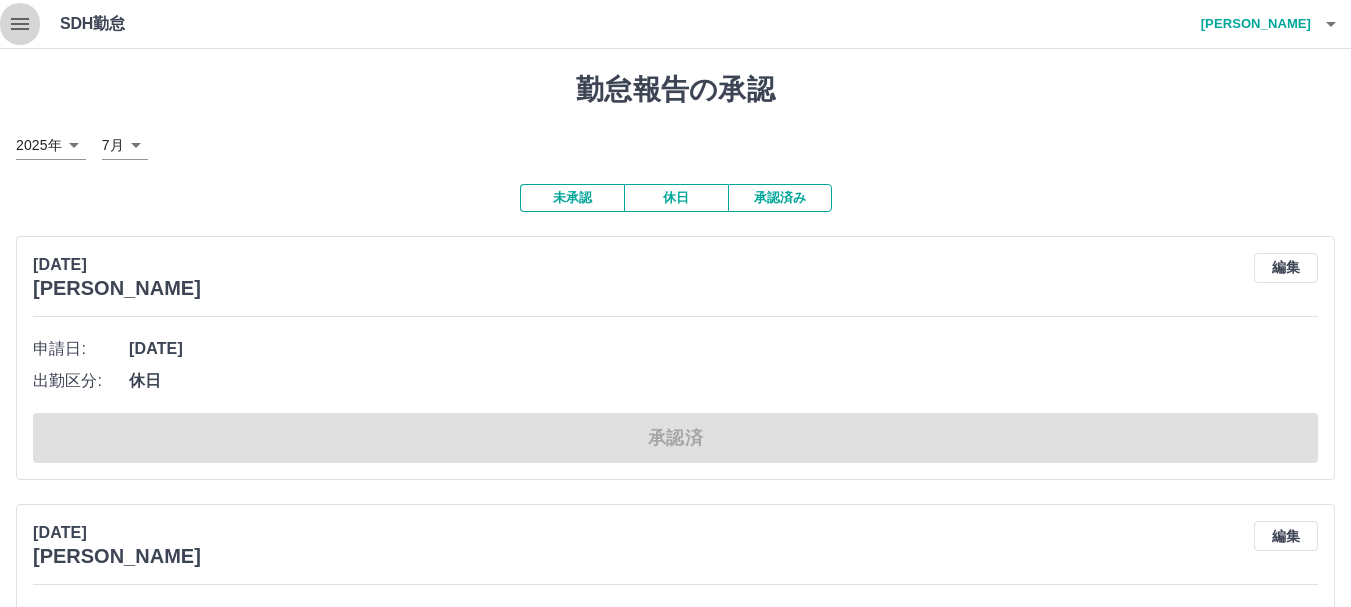 click 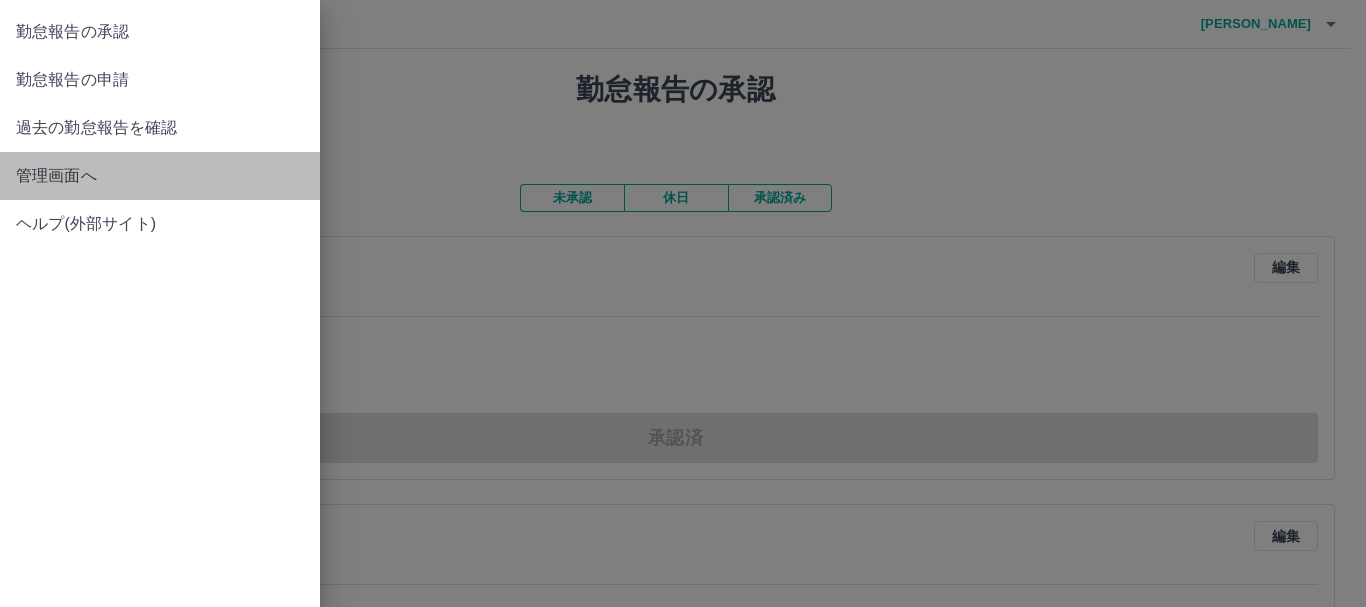 click on "管理画面へ" at bounding box center [160, 176] 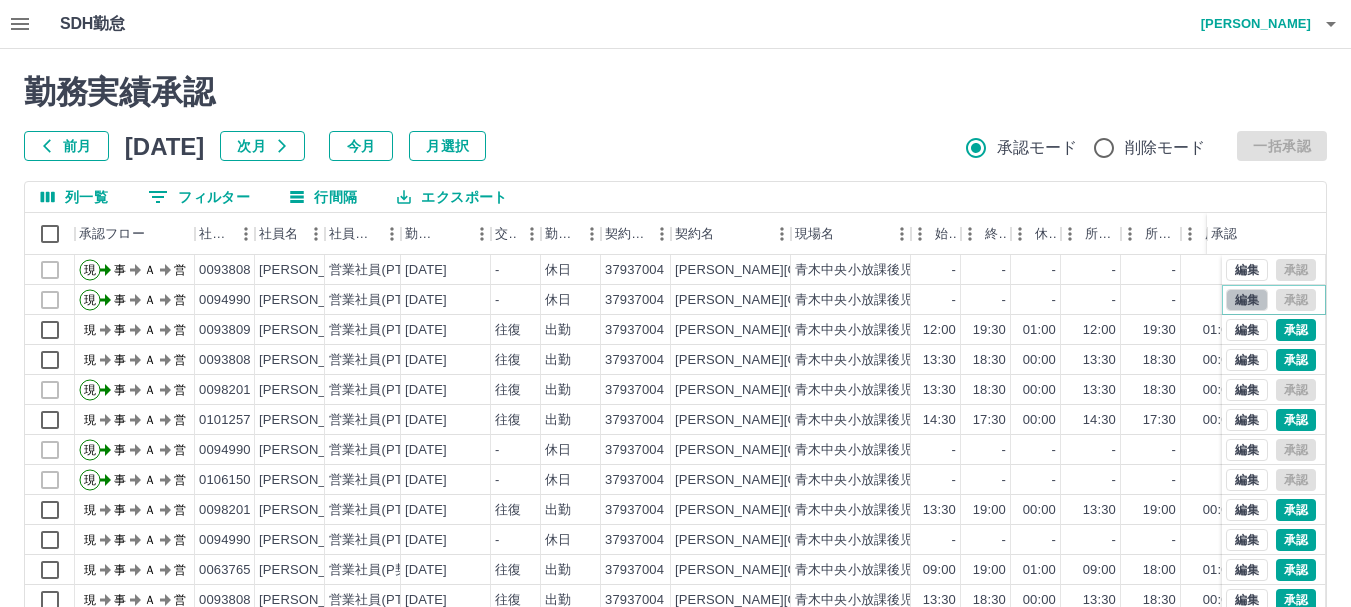 click on "編集" at bounding box center (1247, 300) 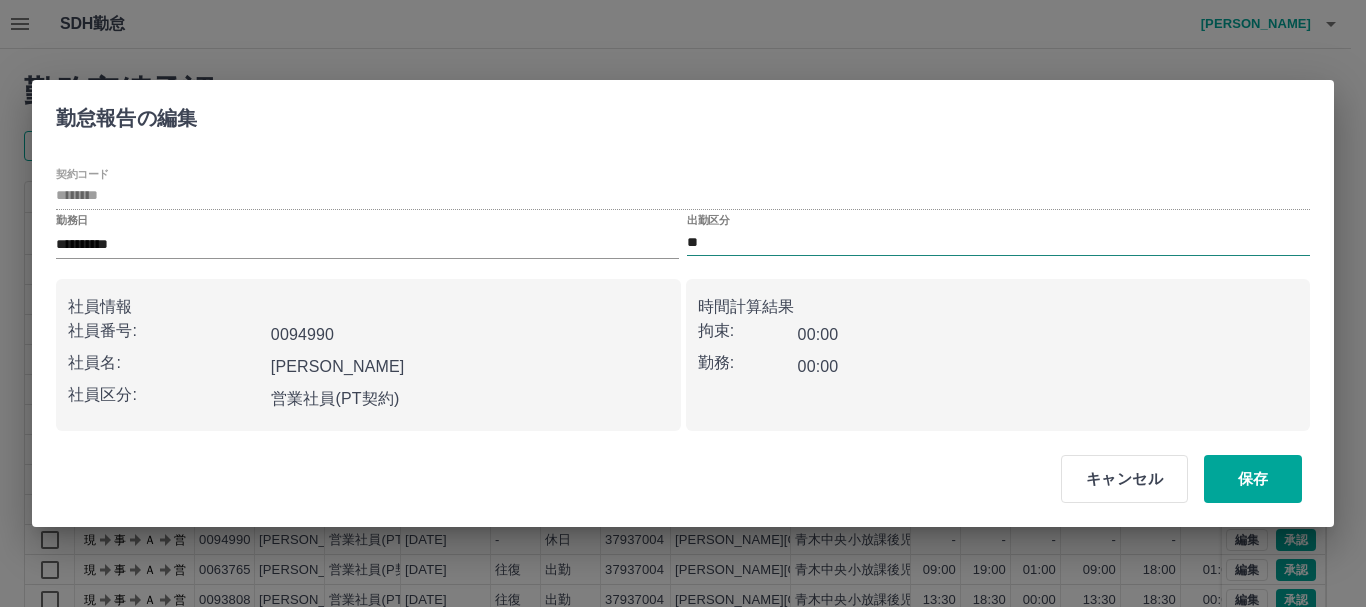 click on "**" at bounding box center [998, 243] 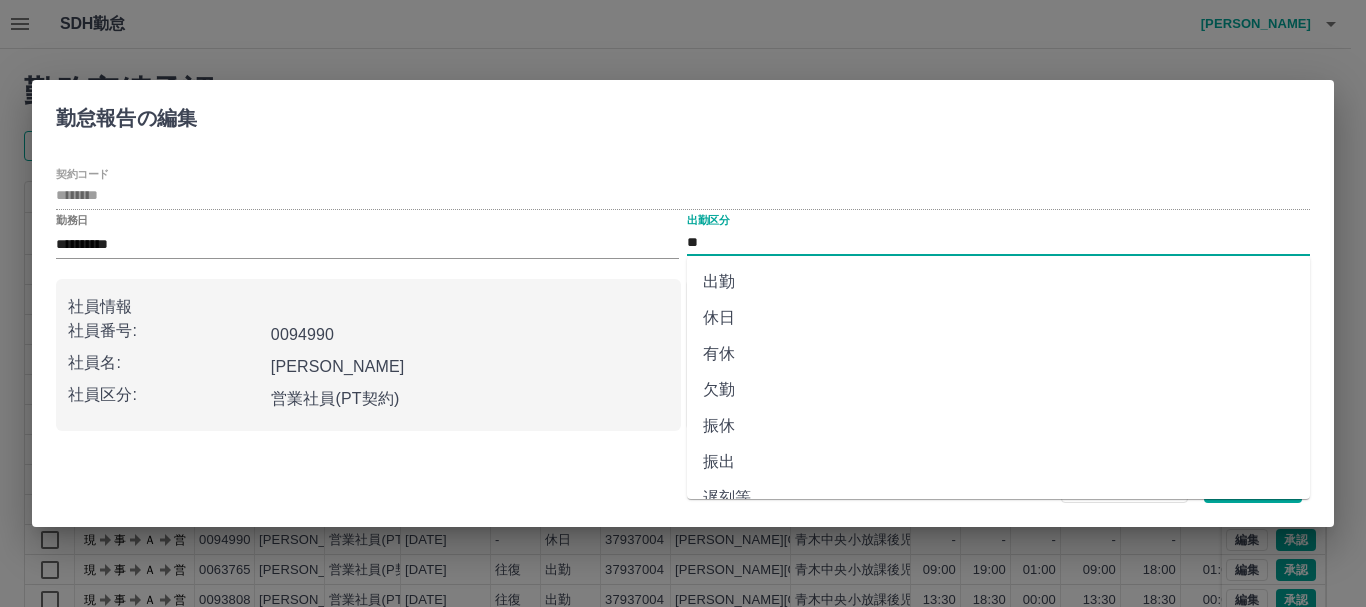 click on "出勤" at bounding box center [998, 282] 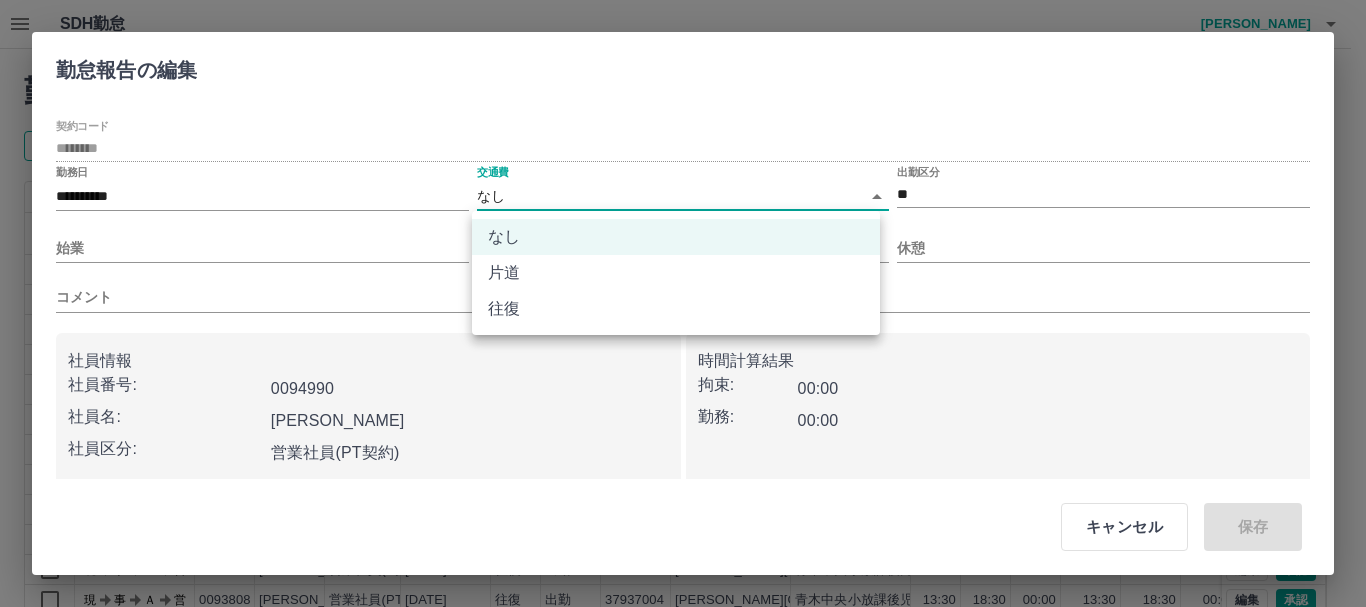 click on "SDH勤怠 [PERSON_NAME] 勤務実績承認 前月 [DATE] 次月 今月 月選択 承認モード 削除モード 一括承認 列一覧 0 フィルター 行間隔 エクスポート 承認フロー 社員番号 社員名 社員区分 勤務日 交通費 勤務区分 契約コード 契約名 現場名 始業 終業 休憩 所定開始 所定終業 所定休憩 拘束 勤務 遅刻等 コメント ステータス 承認 現 事 Ａ 営 0093808 [PERSON_NAME] 営業社員(PT契約) [DATE]  -  休日 37937004 [PERSON_NAME][GEOGRAPHIC_DATA] [PERSON_NAME]中央小放課後児童クラブ - - - - - - 00:00 00:00 00:00 事務担当者承認待 現 事 Ａ 営 0094990 [PERSON_NAME] 営業社員(PT契約) [DATE]  -  休日 37937004 [PERSON_NAME][GEOGRAPHIC_DATA] [PERSON_NAME]中央小放課後児童クラブ - - - - - - 00:00 00:00 00:00 事務担当者承認待 現 事 Ａ 営 0093809 [PERSON_NAME] 営業社員(PT契約) [DATE] 往復 出勤 37937004 [PERSON_NAME][GEOGRAPHIC_DATA] [PERSON_NAME]中央小放課後児童クラブ 12:00 19:30 01:00 12:00 19:30 01:00 07:30" at bounding box center [683, 422] 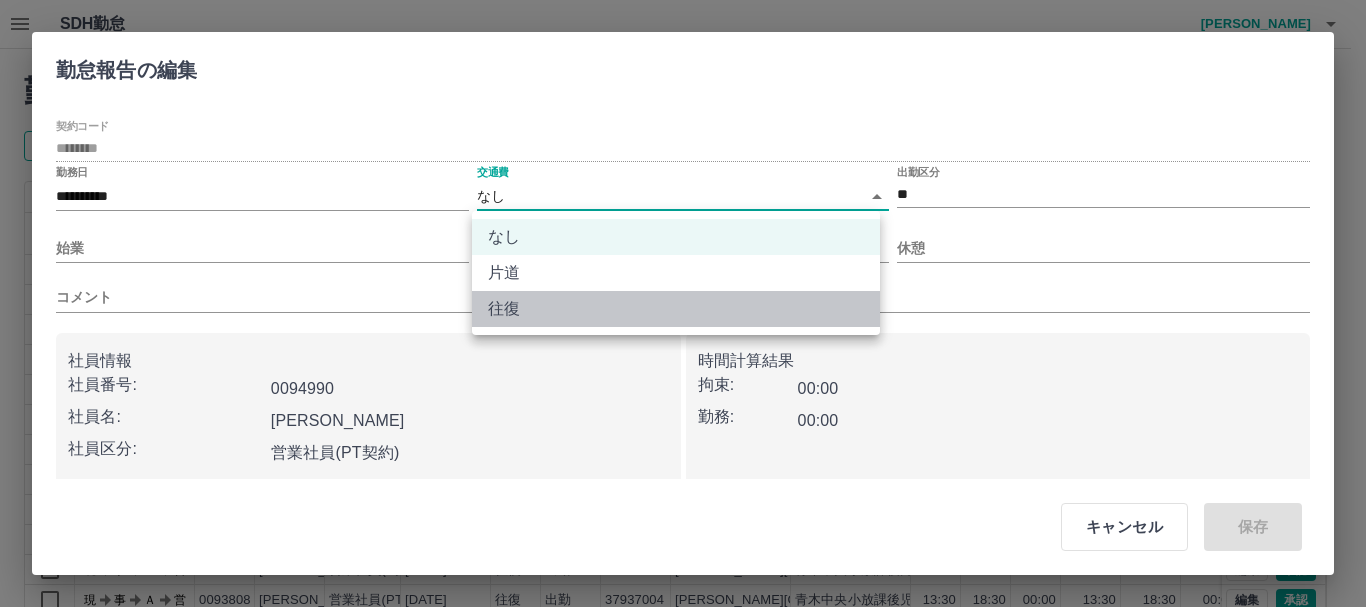 click on "往復" at bounding box center [676, 309] 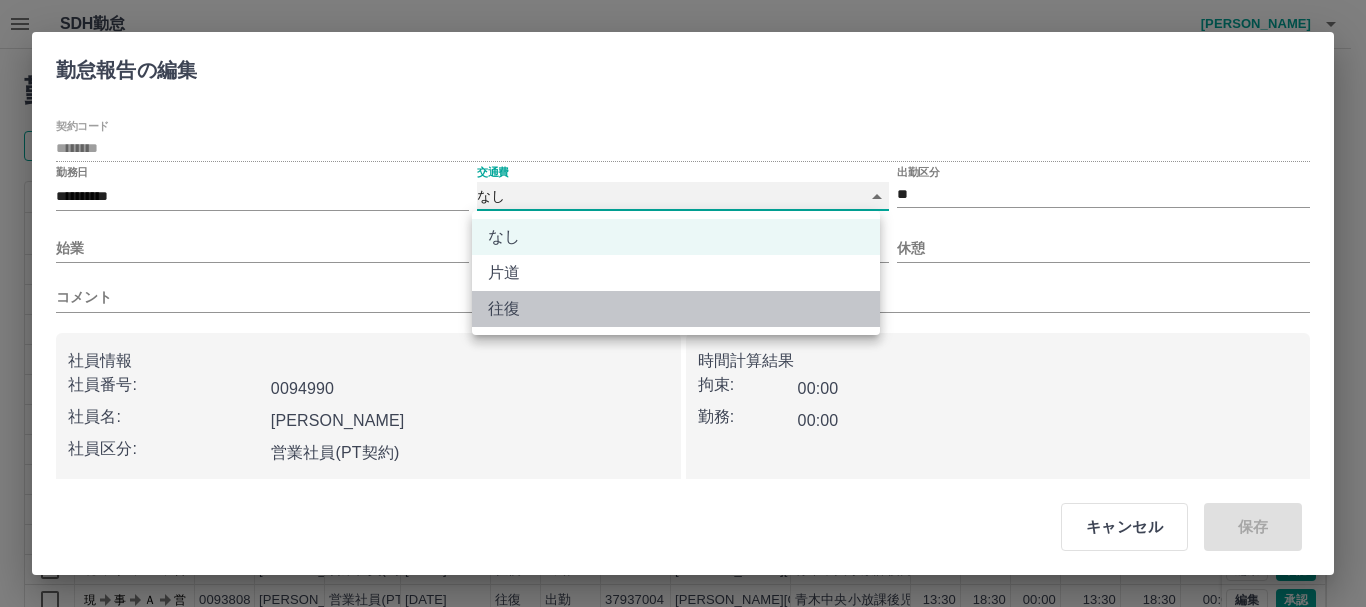 type on "******" 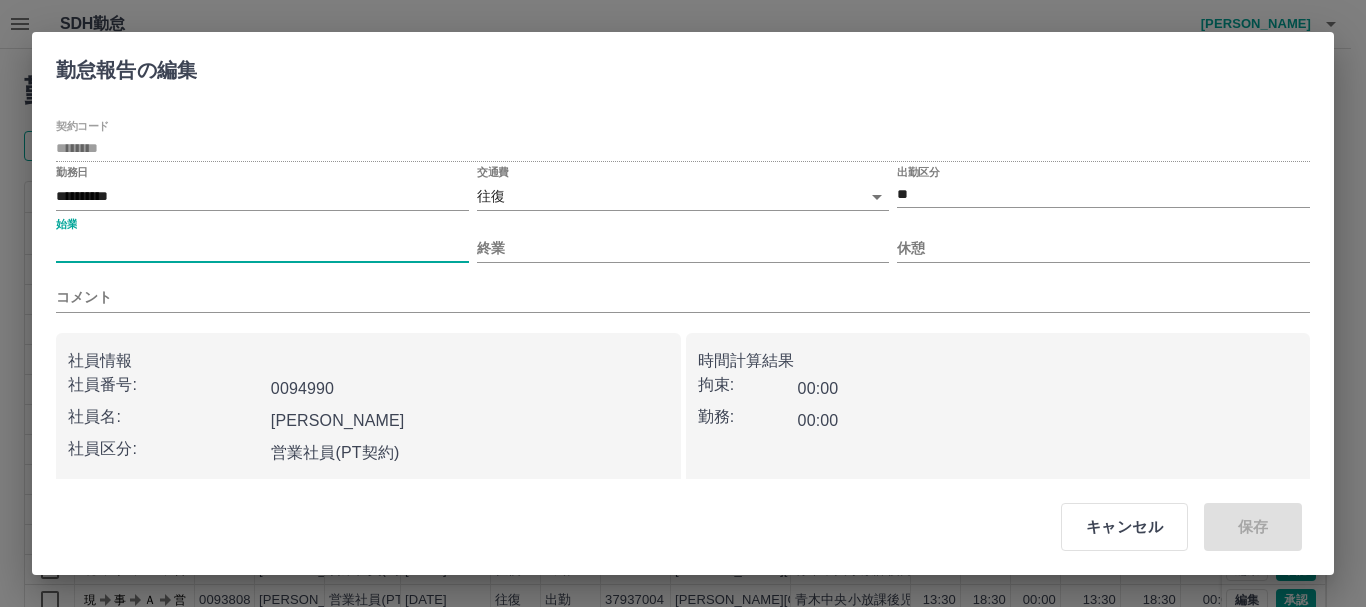 click on "始業" at bounding box center [262, 248] 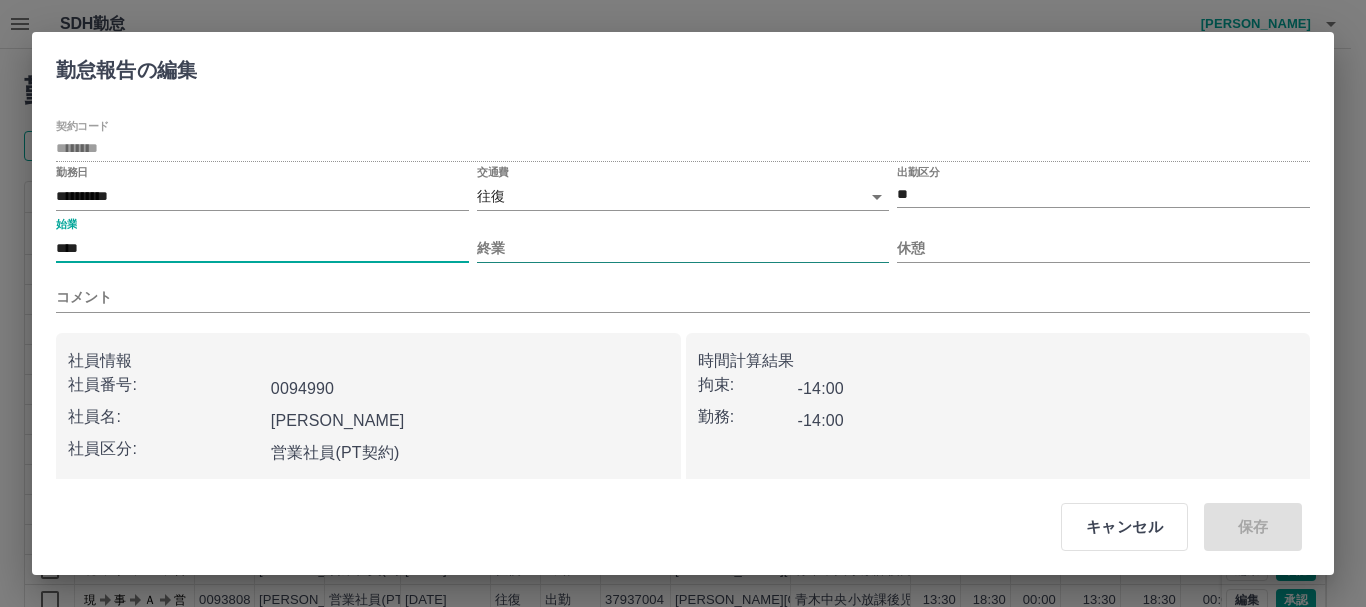 type on "****" 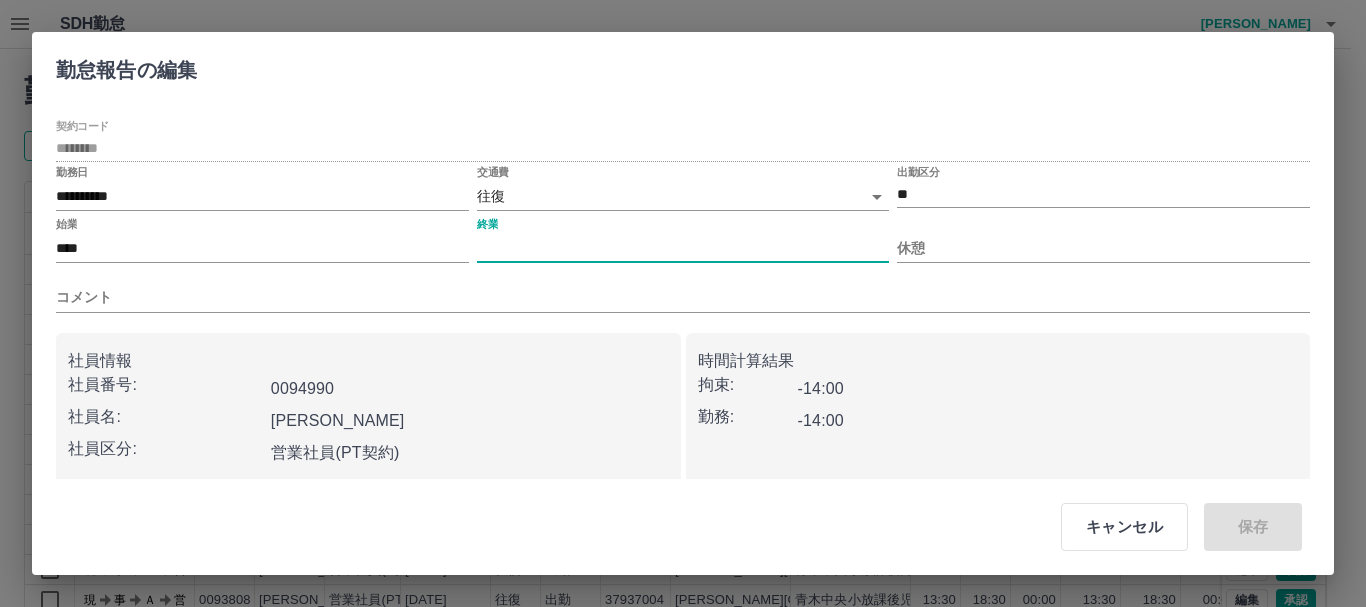 click on "終業" at bounding box center (683, 248) 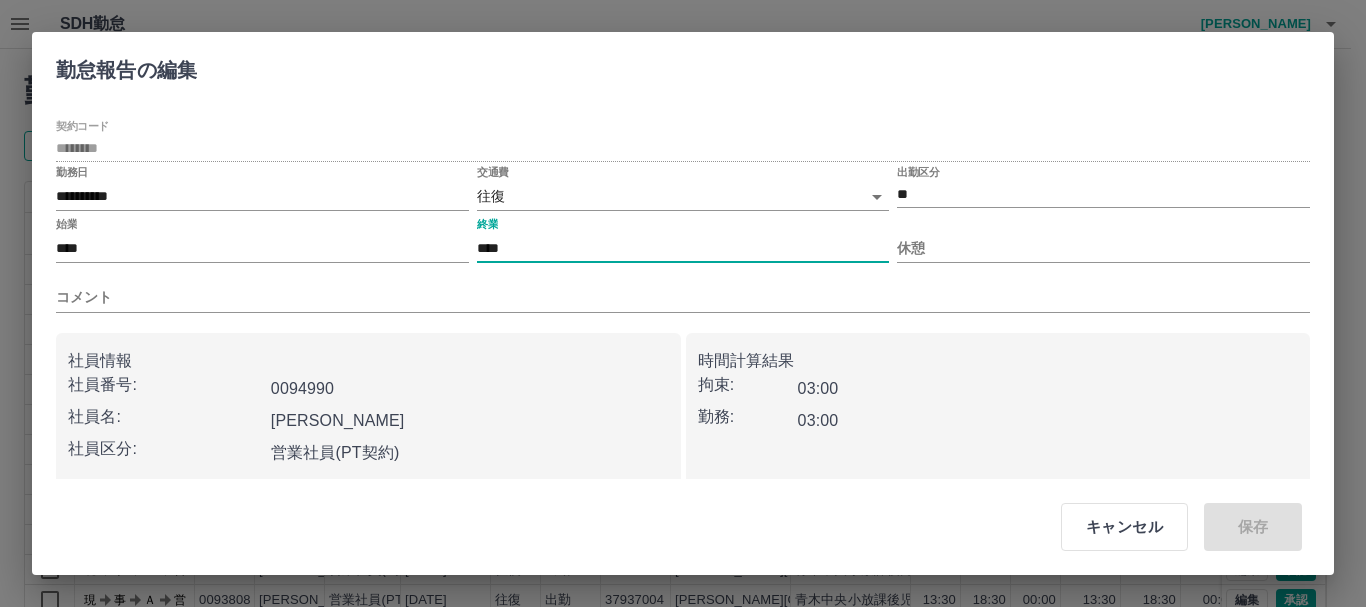 type on "****" 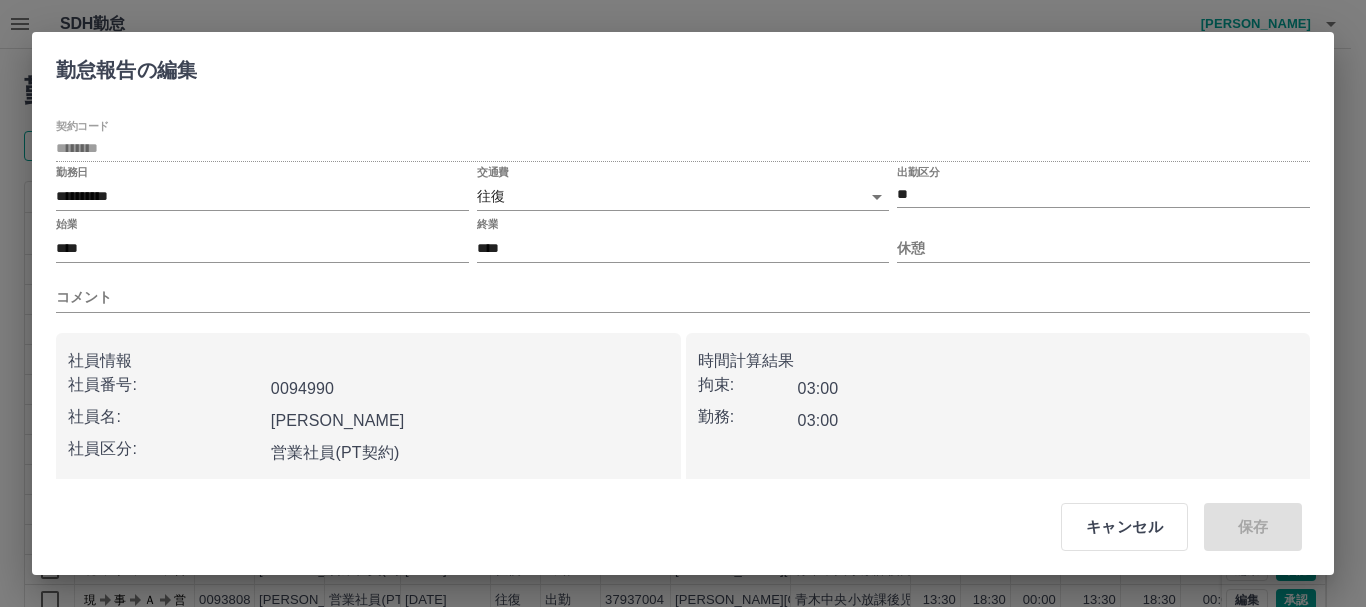 click on "休憩" at bounding box center (1103, 240) 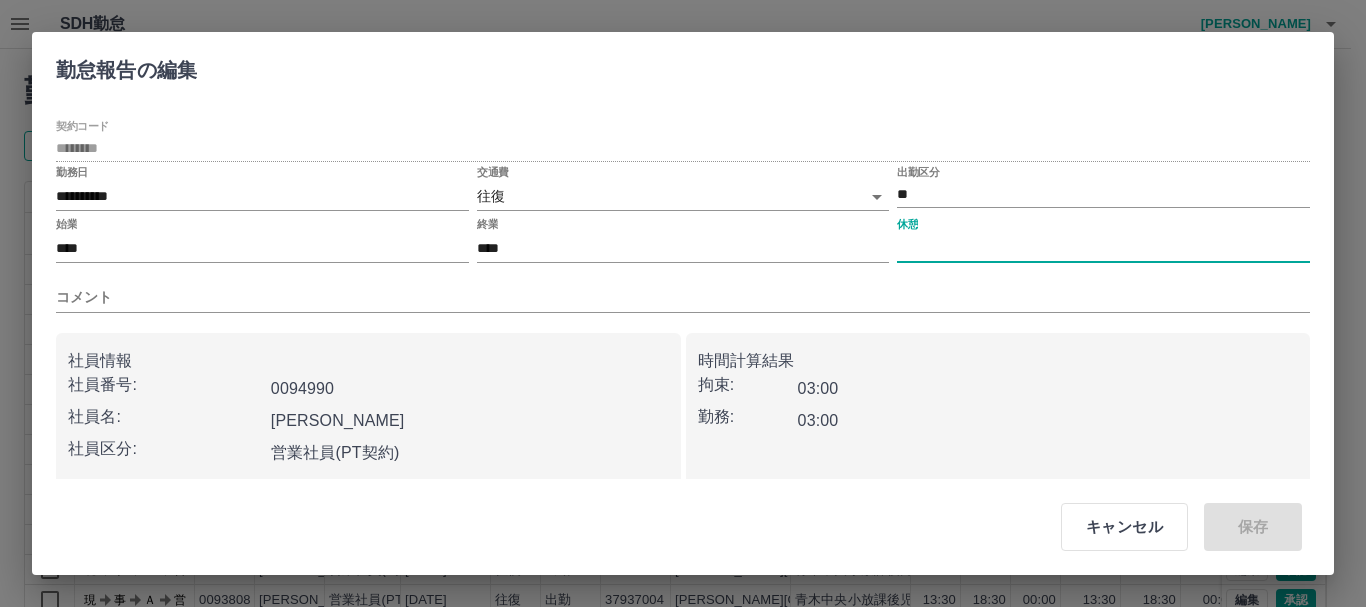 click on "休憩" at bounding box center [1103, 248] 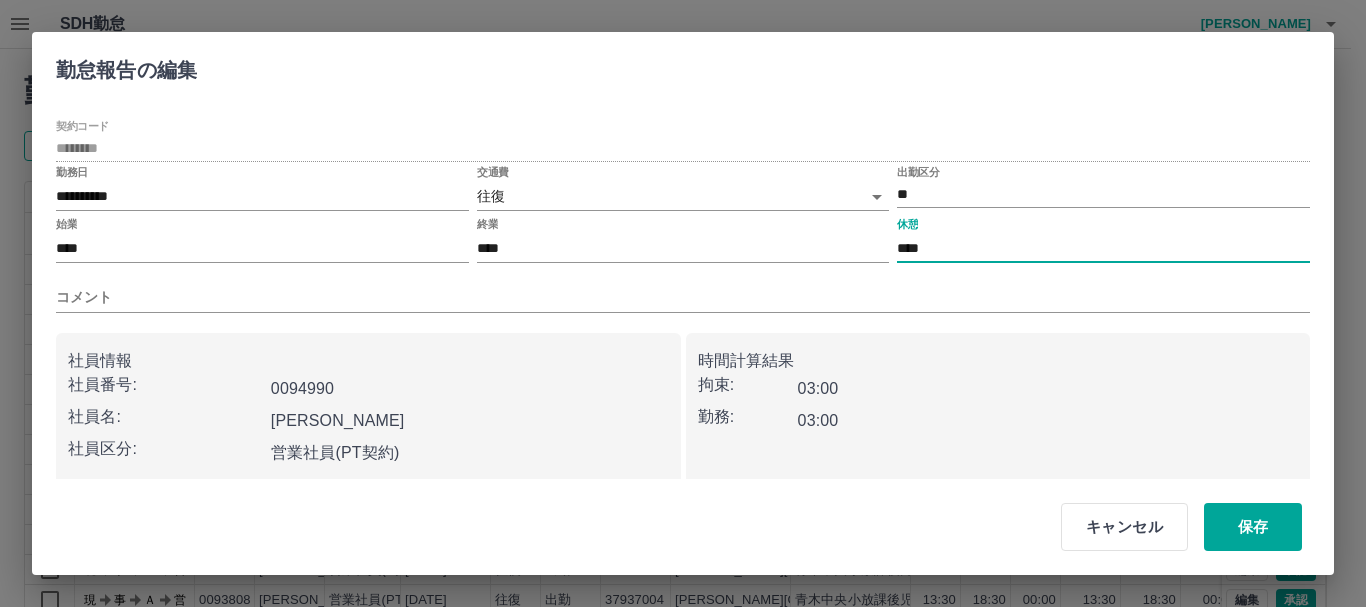 click on "****" at bounding box center (1103, 248) 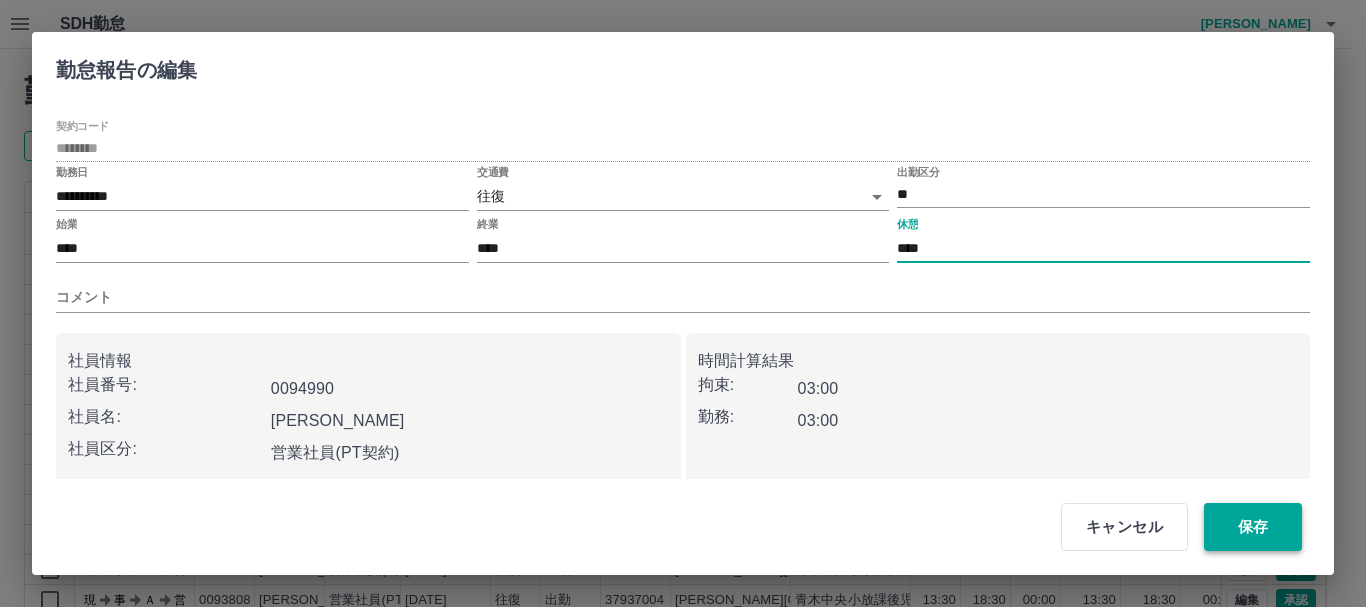 type on "****" 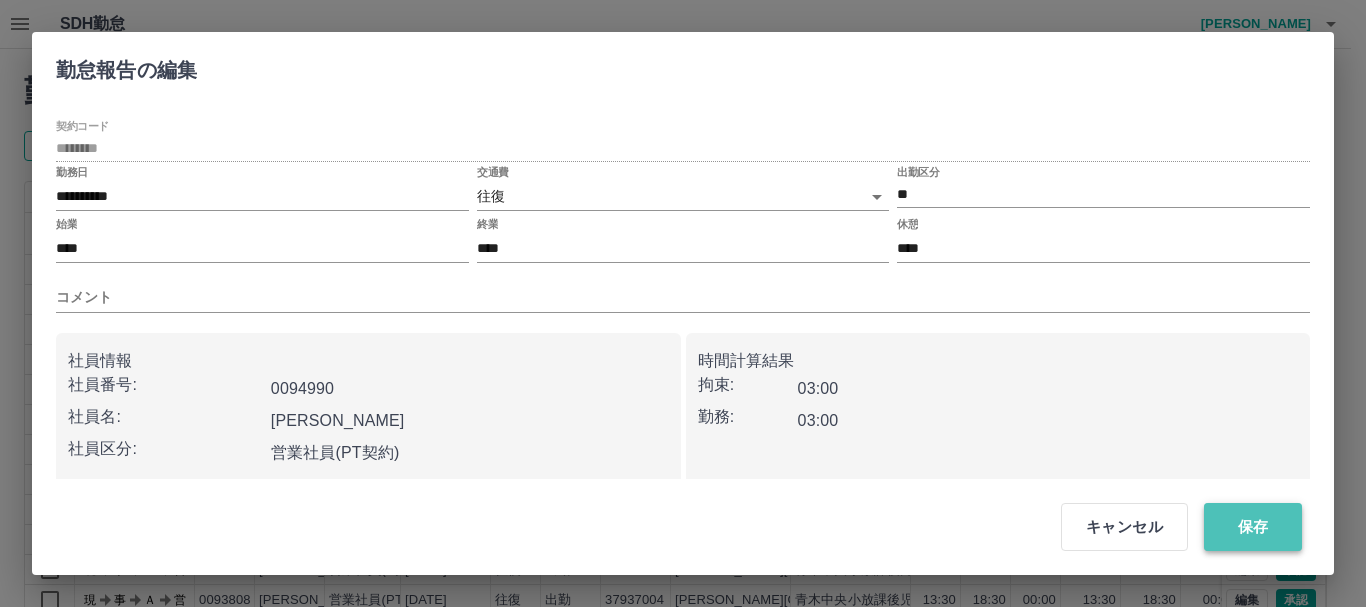 click on "保存" at bounding box center [1253, 527] 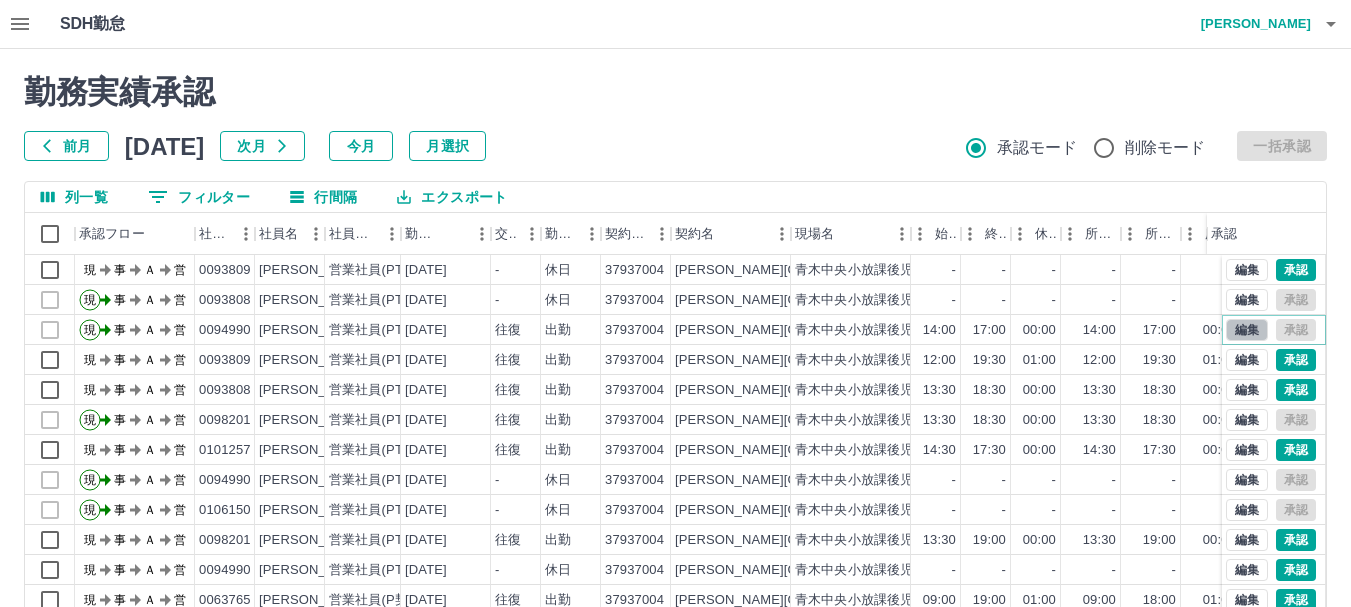 click on "編集" at bounding box center (1247, 330) 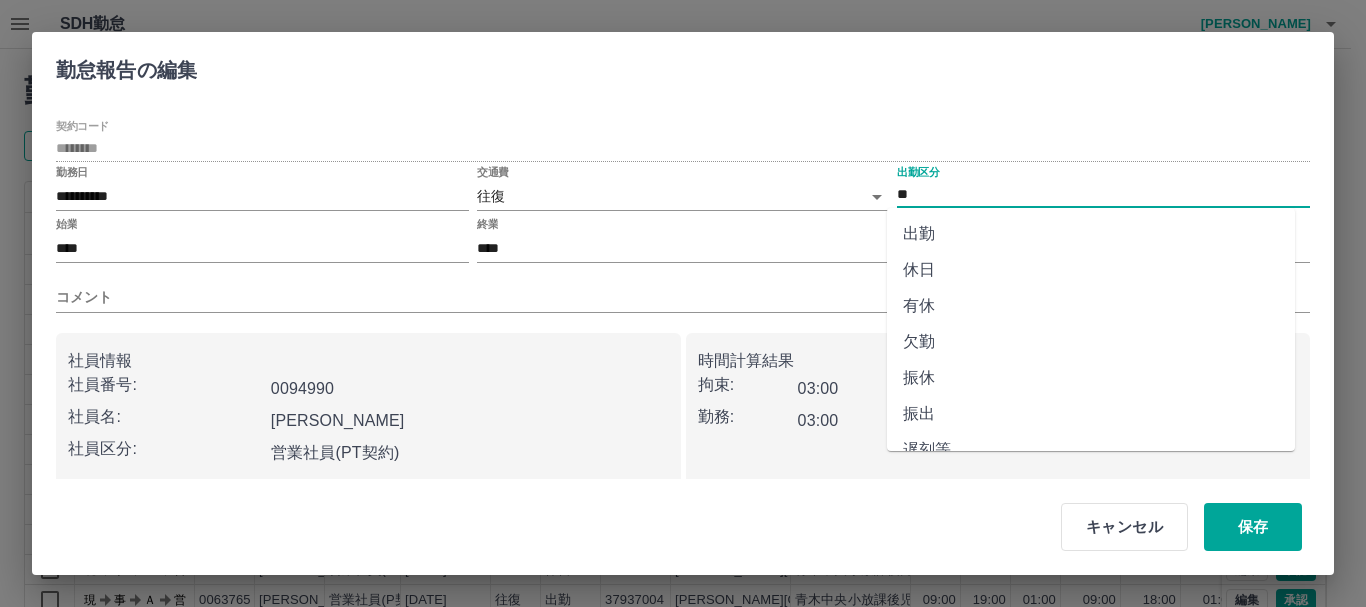 click on "**" at bounding box center [1103, 194] 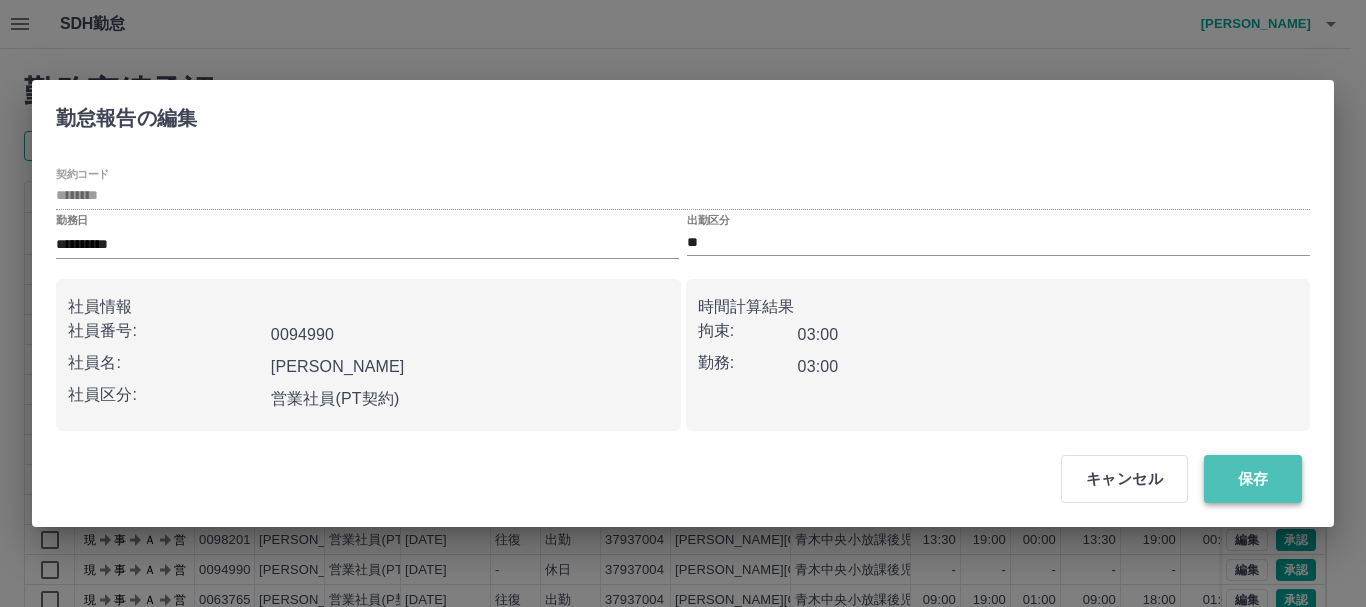 click on "保存" at bounding box center (1253, 479) 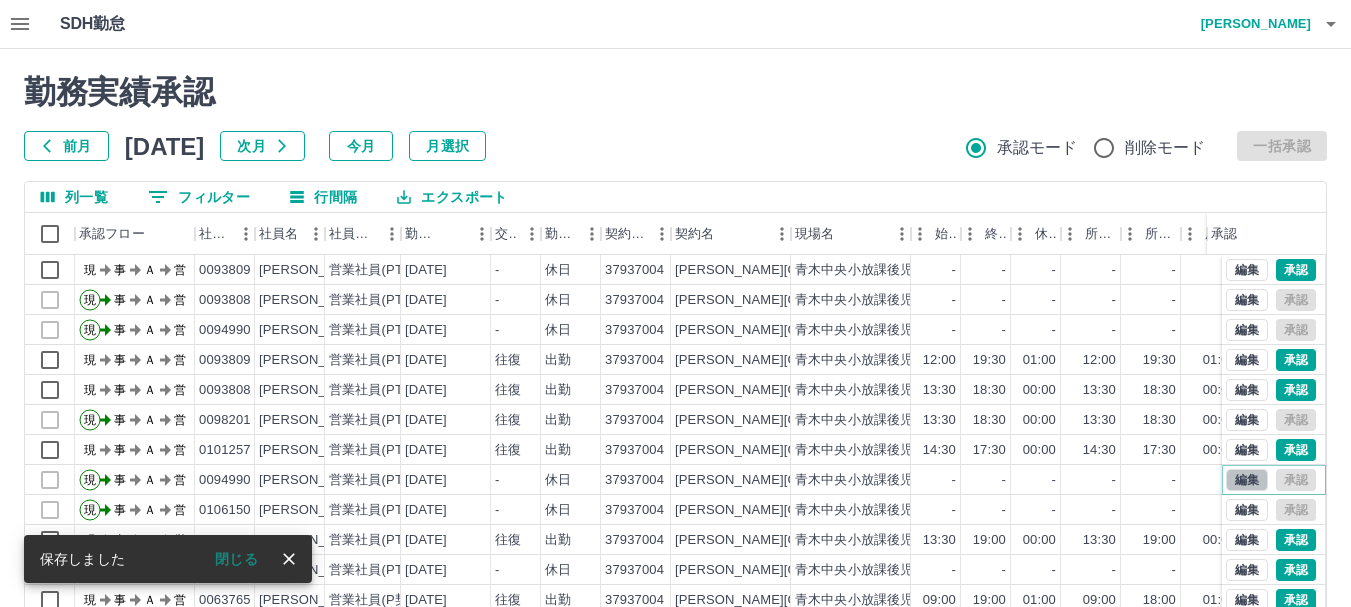 click on "編集" at bounding box center (1247, 480) 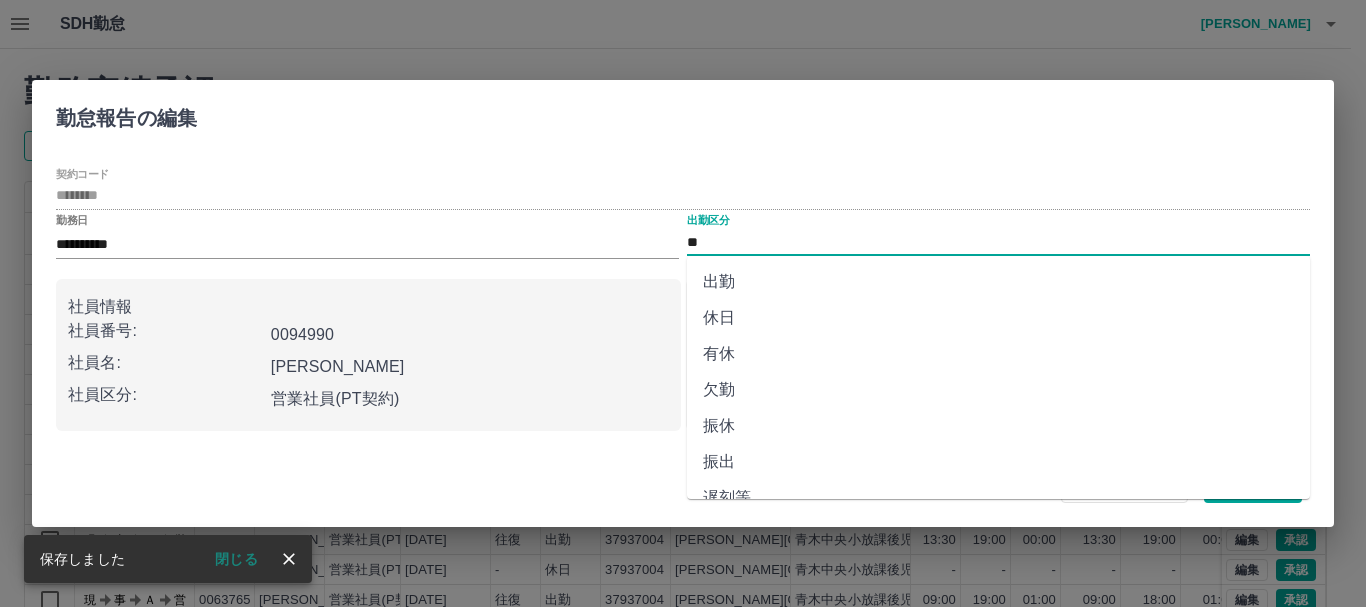 click on "**" at bounding box center [998, 242] 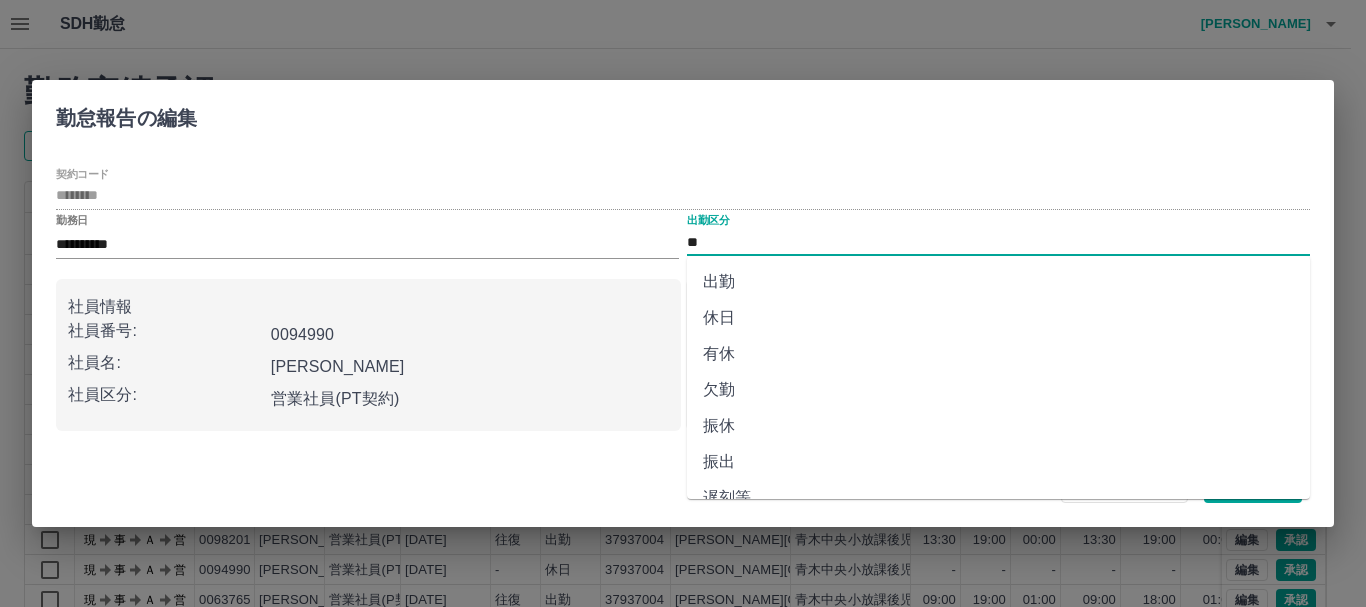 click on "出勤" at bounding box center (998, 282) 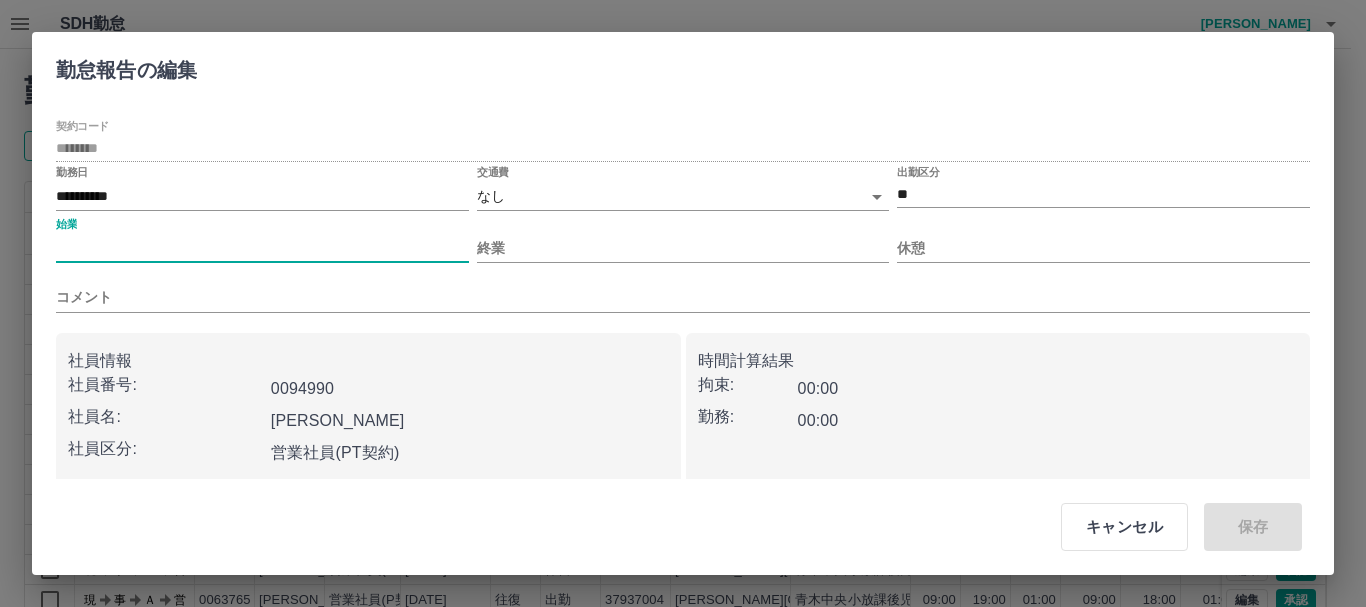 click on "始業" at bounding box center [262, 248] 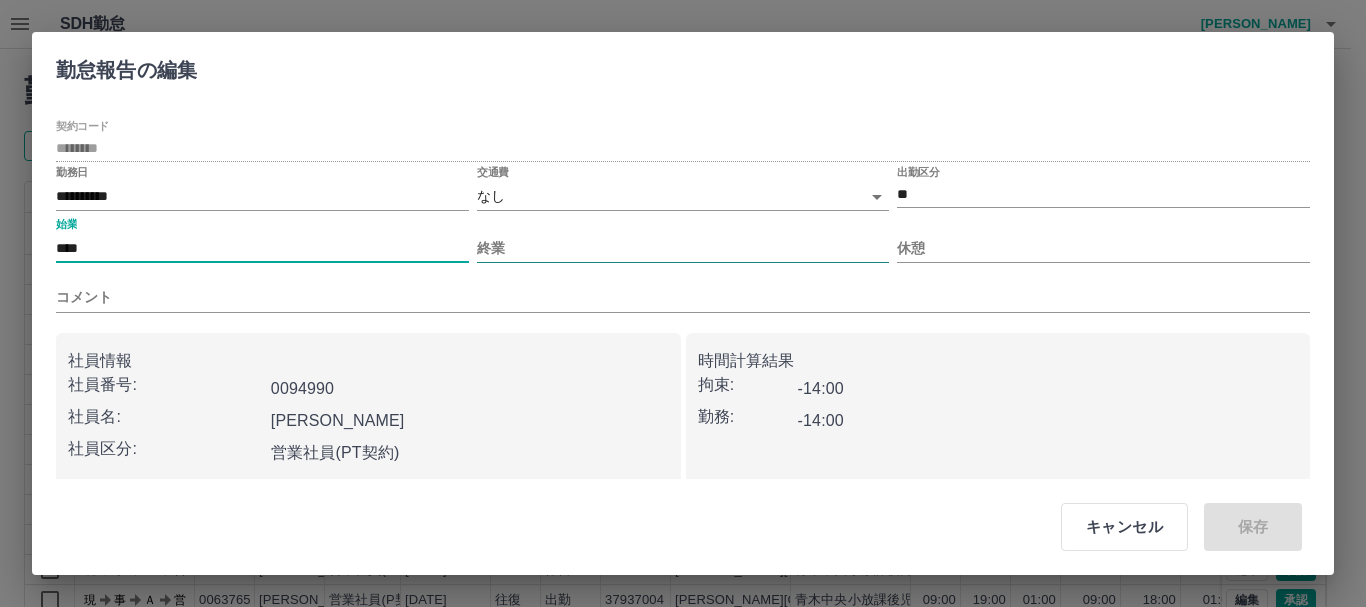 type on "****" 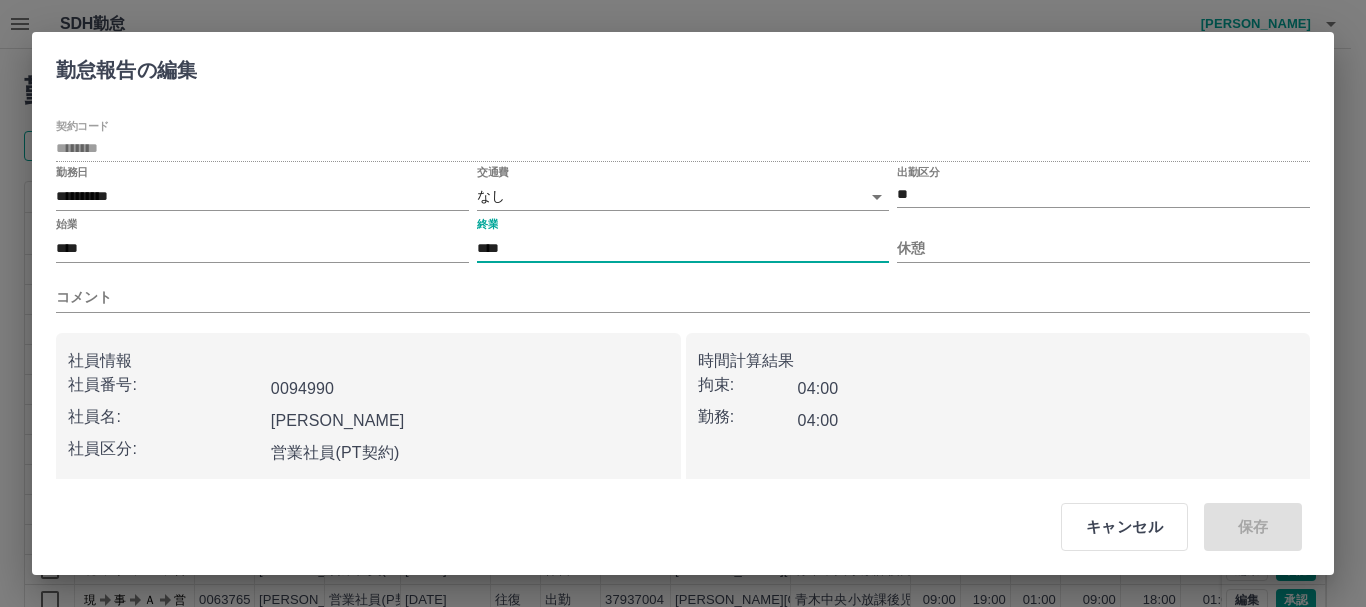 type on "****" 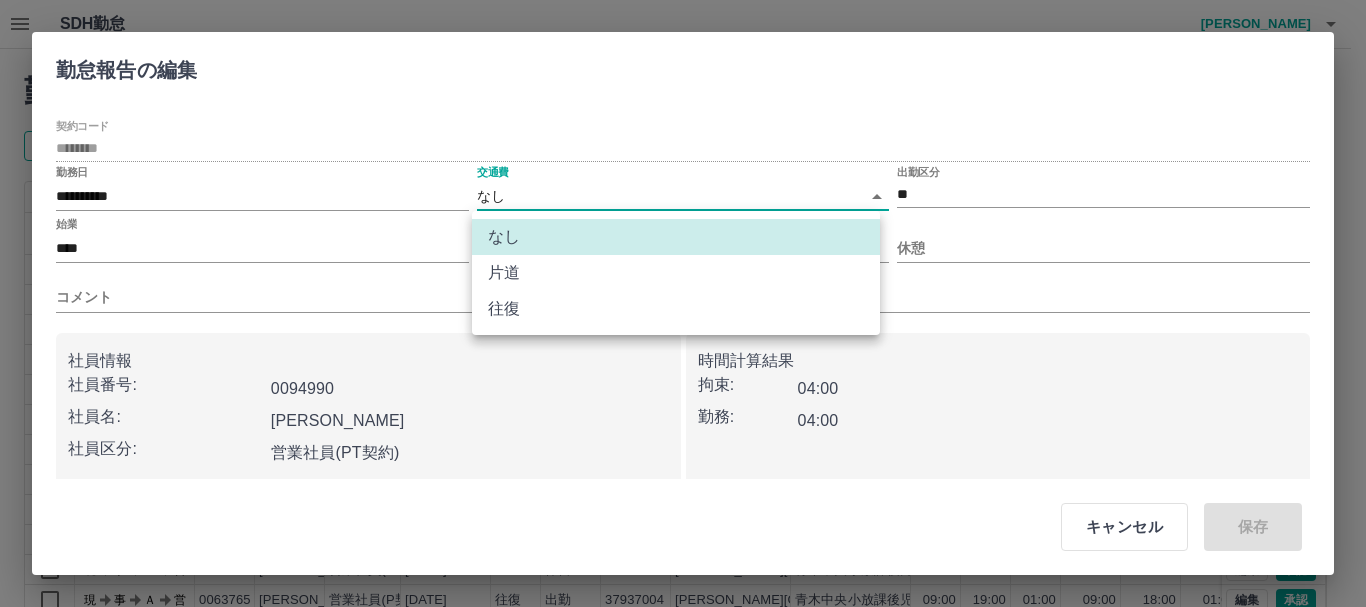 click on "SDH勤怠 [PERSON_NAME] 勤務実績承認 前月 [DATE] 次月 今月 月選択 承認モード 削除モード 一括承認 列一覧 0 フィルター 行間隔 エクスポート 承認フロー 社員番号 社員名 社員区分 勤務日 交通費 勤務区分 契約コード 契約名 現場名 始業 終業 休憩 所定開始 所定終業 所定休憩 拘束 勤務 遅刻等 コメント ステータス 承認 現 事 Ａ 営 0093809 [PERSON_NAME] 営業社員(PT契約) [DATE]  -  休日 37937004 [PERSON_NAME][GEOGRAPHIC_DATA] [PERSON_NAME][GEOGRAPHIC_DATA]小放課後児童クラブ - - - - - - 00:00 00:00 00:00 現場責任者承認待 現 事 Ａ 営 0093808 [PERSON_NAME] 営業社員(PT契約) [DATE]  -  休日 37937004 [PERSON_NAME][GEOGRAPHIC_DATA] [PERSON_NAME]中央小放課後児童クラブ - - - - - - 00:00 00:00 00:00 事務担当者承認待 現 事 Ａ 営 0094990 [PERSON_NAME] 営業社員(PT契約) [DATE]  -  休日 37937004 [PERSON_NAME][GEOGRAPHIC_DATA] [PERSON_NAME][GEOGRAPHIC_DATA]小放課後児童クラブ - - - - - - 00:00 00:00 00:00 現 事 Ａ -" at bounding box center (683, 422) 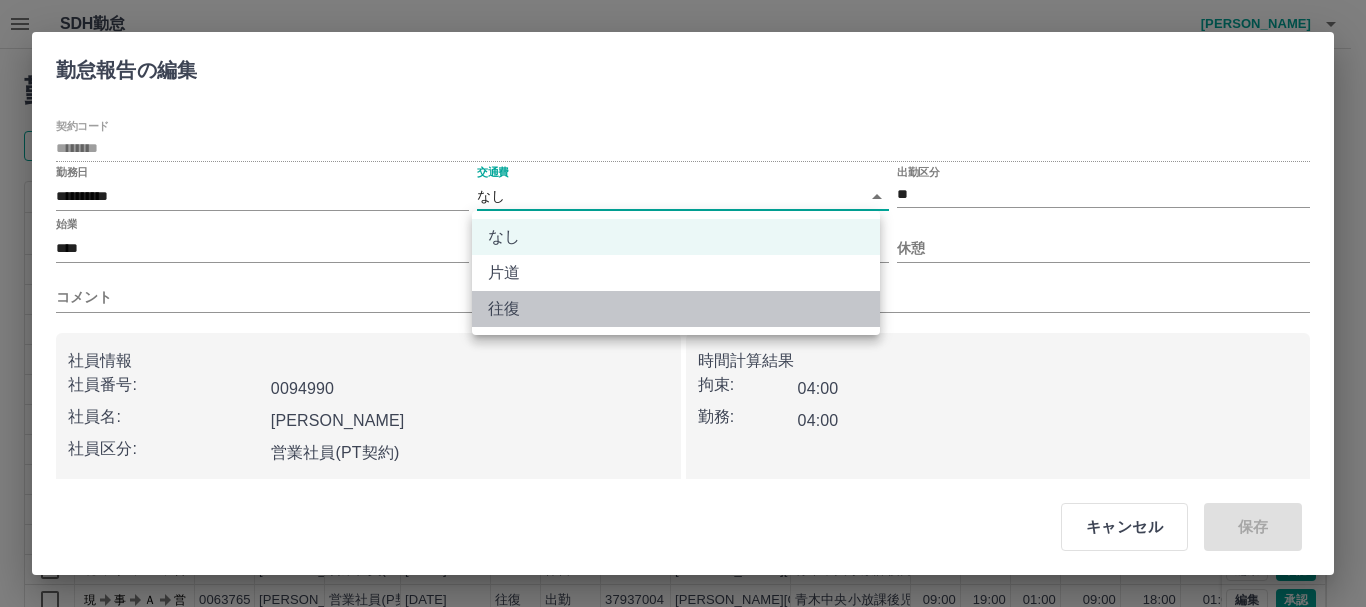 click on "往復" at bounding box center [676, 309] 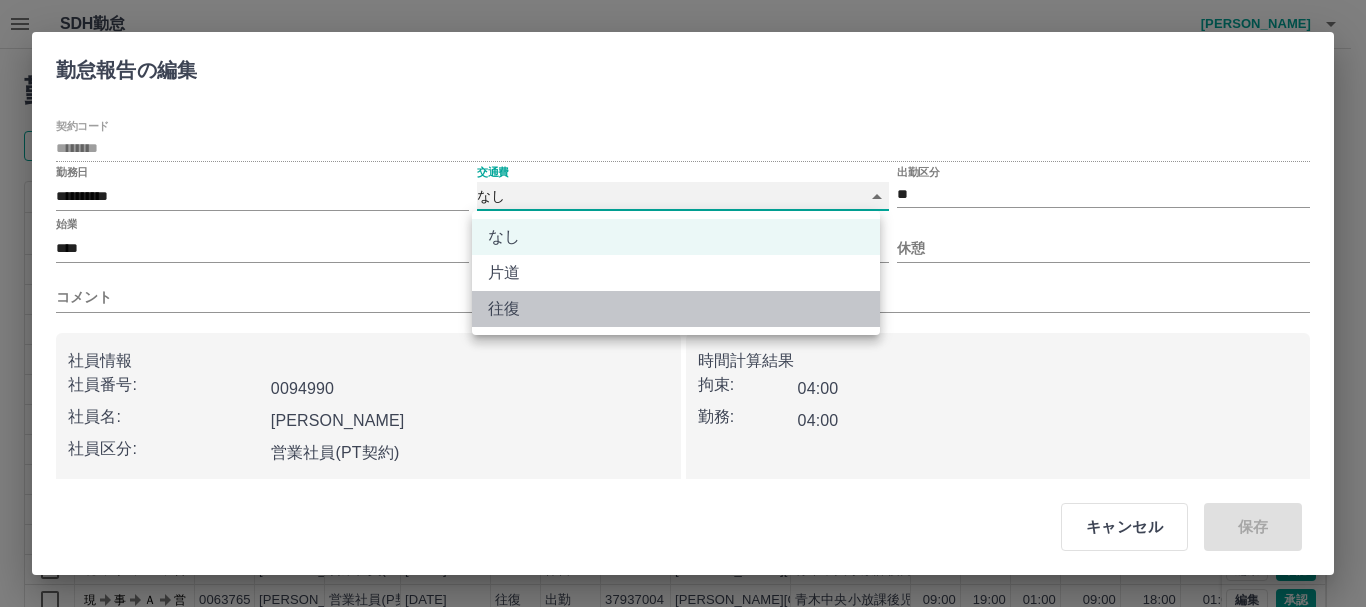 type on "******" 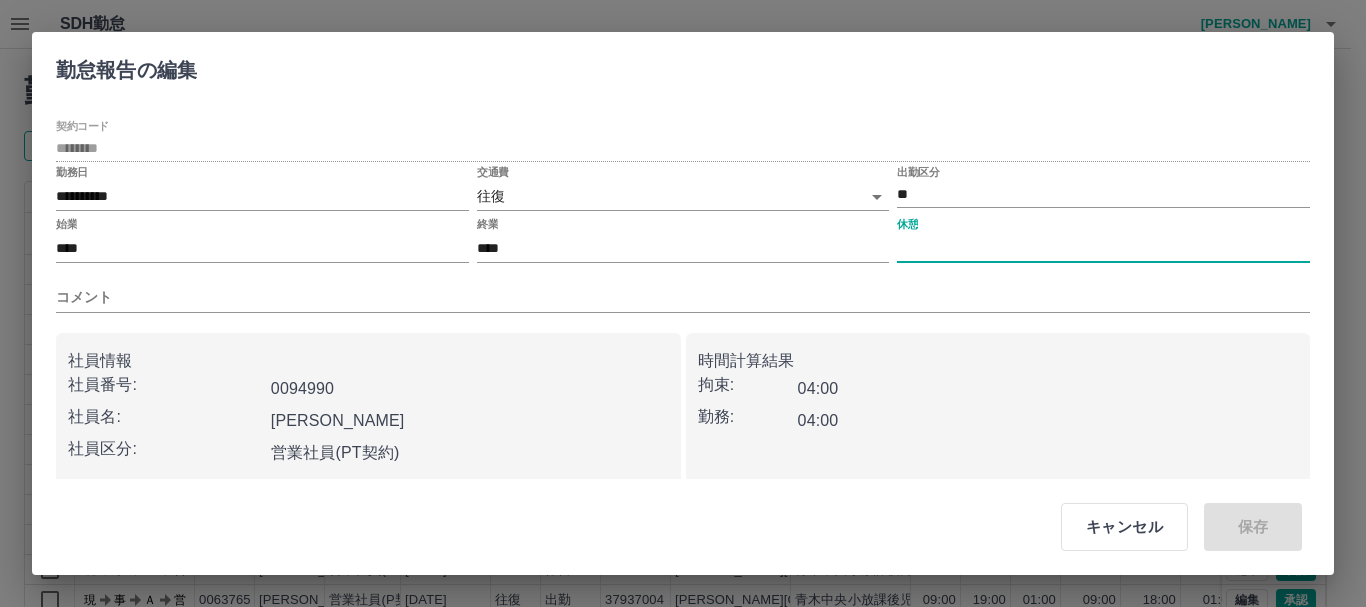 click on "休憩" at bounding box center [1103, 248] 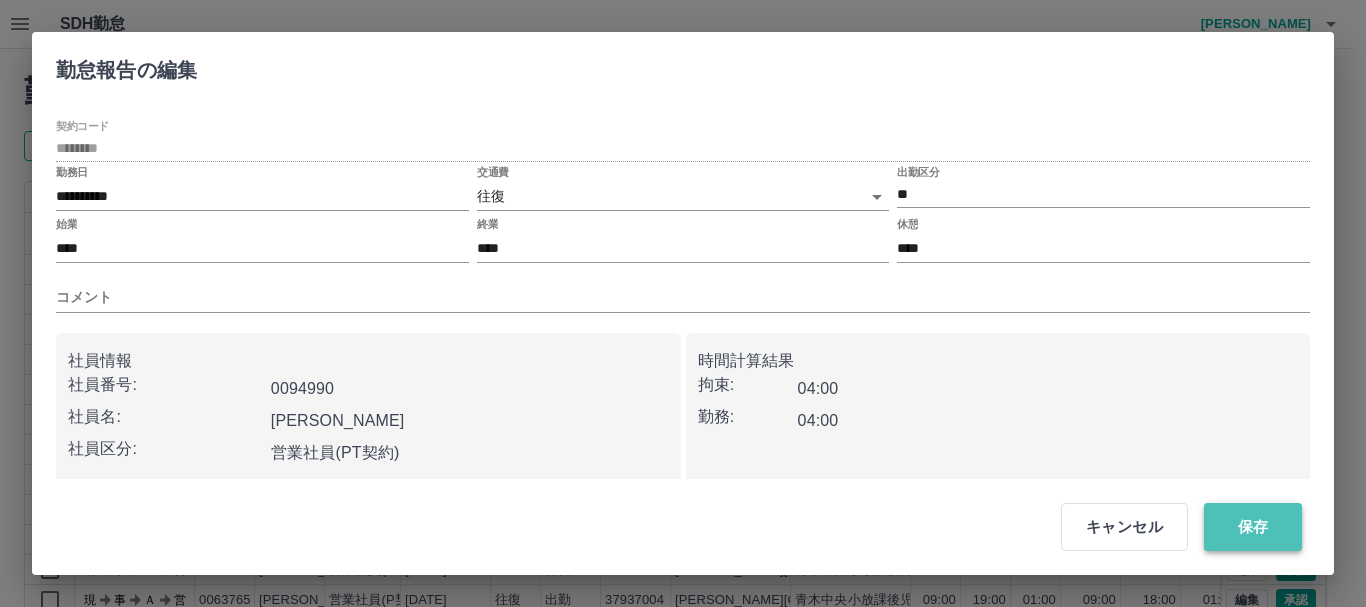 click on "保存" at bounding box center (1253, 527) 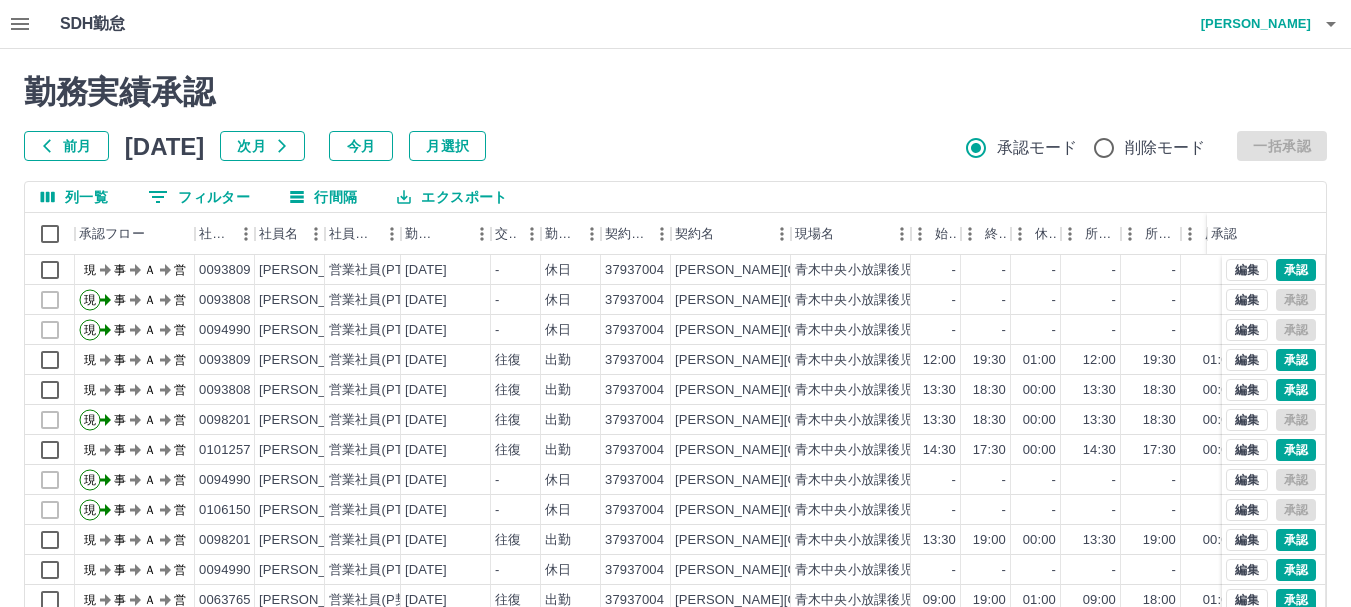 click on "勤務実績承認 前月 [DATE] 次月 今月 月選択 承認モード 削除モード 一括承認 列一覧 0 フィルター 行間隔 エクスポート 承認フロー 社員番号 社員名 社員区分 勤務日 交通費 勤務区分 契約コード 契約名 現場名 始業 終業 休憩 所定開始 所定終業 所定休憩 拘束 勤務 遅刻等 コメント ステータス 承認 現 事 Ａ 営 0093809 [PERSON_NAME] 営業社員(PT契約) [DATE]  -  休日 37937004 [PERSON_NAME][GEOGRAPHIC_DATA] [PERSON_NAME][GEOGRAPHIC_DATA]小放課後児童クラブ - - - - - - 00:00 00:00 00:00 現場責任者承認待 現 事 Ａ 営 0093808 [PERSON_NAME] 営業社員(PT契約) [DATE]  -  休日 37937004 [PERSON_NAME]市 [PERSON_NAME]中央小放課後児童クラブ - - - - - - 00:00 00:00 00:00 事務担当者承認待 現 事 Ａ 営 0094990 [PERSON_NAME] 営業社員(PT契約) [DATE]  -  休日 37937004 [PERSON_NAME][GEOGRAPHIC_DATA] [PERSON_NAME]中央小放課後児童クラブ - - - - - - 00:00 00:00 00:00 事務担当者承認待 現 事 Ａ 営" at bounding box center (675, 447) 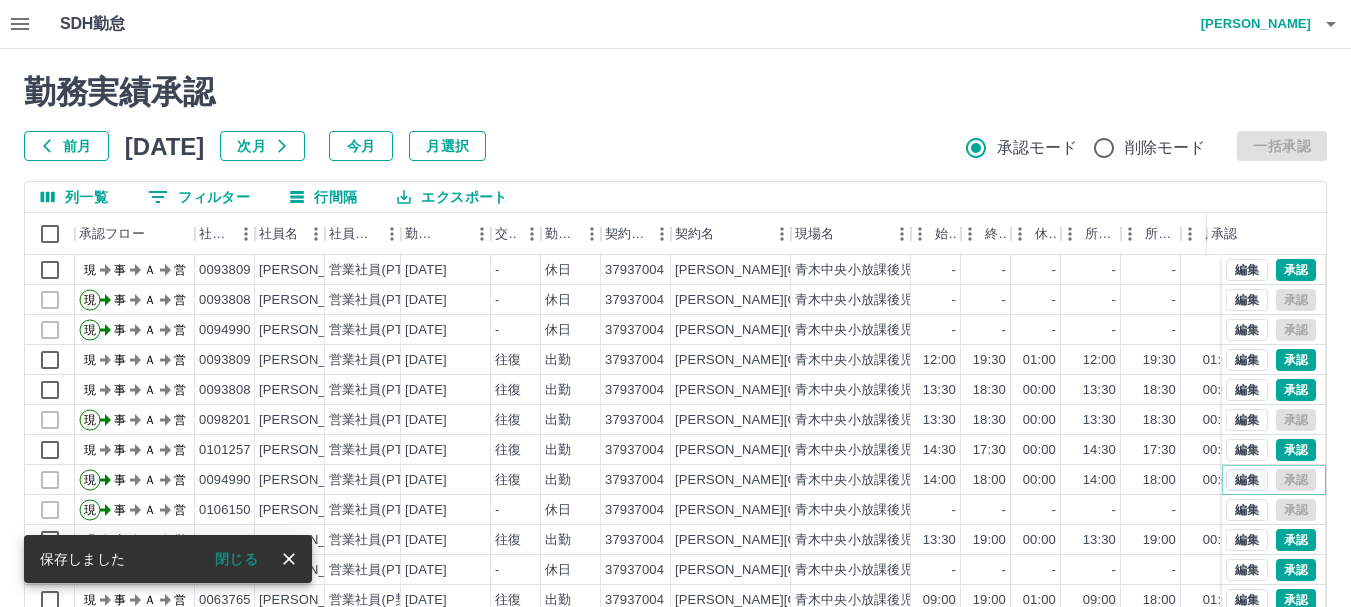 click on "編集" at bounding box center [1247, 480] 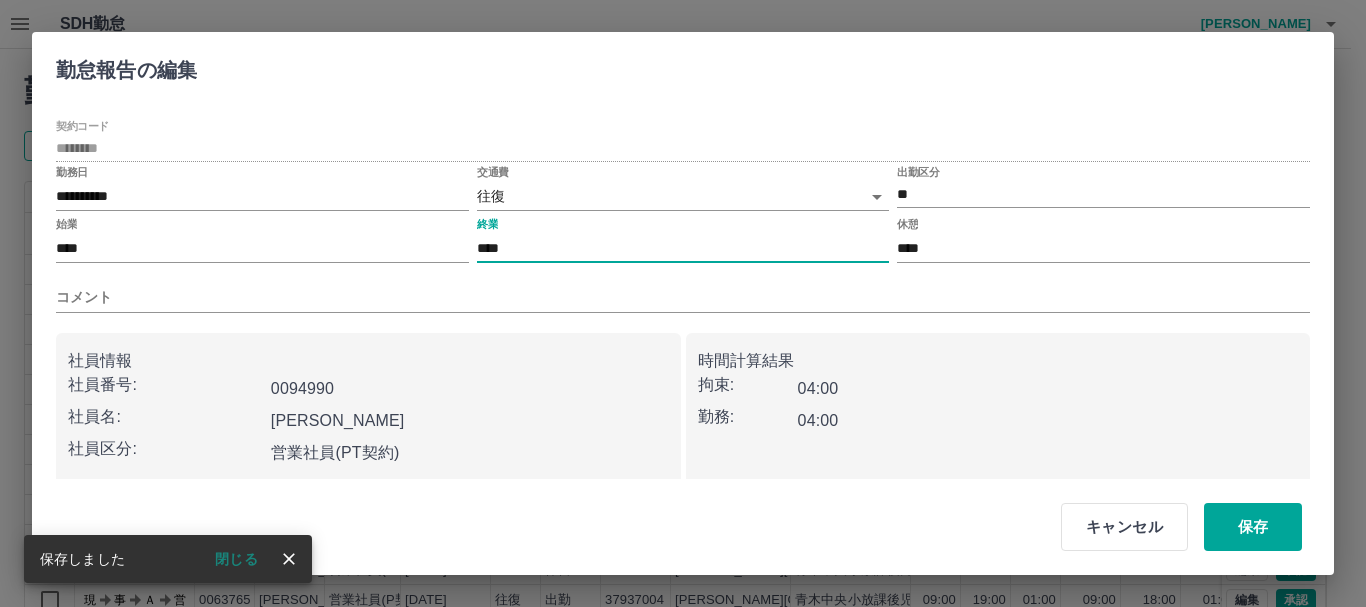 click on "****" at bounding box center [683, 248] 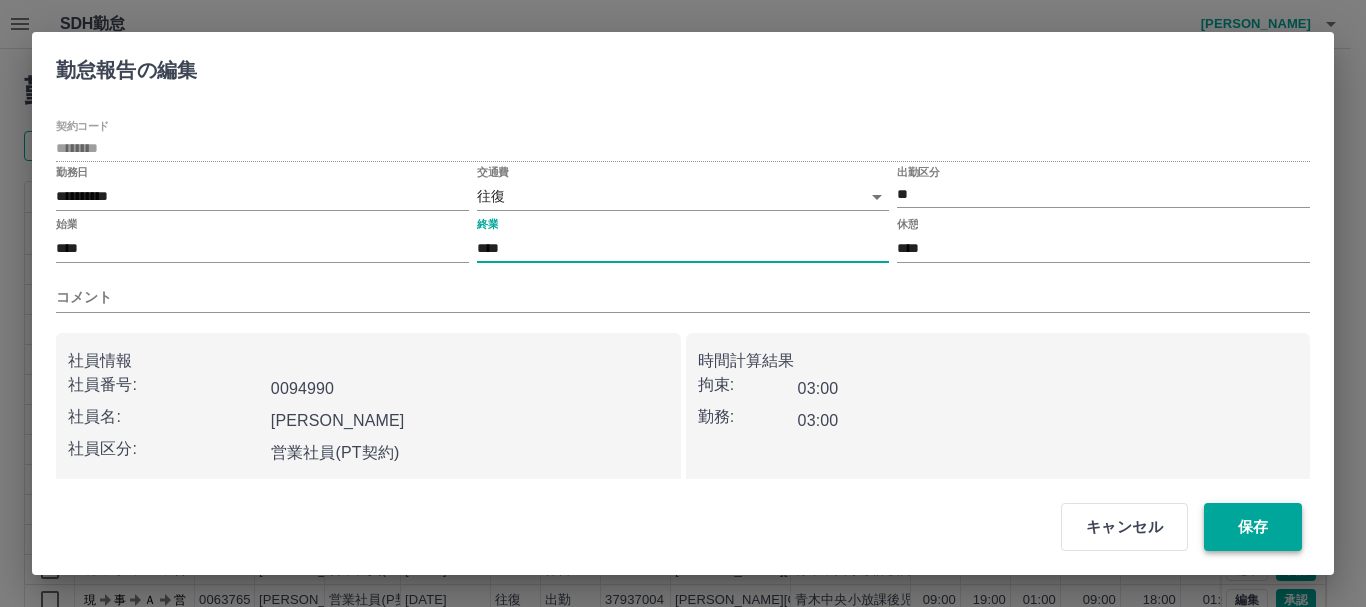 type on "****" 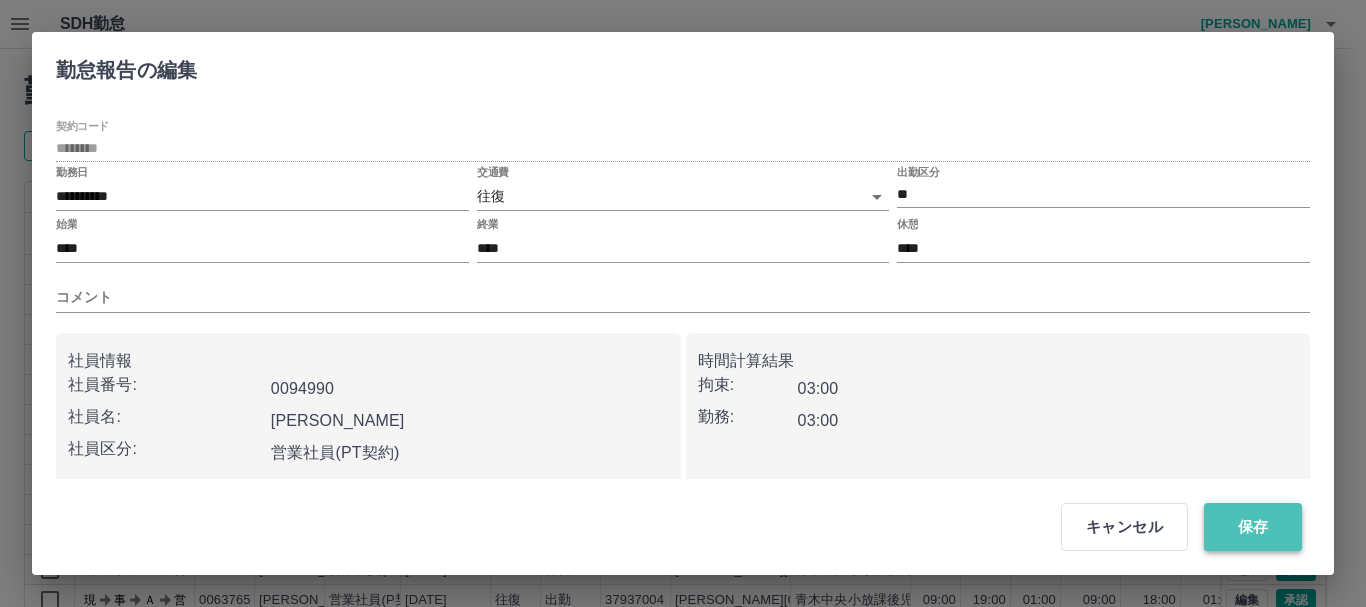 click on "保存" at bounding box center [1253, 527] 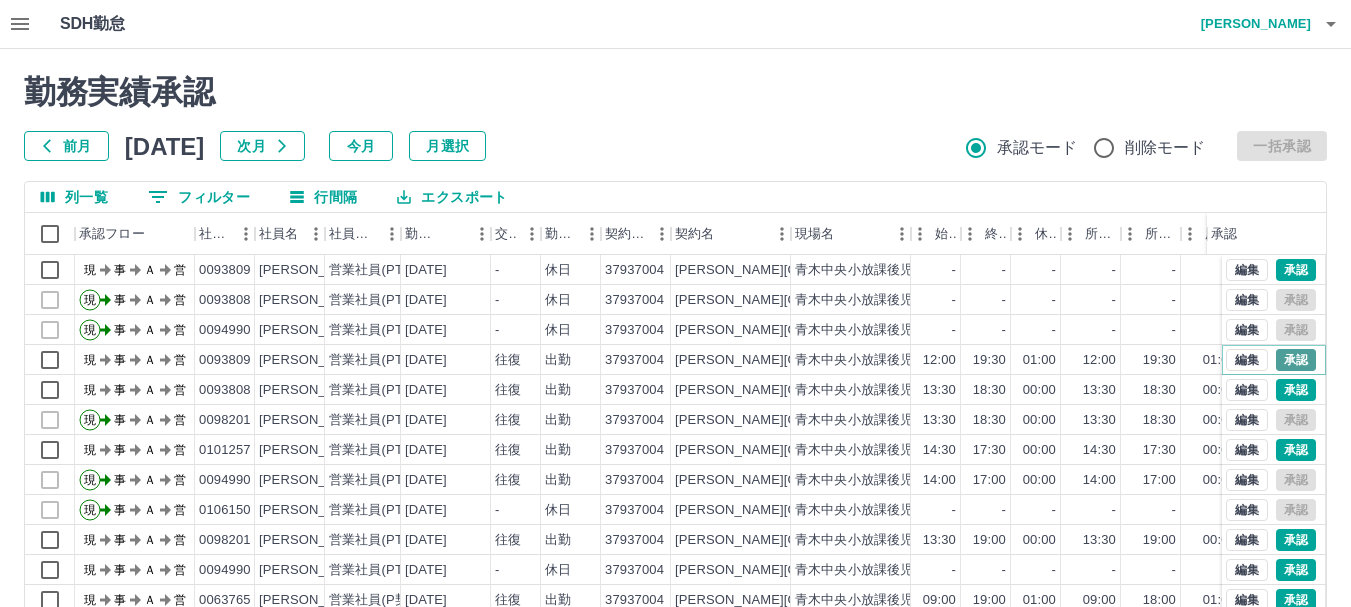 click on "承認" at bounding box center [1296, 360] 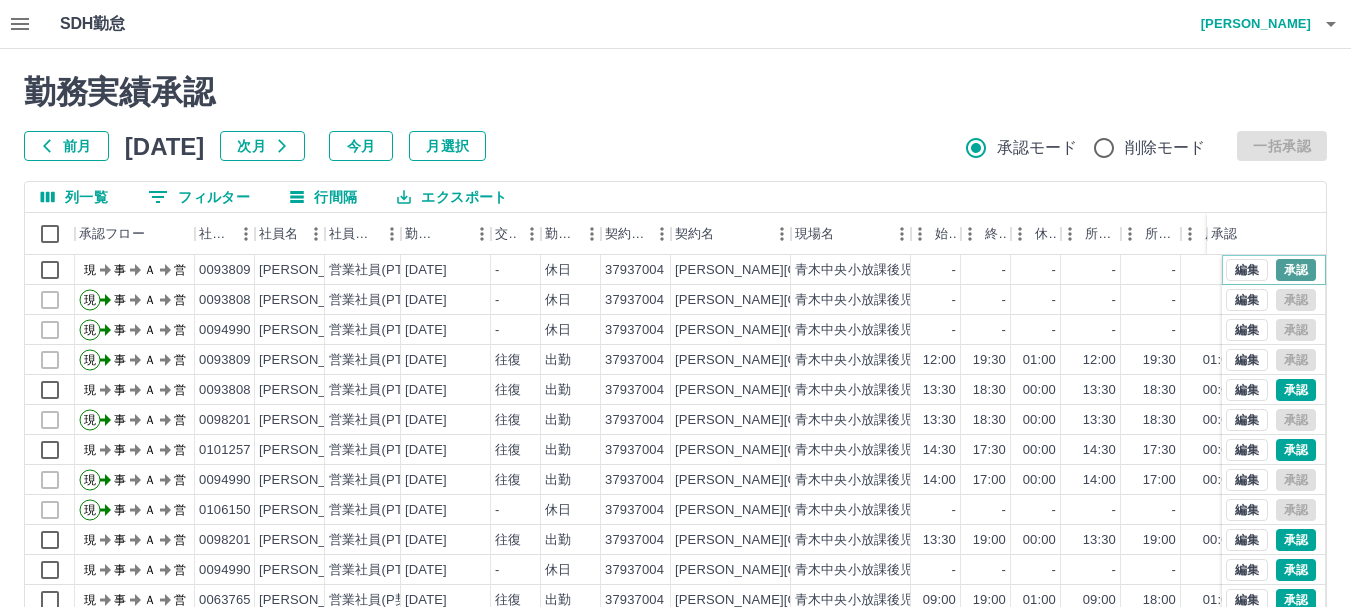 click on "承認" at bounding box center (1296, 270) 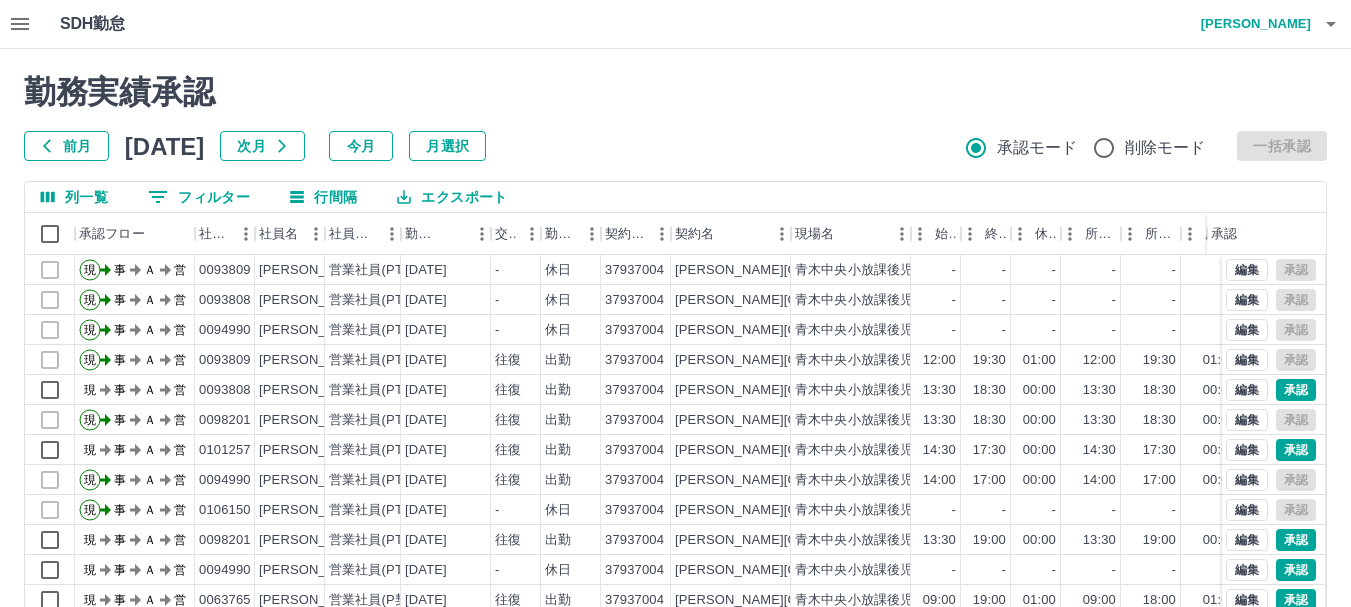 scroll, scrollTop: 102, scrollLeft: 0, axis: vertical 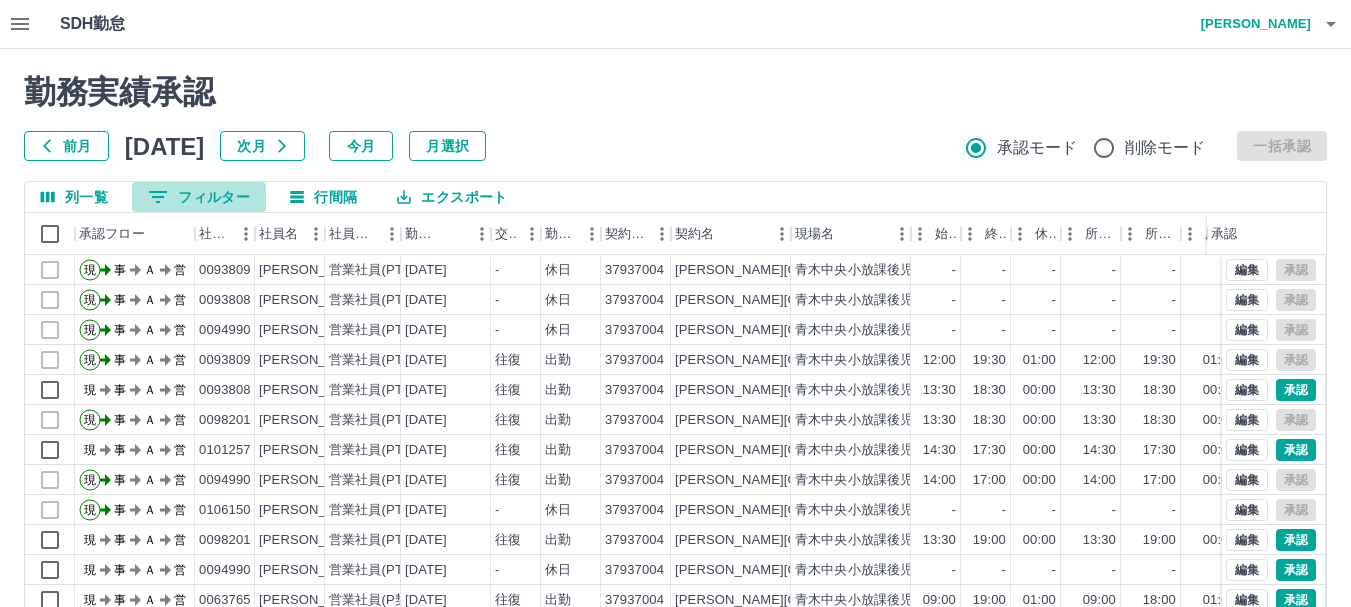 click on "0 フィルター" at bounding box center [199, 197] 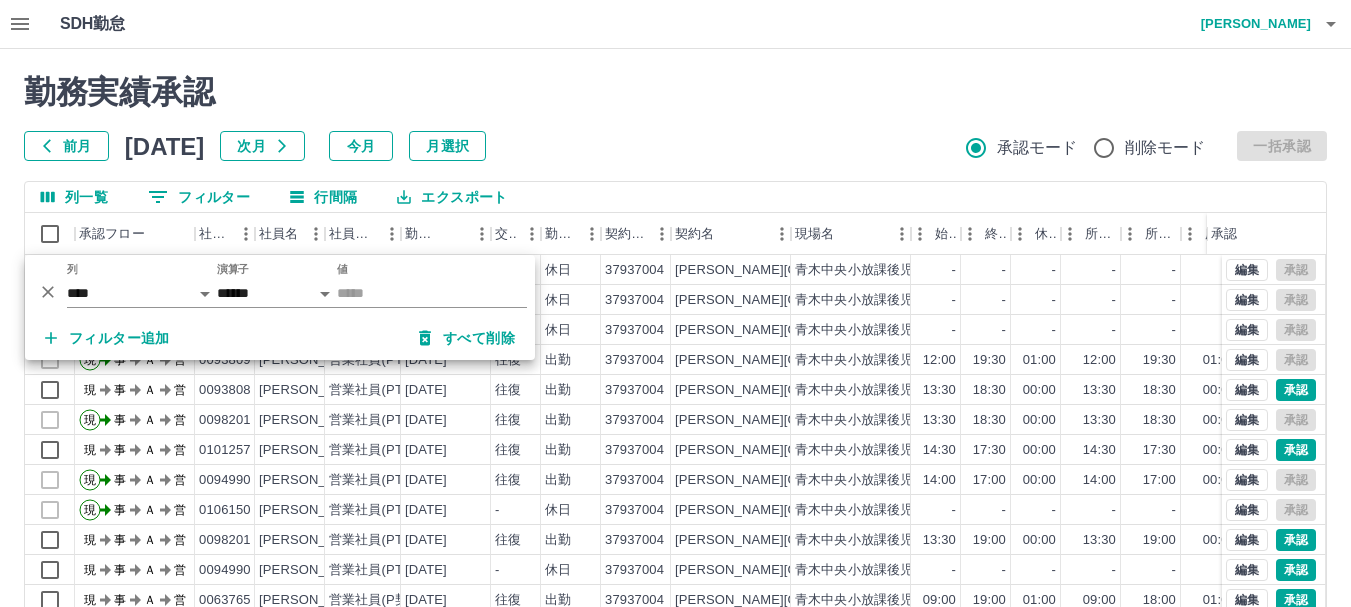 click on "勤務実績承認 前月 [DATE] 次月 今月 月選択 承認モード 削除モード 一括承認 列一覧 0 フィルター 行間隔 エクスポート 承認フロー 社員番号 社員名 社員区分 勤務日 交通費 勤務区分 契約コード 契約名 現場名 始業 終業 休憩 所定開始 所定終業 所定休憩 拘束 勤務 遅刻等 コメント ステータス 承認 現 事 Ａ 営 0093809 [PERSON_NAME] 営業社員(PT契約) [DATE]  -  休日 37937004 [PERSON_NAME][GEOGRAPHIC_DATA] [PERSON_NAME][GEOGRAPHIC_DATA]小放課後児童クラブ - - - - - - 00:00 00:00 00:00 事務担当者承認待 現 事 Ａ 営 0093808 [PERSON_NAME] 営業社員(PT契約) [DATE]  -  休日 37937004 [PERSON_NAME]市 [PERSON_NAME]中央小放課後児童クラブ - - - - - - 00:00 00:00 00:00 事務担当者承認待 現 事 Ａ 営 0094990 [PERSON_NAME] 営業社員(PT契約) [DATE]  -  休日 37937004 [PERSON_NAME][GEOGRAPHIC_DATA] [PERSON_NAME]中央小放課後児童クラブ - - - - - - 00:00 00:00 00:00 事務担当者承認待 現 事 Ａ 営" at bounding box center [675, 447] 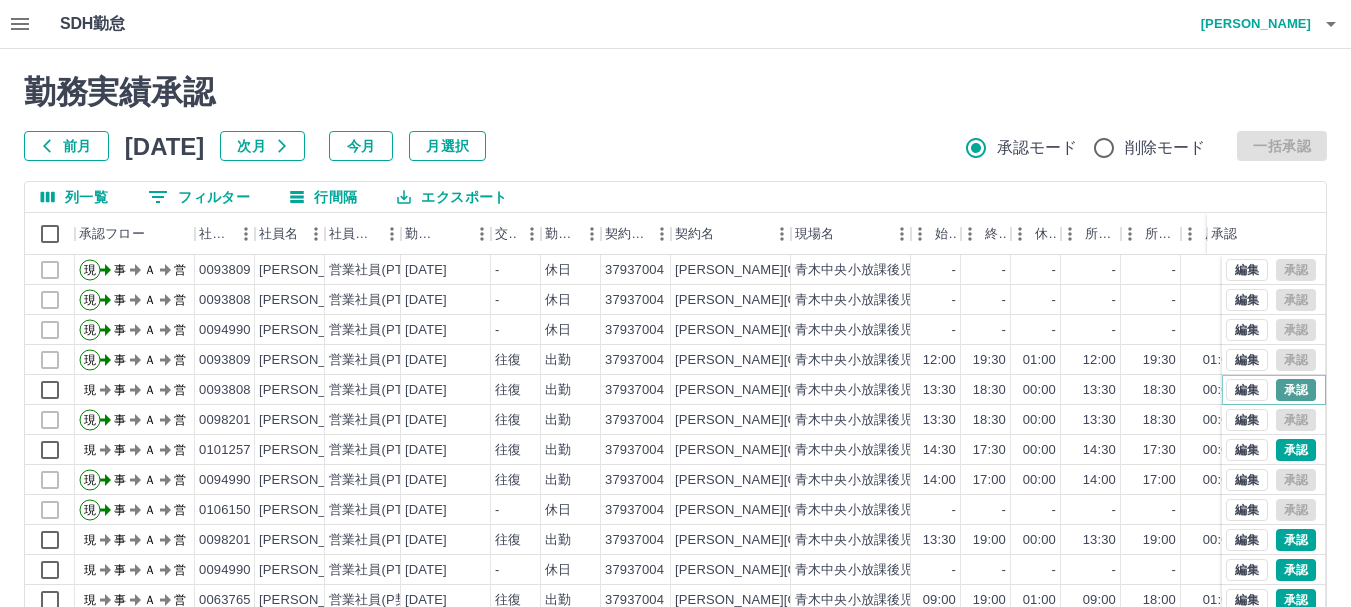 click on "承認" at bounding box center (1296, 390) 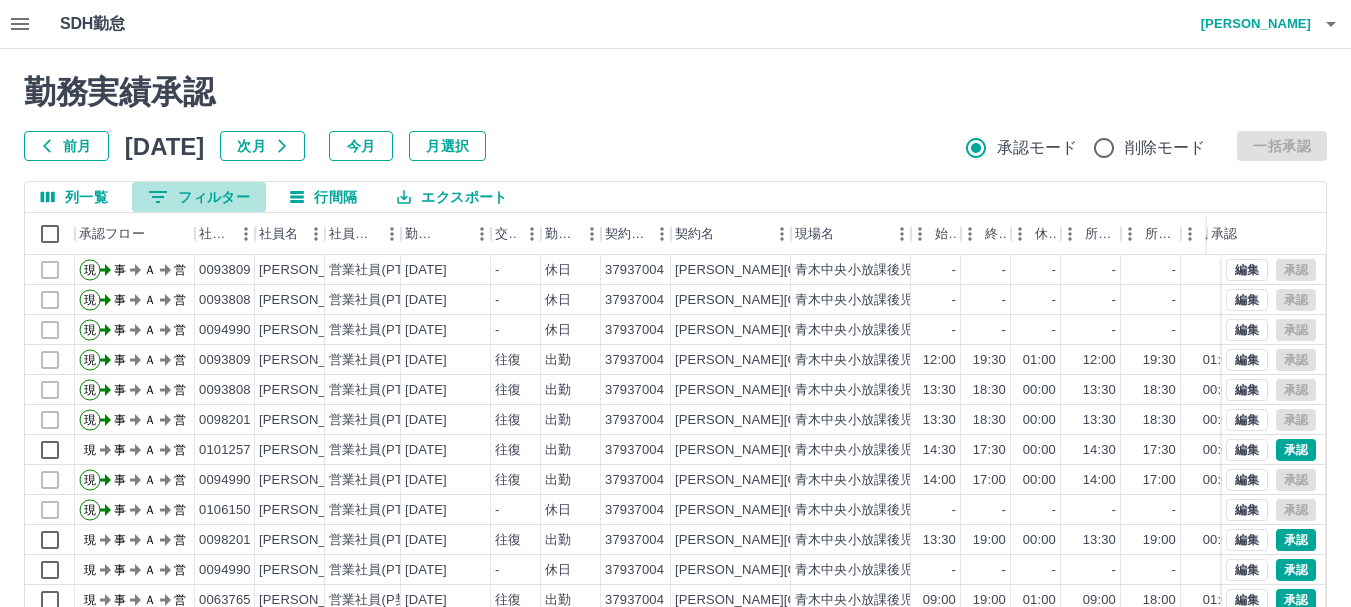 click on "0 フィルター" at bounding box center (199, 197) 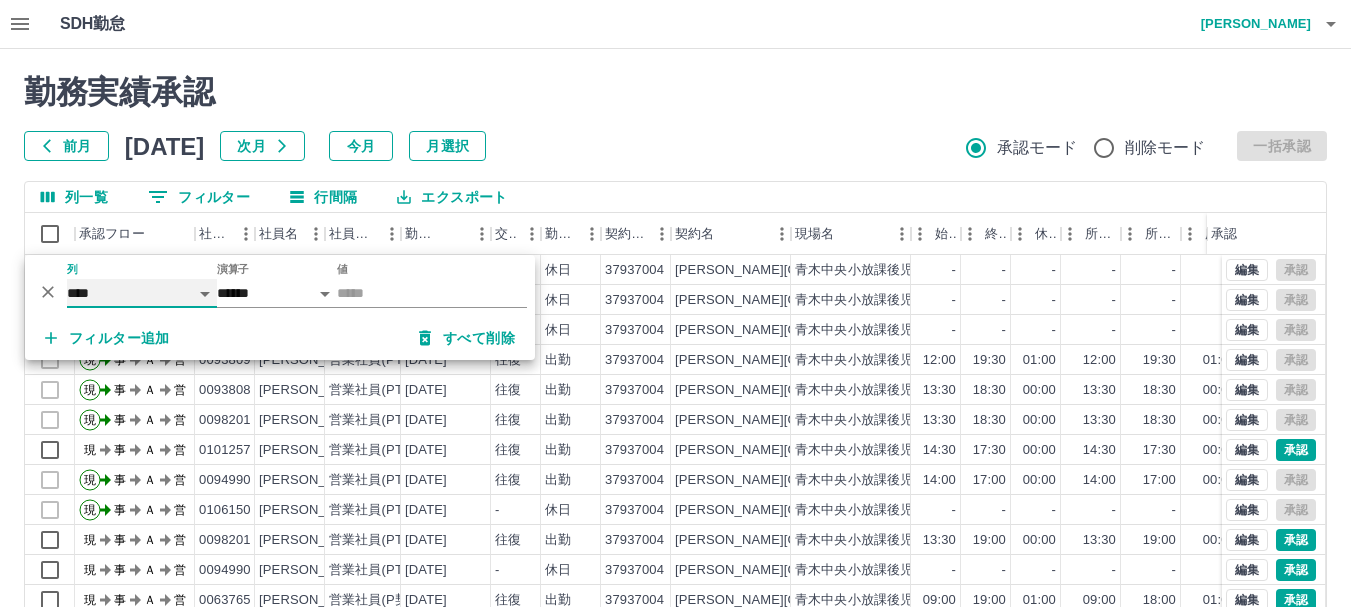 click on "**** *** **** *** *** **** ***** *** *** ** ** ** **** **** **** ** ** *** **** *****" at bounding box center [142, 293] 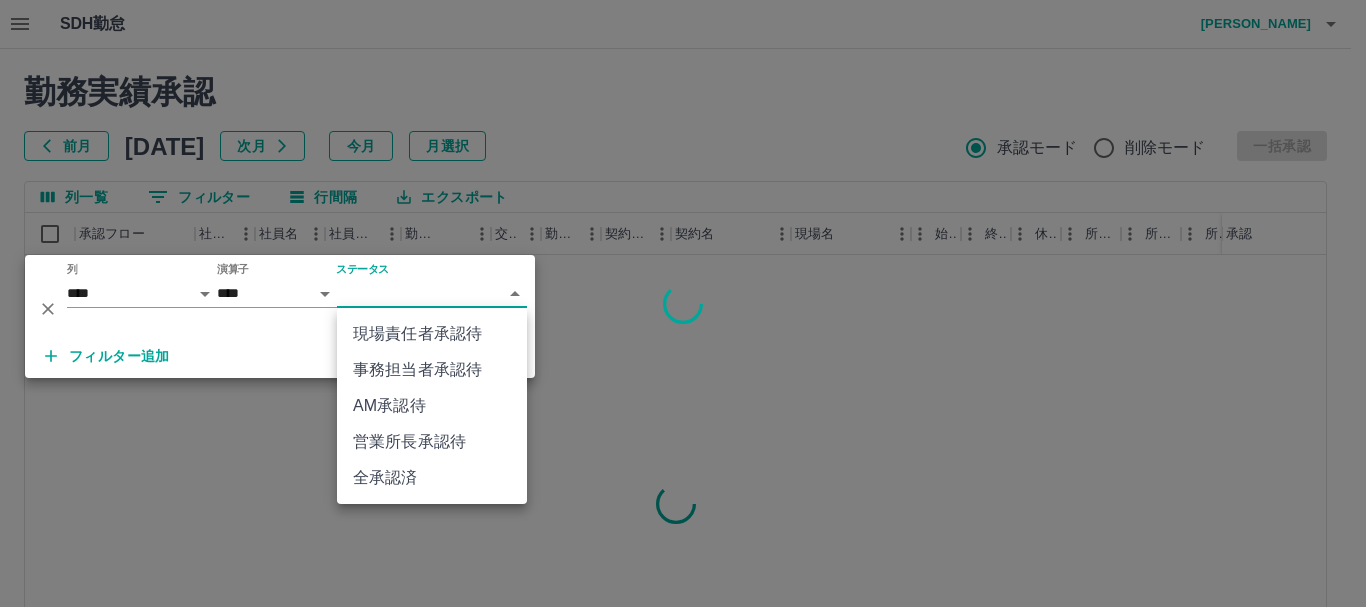 click on "SDH勤怠 [PERSON_NAME] 勤務実績承認 前月 [DATE] 次月 今月 月選択 承認モード 削除モード 一括承認 列一覧 0 フィルター 行間隔 エクスポート 承認フロー 社員番号 社員名 社員区分 勤務日 交通費 勤務区分 契約コード 契約名 現場名 始業 終業 休憩 所定開始 所定終業 所定休憩 拘束 勤務 遅刻等 コメント ステータス 承認 ページあたりの行数: 20 ** 1～20 / 118 SDH勤怠 *** ** 列 **** *** **** *** *** **** ***** *** *** ** ** ** **** **** **** ** ** *** **** ***** 演算子 **** ****** ステータス ​ ********* フィルター追加 すべて削除 現場責任者承認待 事務担当者承認待 AM承認待 営業所長承認待 全承認済" at bounding box center [683, 422] 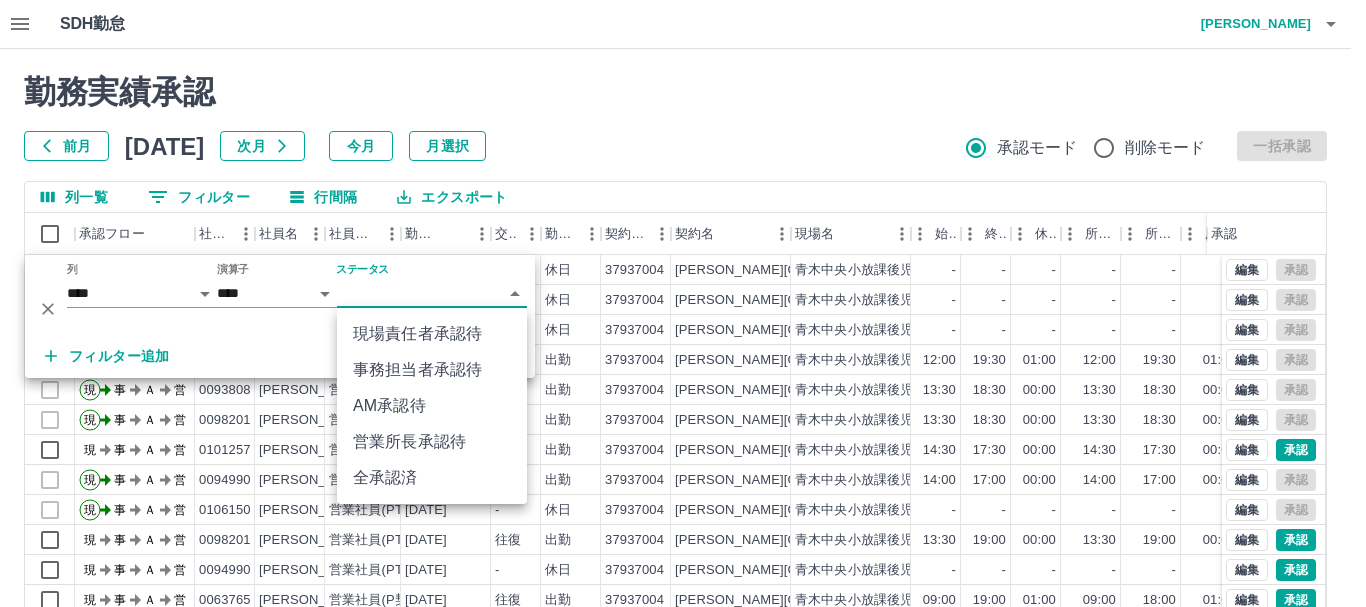 click on "SDH勤怠 [PERSON_NAME] 勤務実績承認 前月 [DATE] 次月 今月 月選択 承認モード 削除モード 一括承認 列一覧 0 フィルター 行間隔 エクスポート 承認フロー 社員番号 社員名 社員区分 勤務日 交通費 勤務区分 契約コード 契約名 現場名 始業 終業 休憩 所定開始 所定終業 所定休憩 拘束 勤務 遅刻等 コメント ステータス 承認 現 事 Ａ 営 0093809 [PERSON_NAME] 営業社員(PT契約) [DATE]  -  休日 37937004 [PERSON_NAME][GEOGRAPHIC_DATA] [PERSON_NAME]中央小放課後児童クラブ - - - - - - 00:00 00:00 00:00 事務担当者承認待 現 事 Ａ 営 0093808 [PERSON_NAME] 営業社員(PT契約) [DATE]  -  休日 37937004 [PERSON_NAME][GEOGRAPHIC_DATA] [PERSON_NAME]中央小放課後児童クラブ - - - - - - 00:00 00:00 00:00 事務担当者承認待 現 事 Ａ 営 0094990 [PERSON_NAME] 営業社員(PT契約) [DATE]  -  休日 37937004 [PERSON_NAME][GEOGRAPHIC_DATA] [PERSON_NAME][GEOGRAPHIC_DATA]小放課後児童クラブ - - - - - - 00:00 00:00 00:00 現 事 Ａ -" at bounding box center [683, 422] 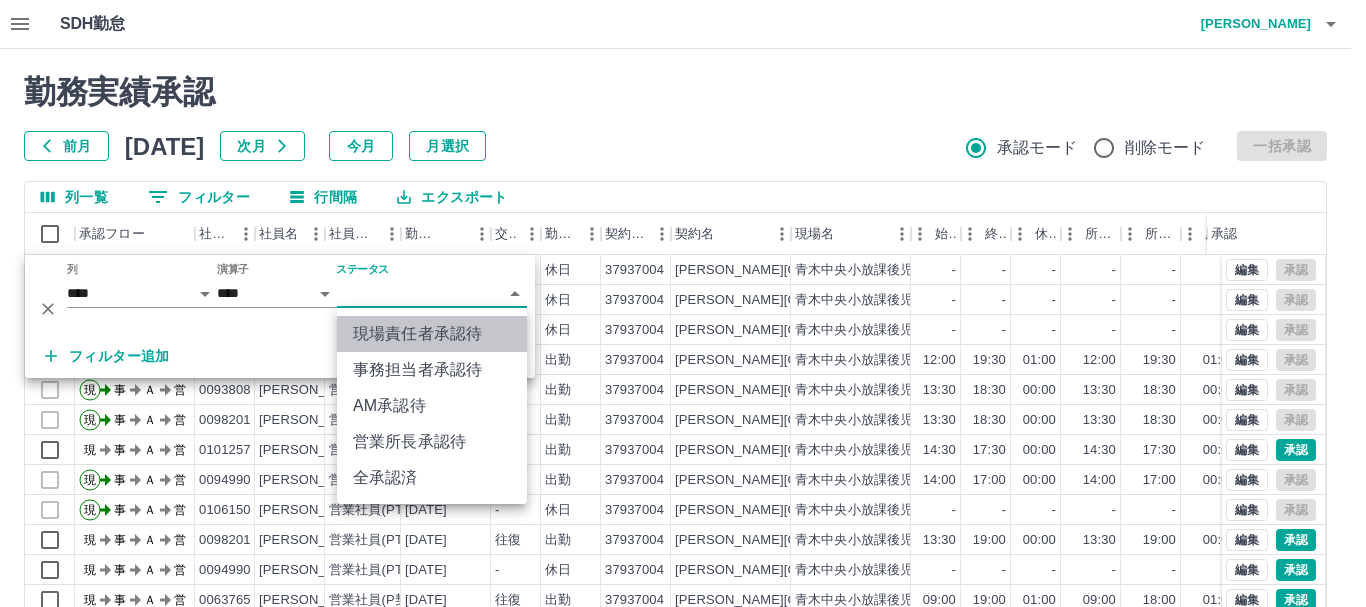 click on "現場責任者承認待" at bounding box center (432, 334) 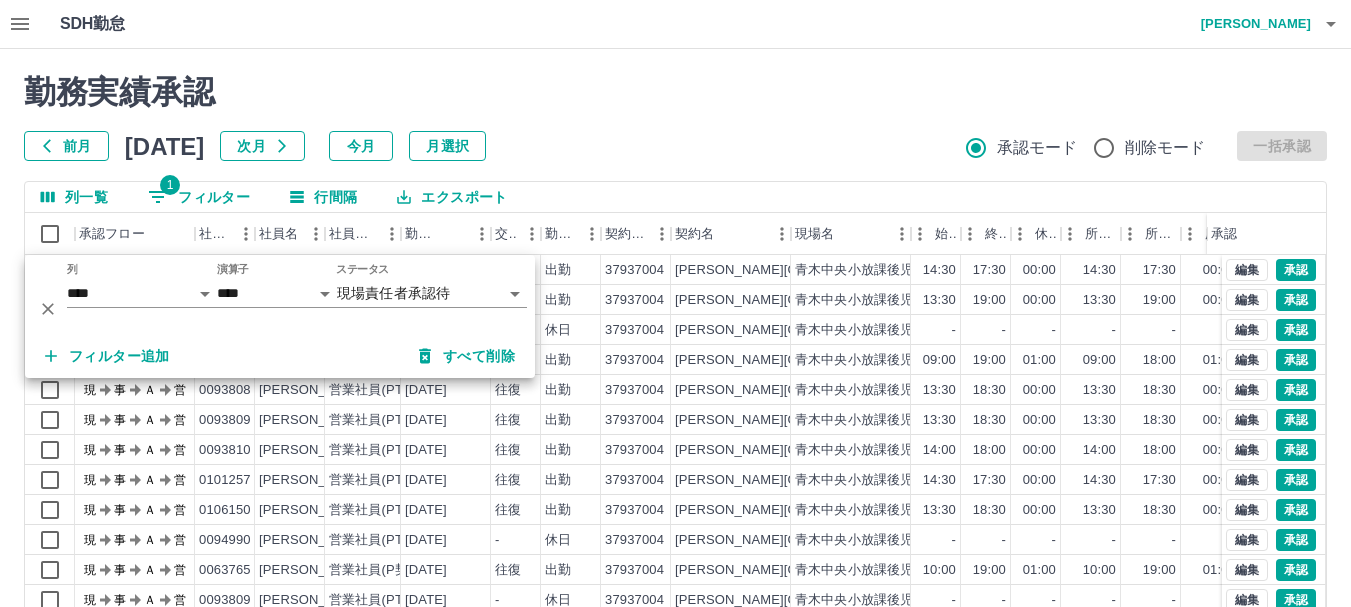 click on "勤務実績承認" at bounding box center (675, 92) 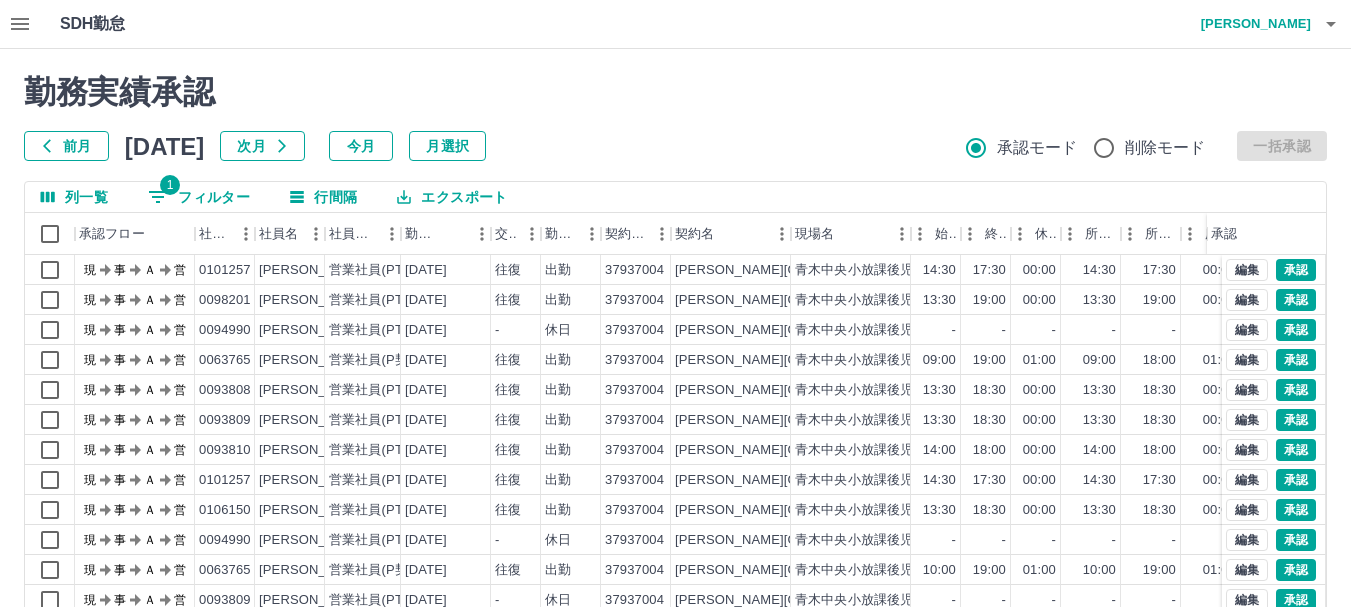 scroll, scrollTop: 102, scrollLeft: 0, axis: vertical 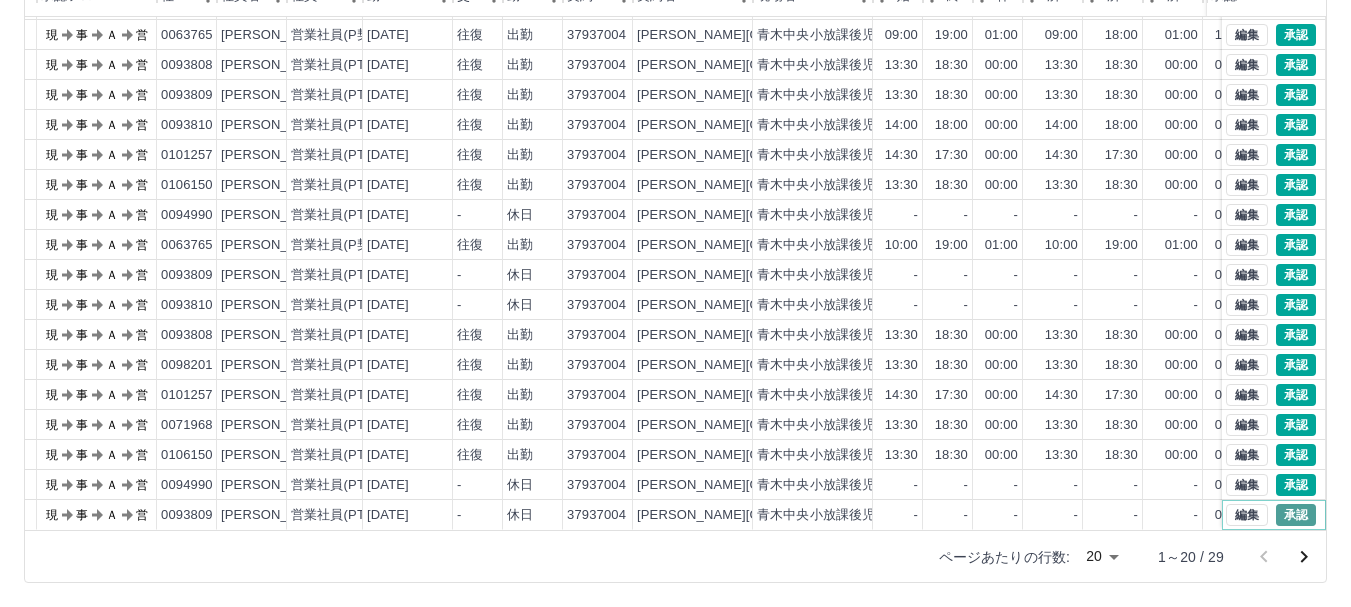 click on "承認" at bounding box center (1296, 515) 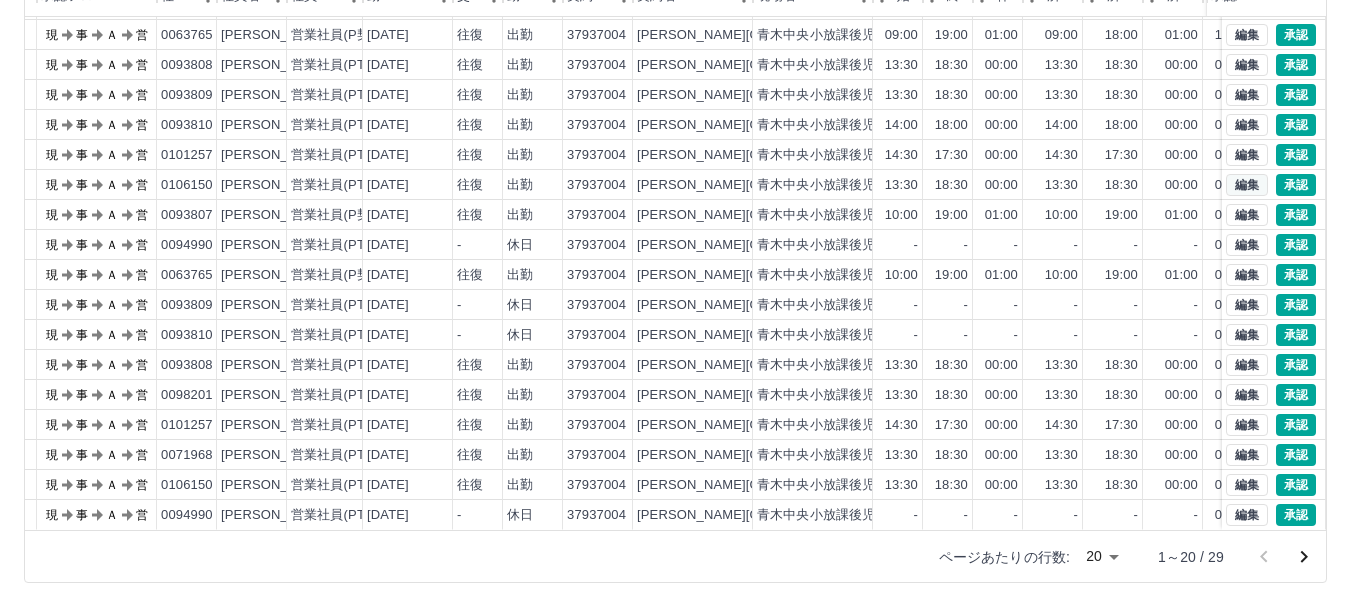 scroll, scrollTop: 0, scrollLeft: 38, axis: horizontal 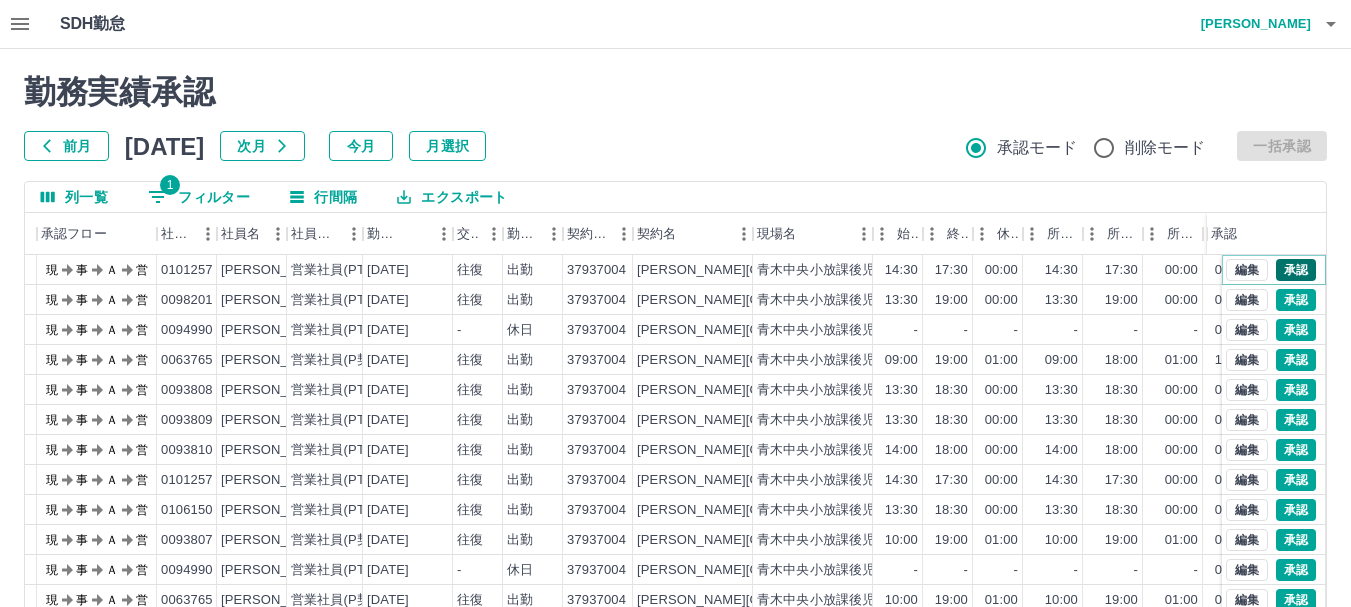 click on "承認" at bounding box center [1296, 270] 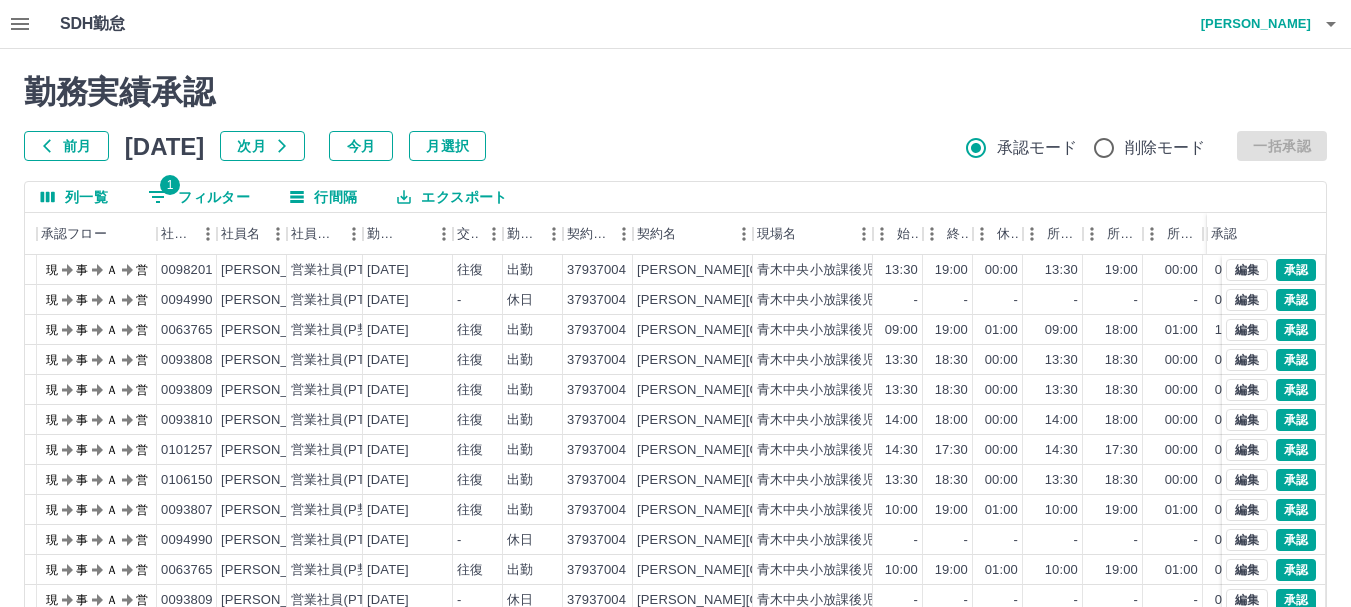 scroll, scrollTop: 3, scrollLeft: 0, axis: vertical 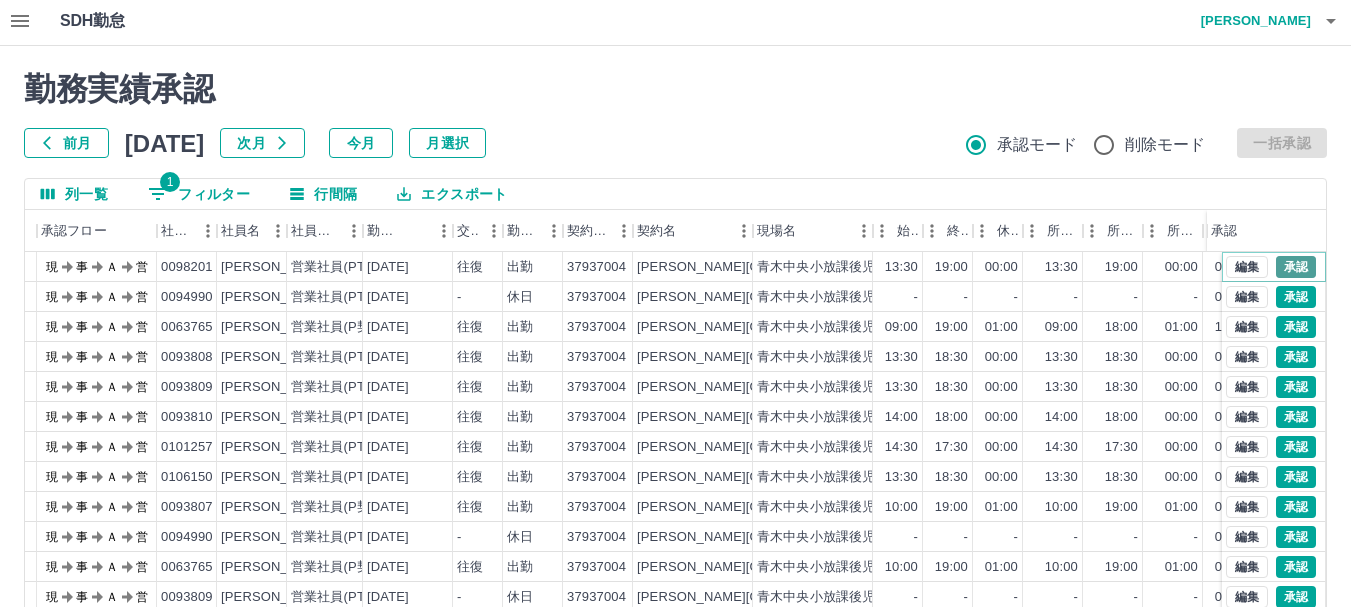 click on "承認" at bounding box center (1296, 267) 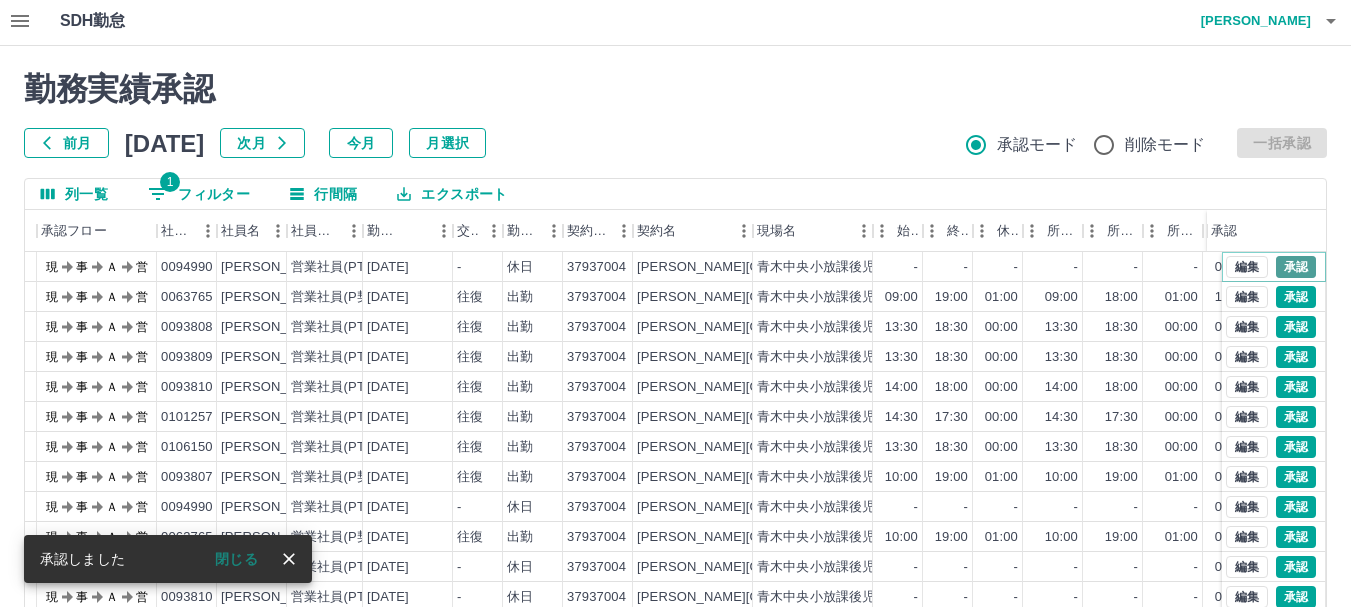 click on "承認" at bounding box center (1296, 267) 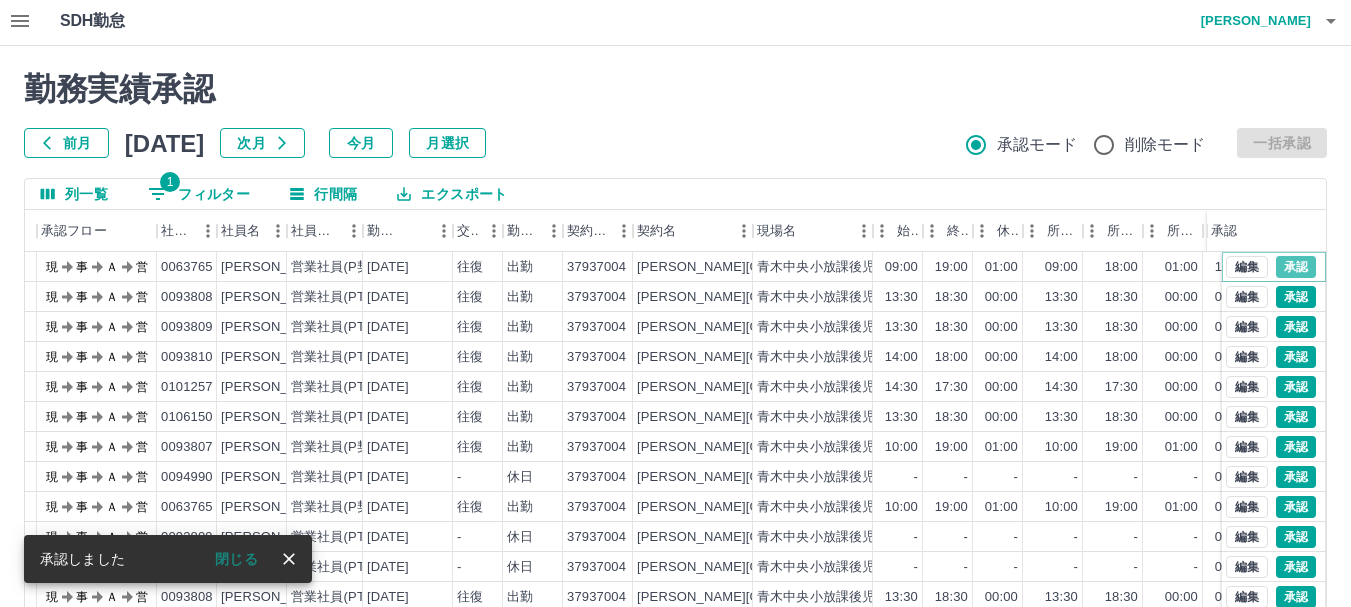 click on "承認" at bounding box center (1296, 267) 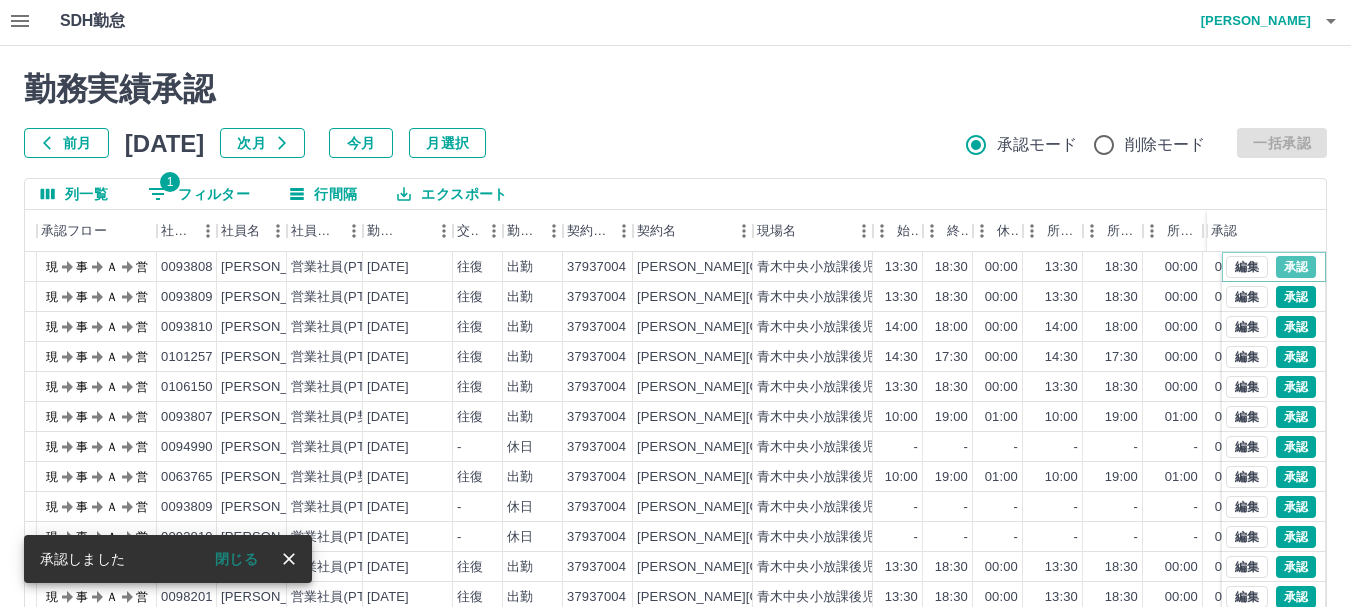 click on "承認" at bounding box center [1296, 267] 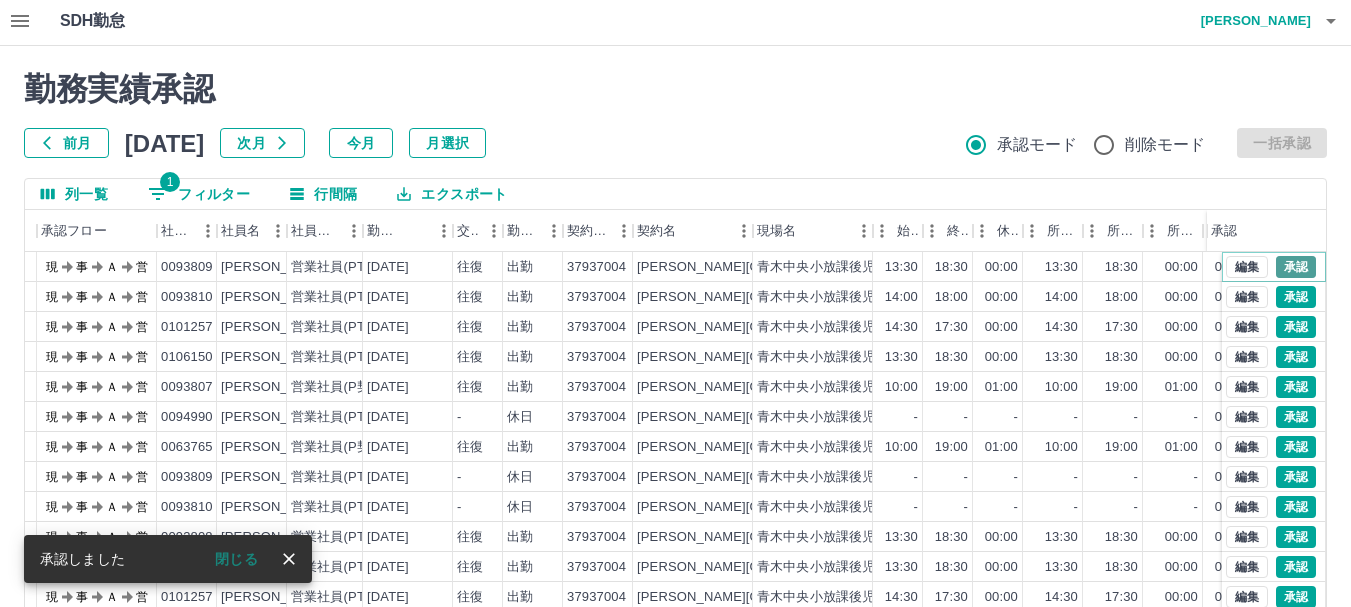 click on "承認" at bounding box center (1296, 267) 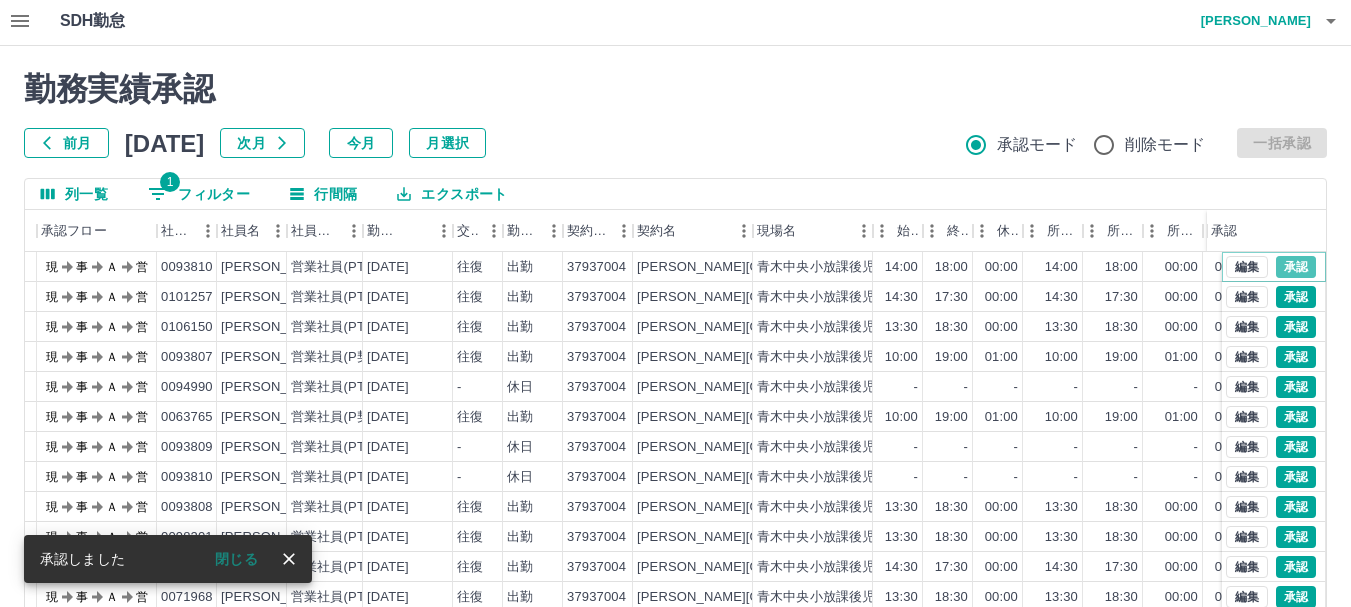 click on "承認" at bounding box center [1296, 267] 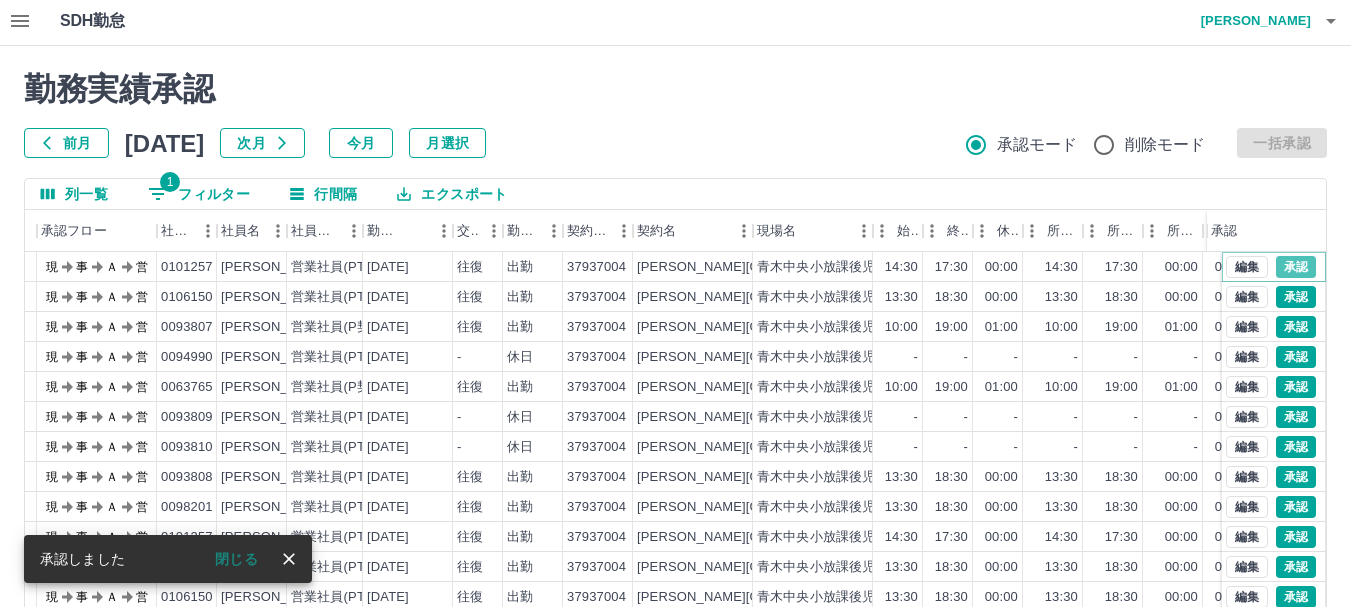 click on "承認" at bounding box center [1296, 267] 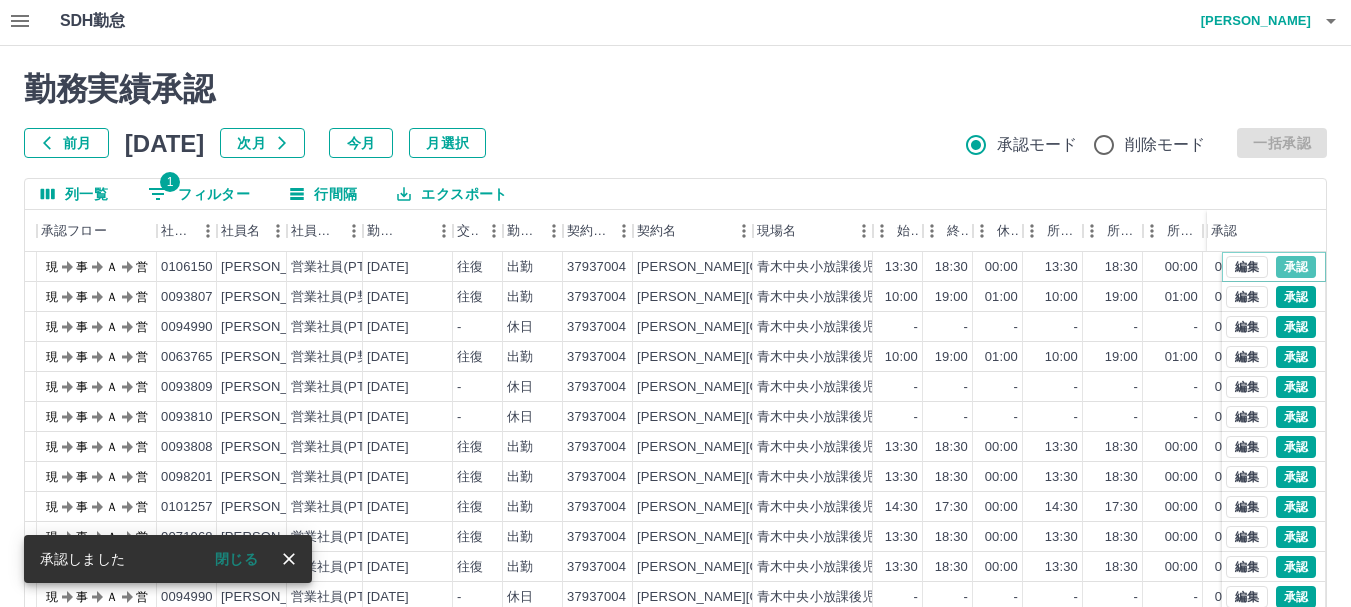click on "承認" at bounding box center (1296, 267) 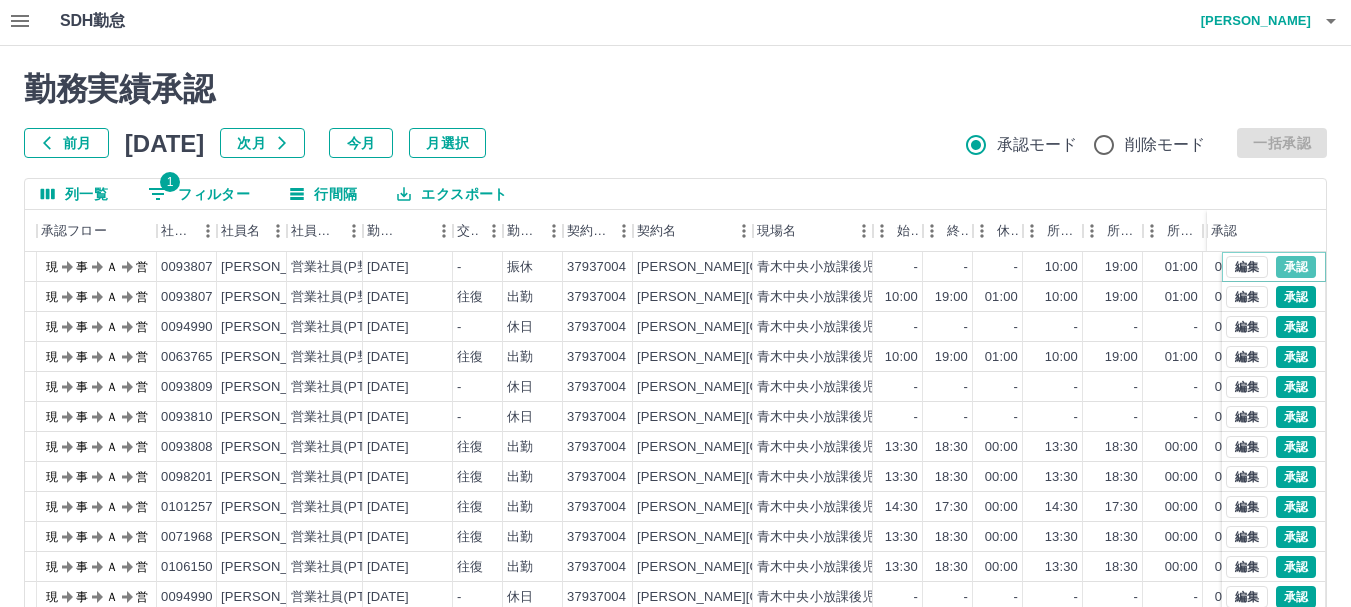 click on "承認" at bounding box center (1296, 267) 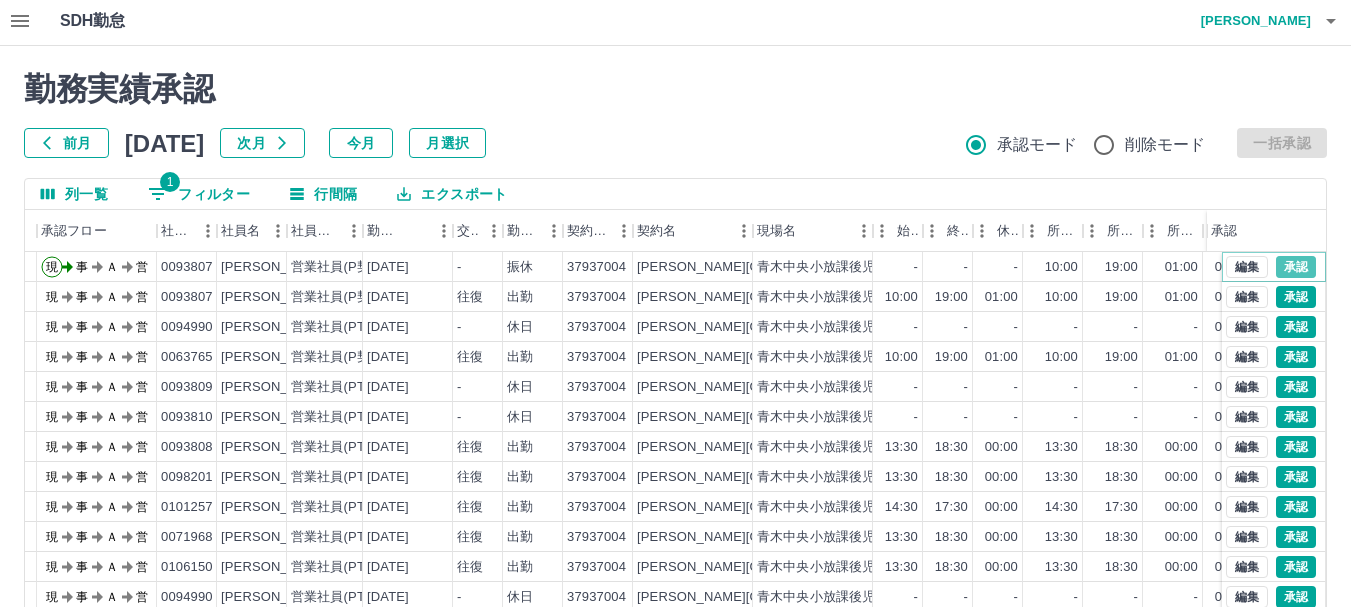 click on "承認" at bounding box center [1296, 267] 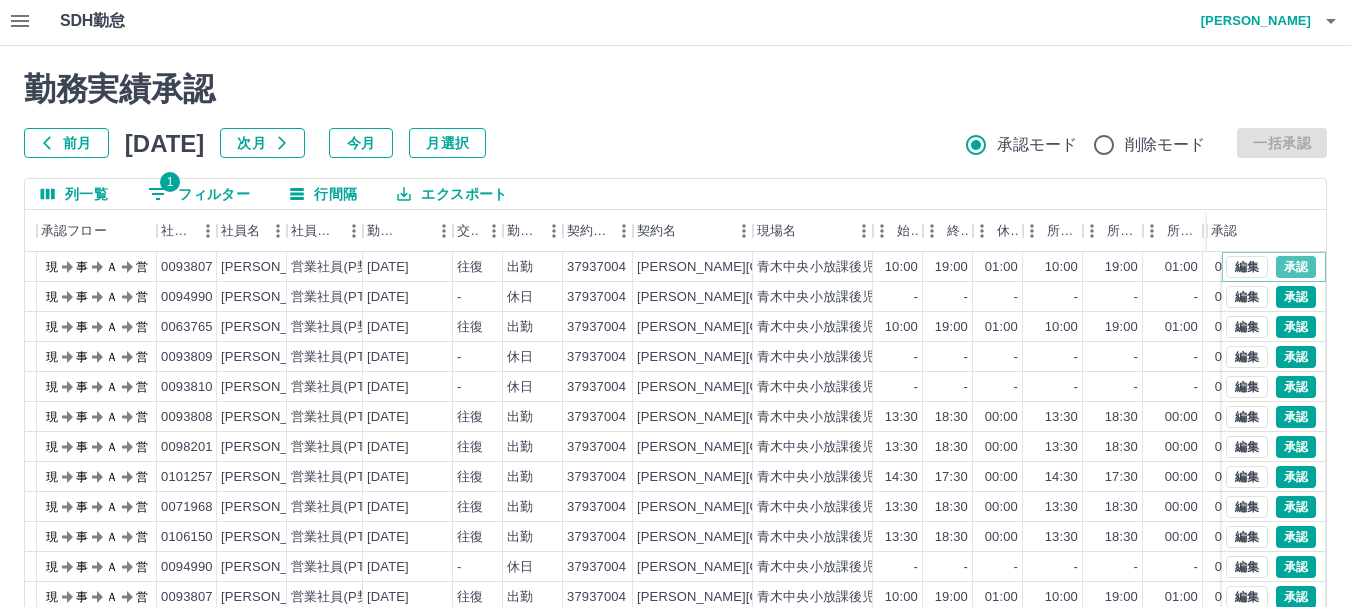 click on "承認" at bounding box center [1296, 267] 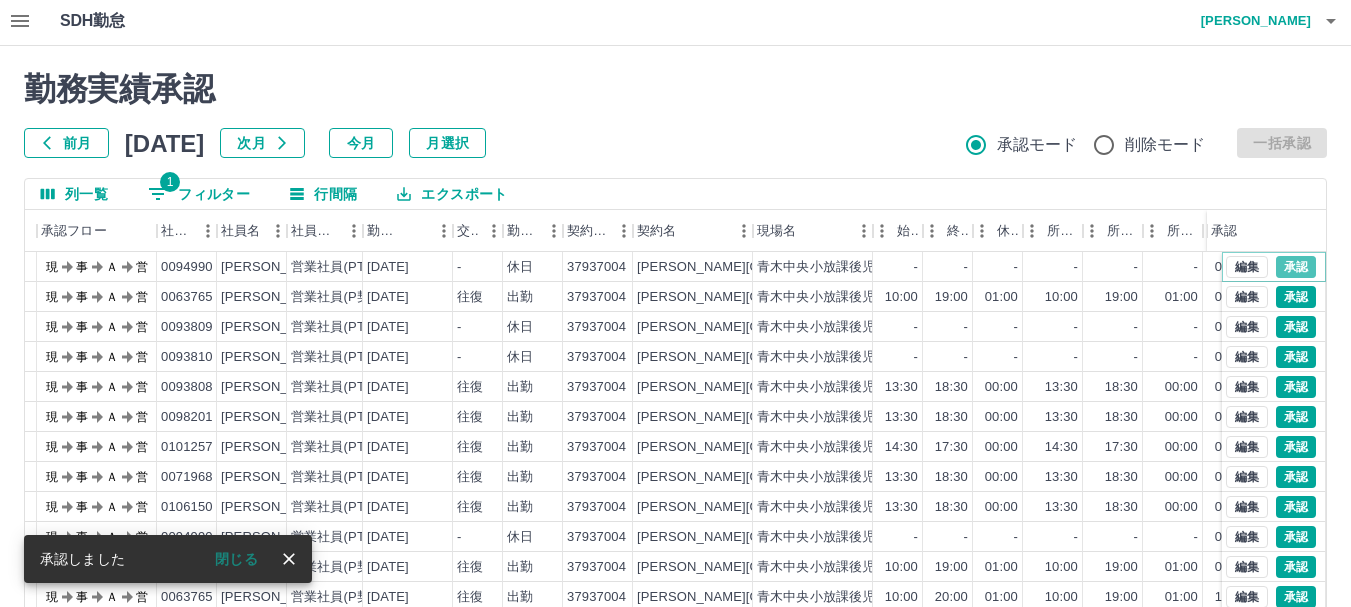 click on "承認" at bounding box center (1296, 267) 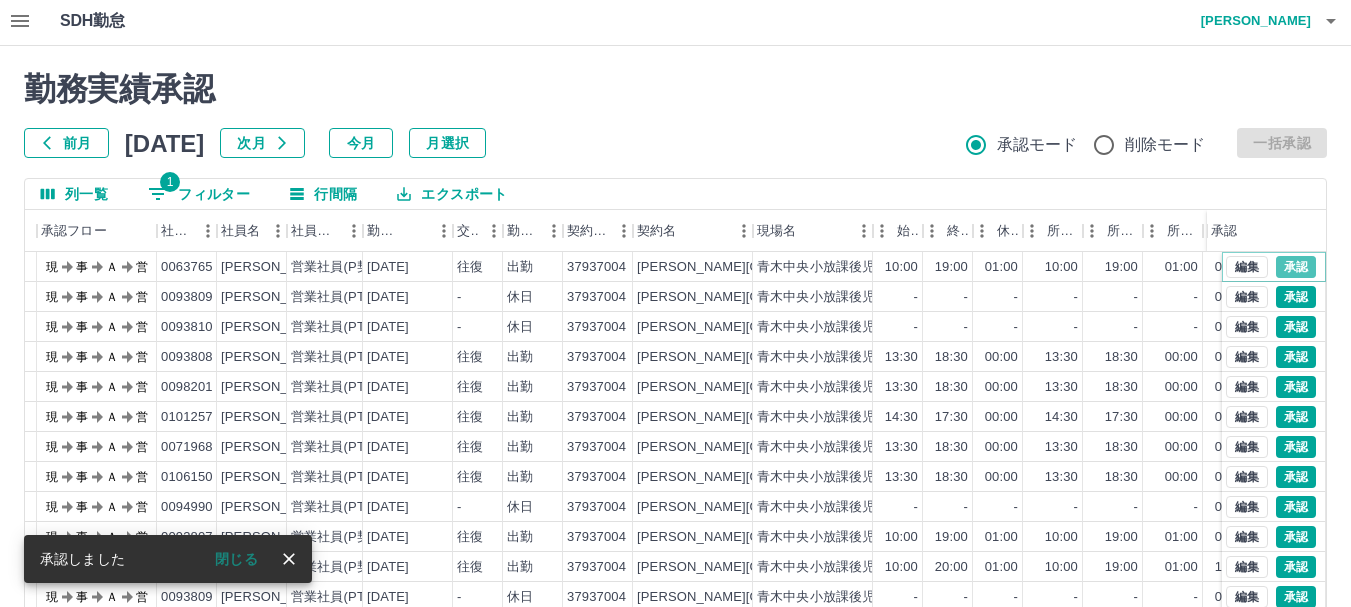 click on "承認" at bounding box center [1296, 267] 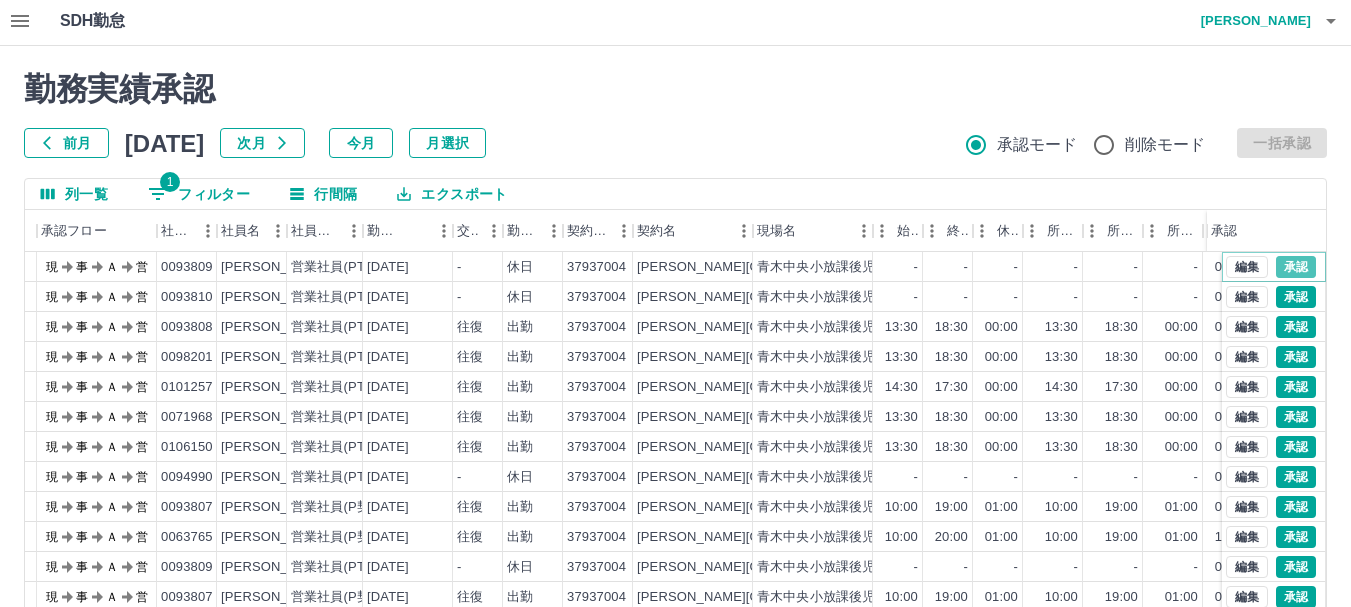 click on "承認" at bounding box center (1296, 267) 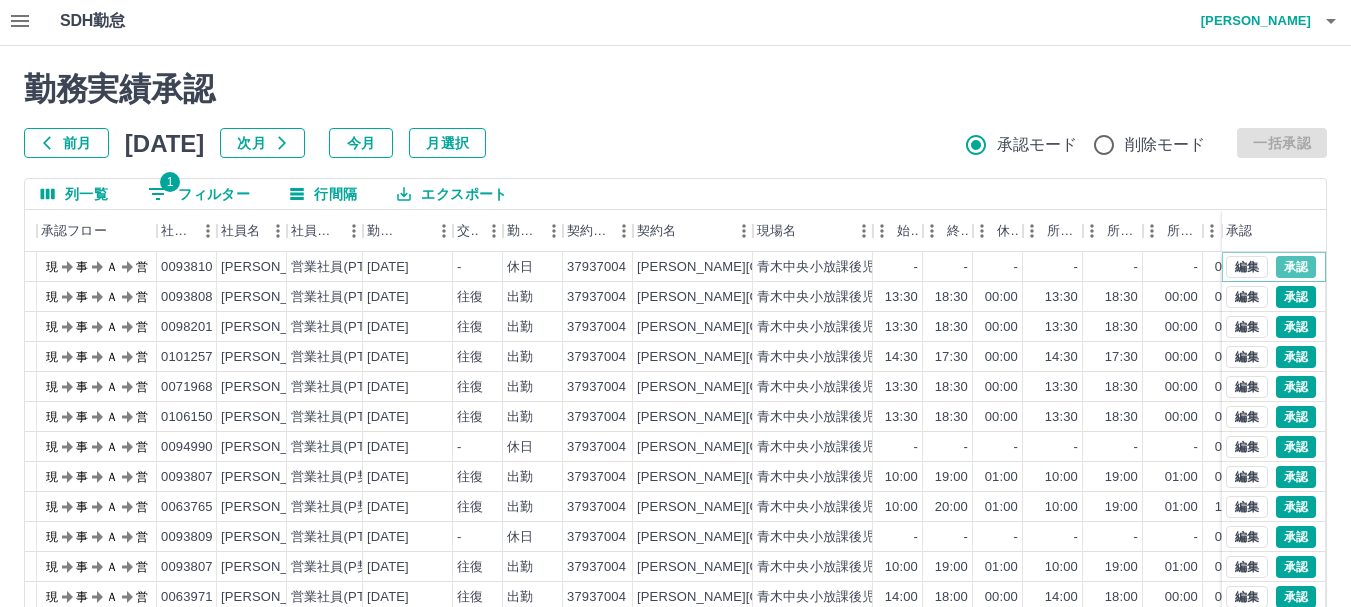 click on "承認" at bounding box center (1296, 267) 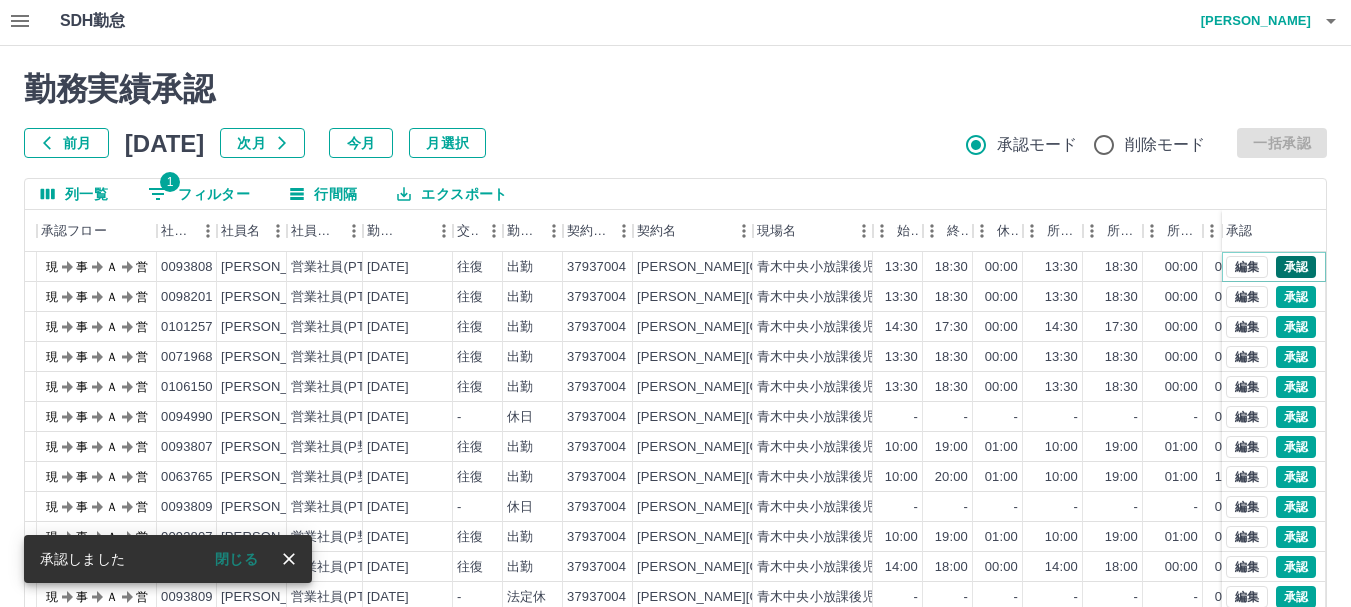 click on "承認" at bounding box center (1296, 267) 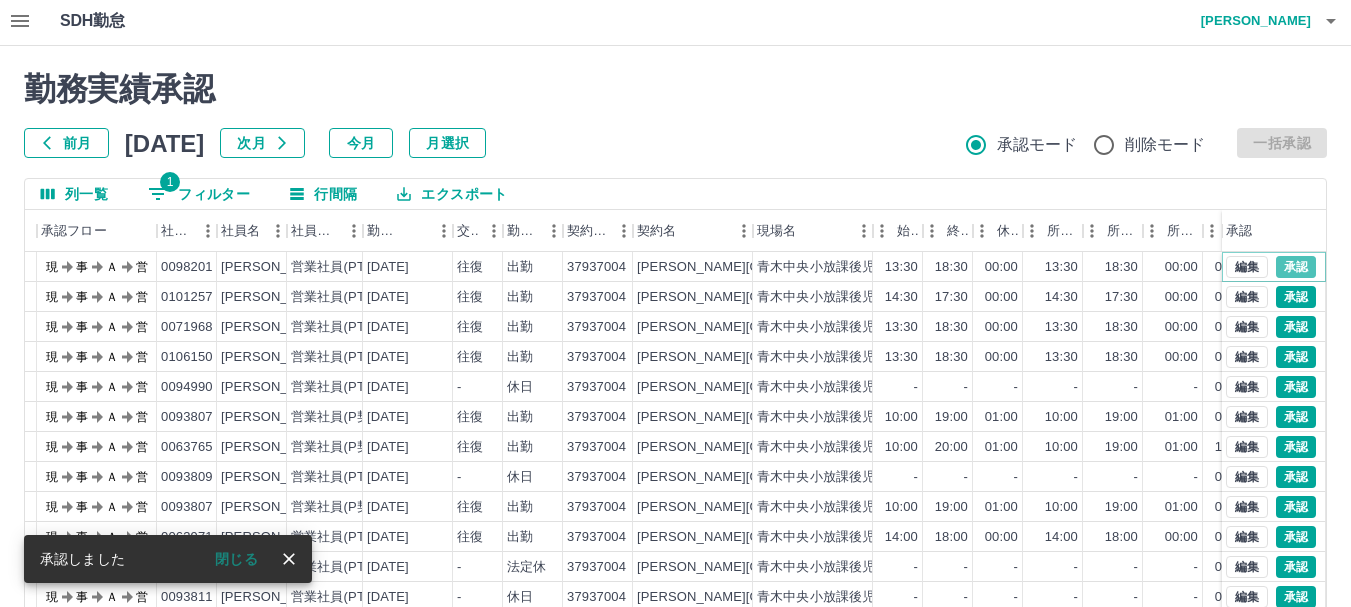 click on "承認" at bounding box center (1296, 267) 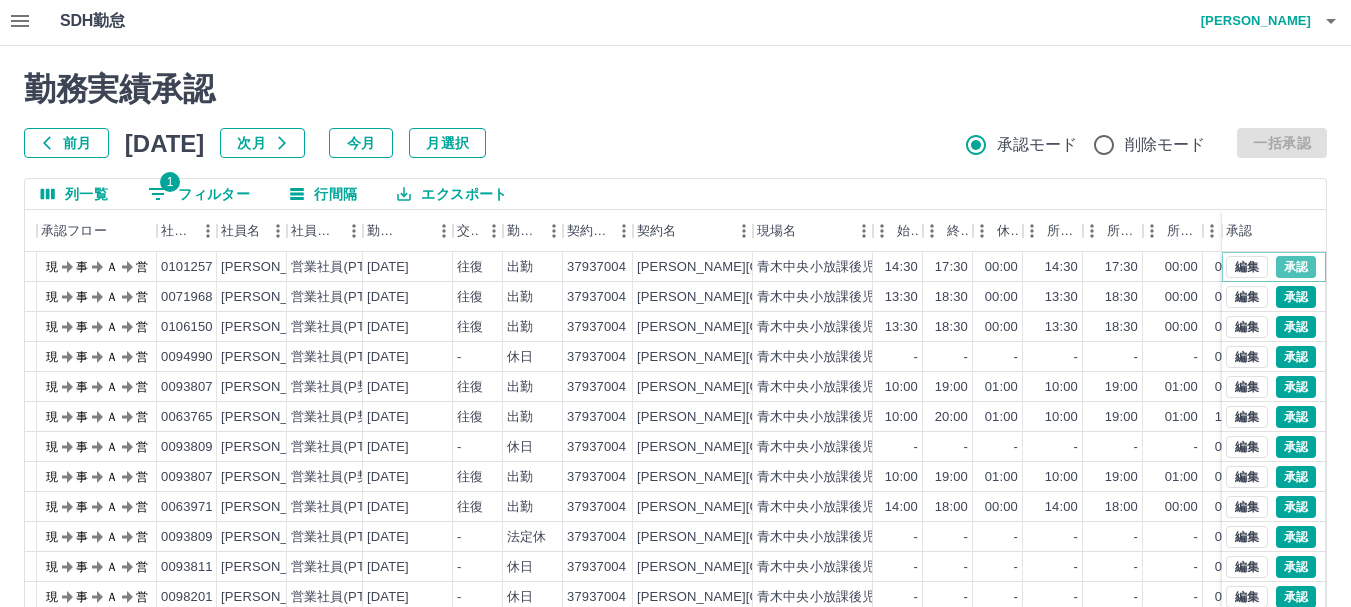 click on "承認" at bounding box center [1296, 267] 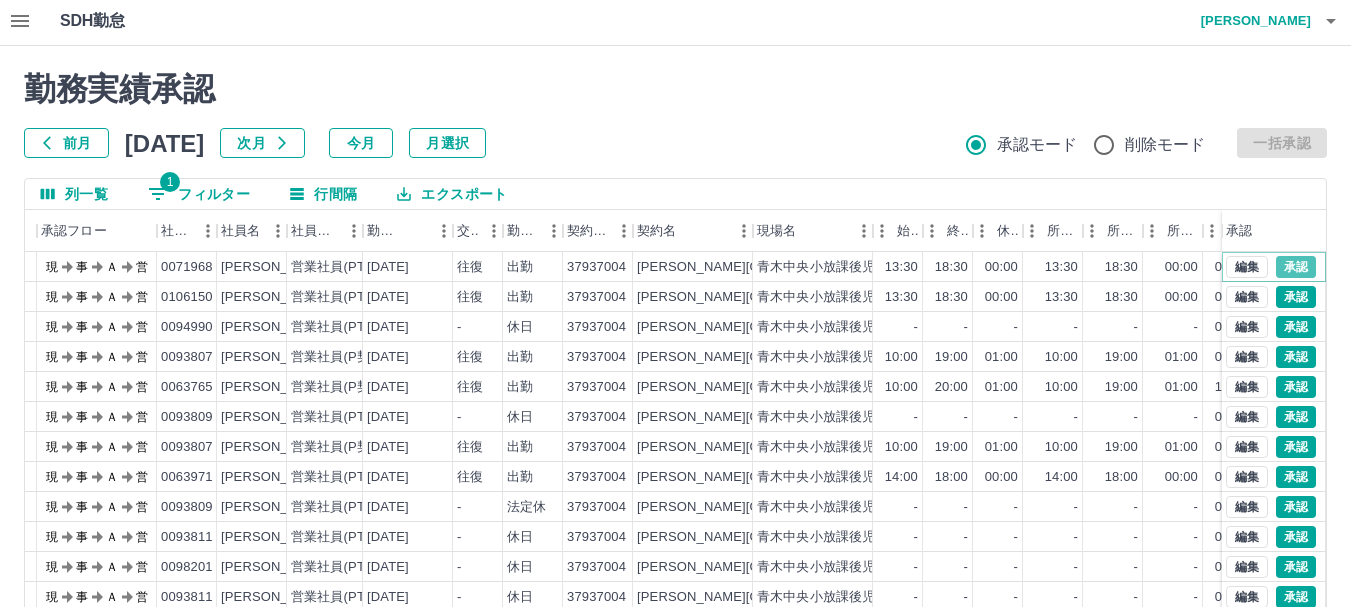 click on "承認" at bounding box center (1296, 267) 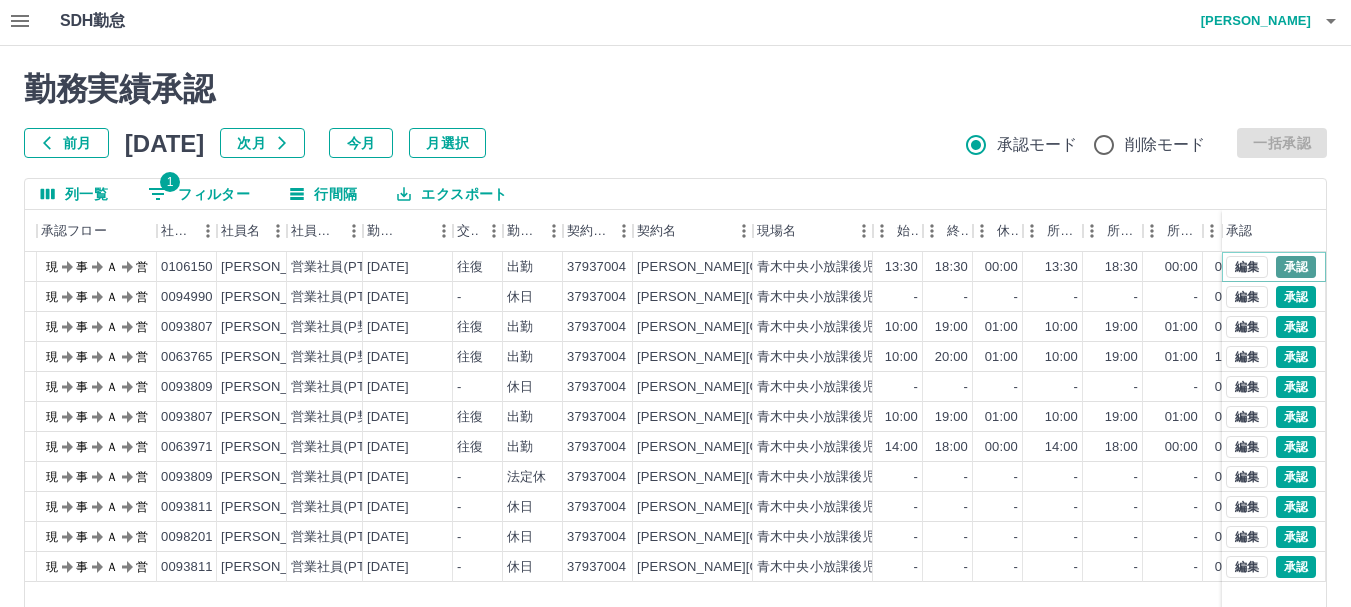 click on "承認" at bounding box center [1296, 267] 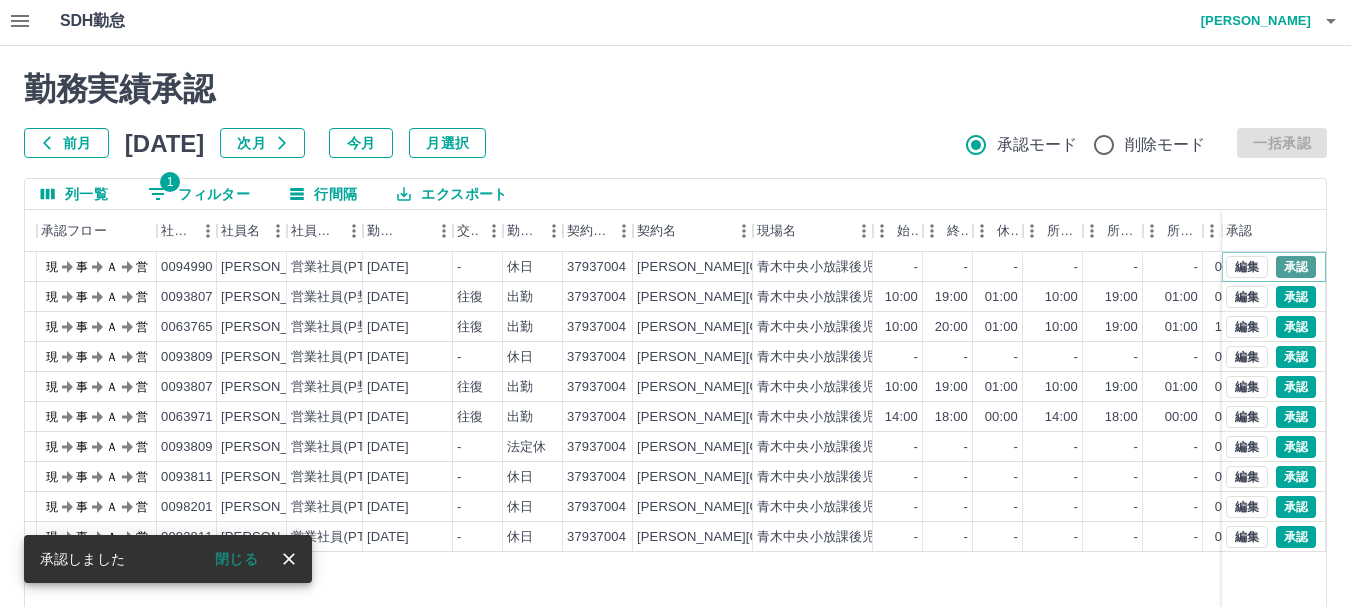click on "承認" at bounding box center (1296, 267) 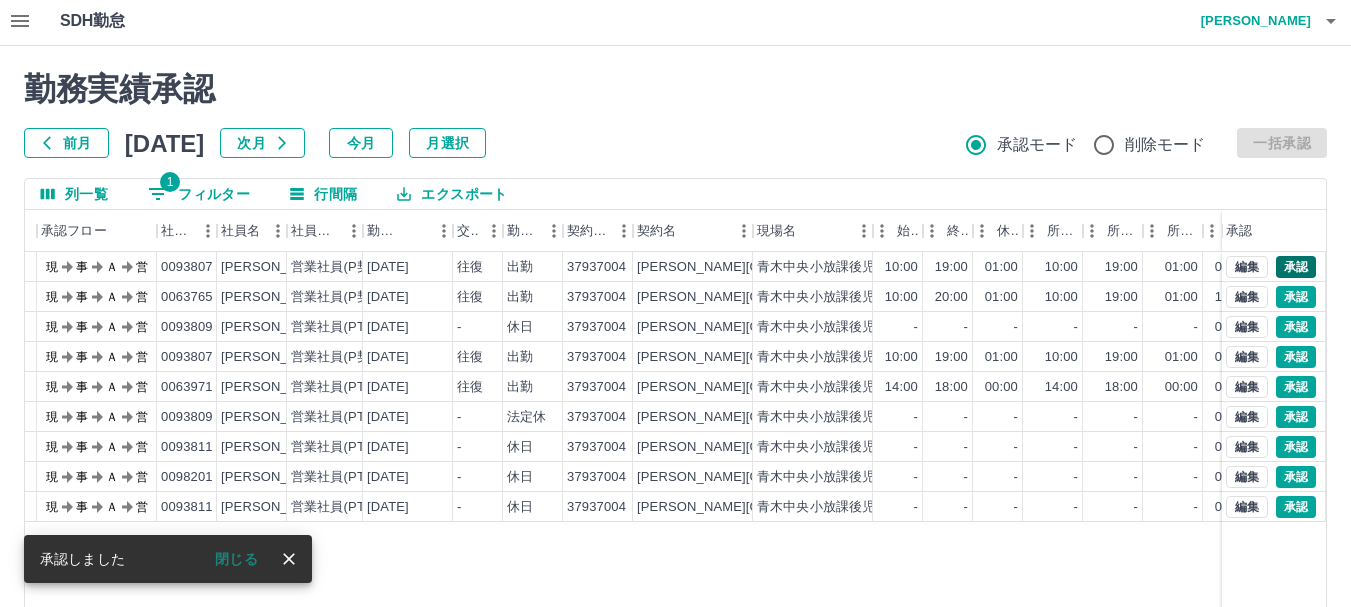 click at bounding box center [675, 303] 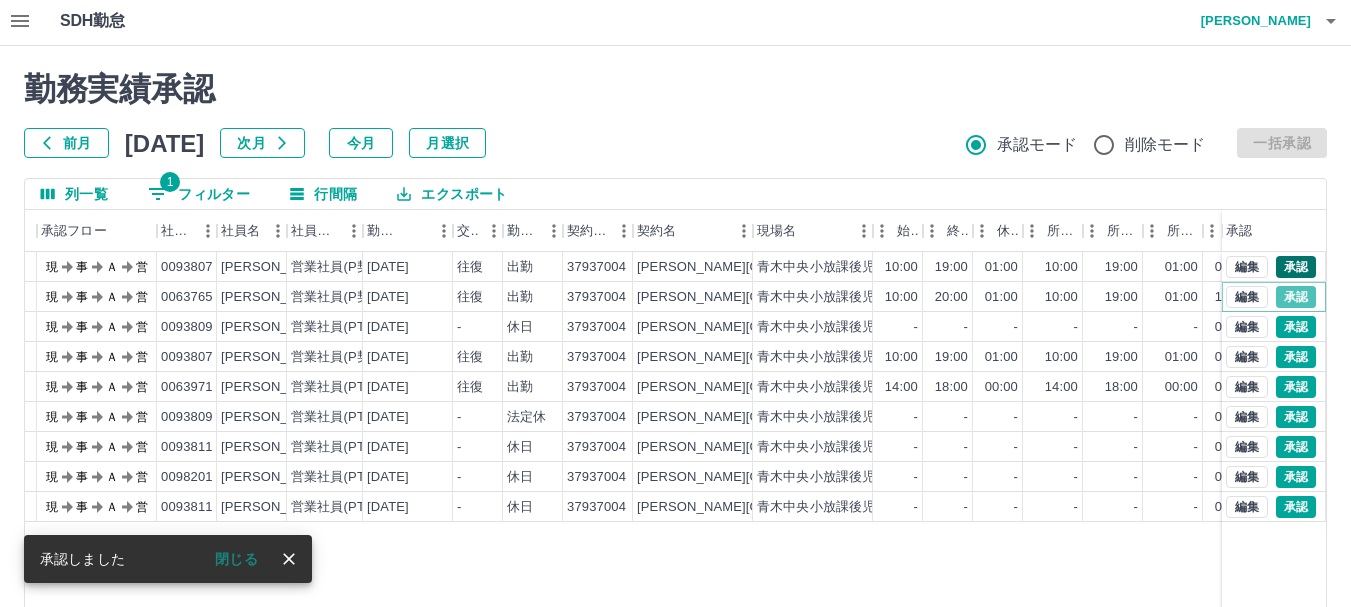 click on "承認" at bounding box center [1296, 297] 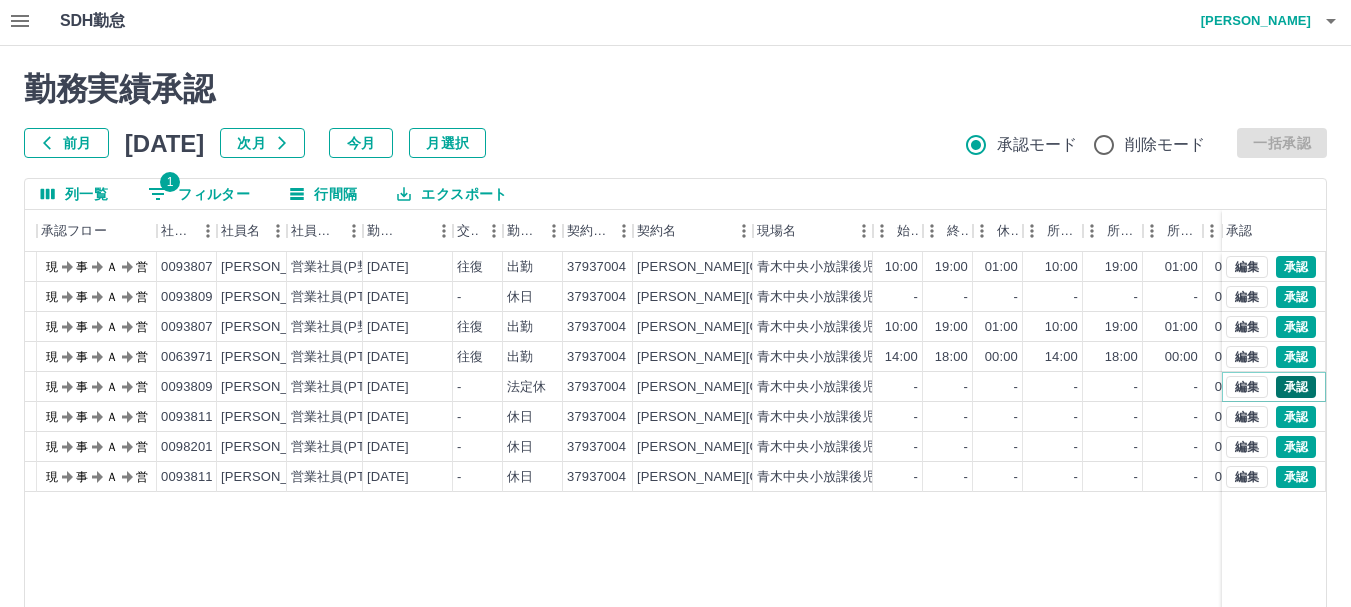 click on "承認" at bounding box center (1296, 387) 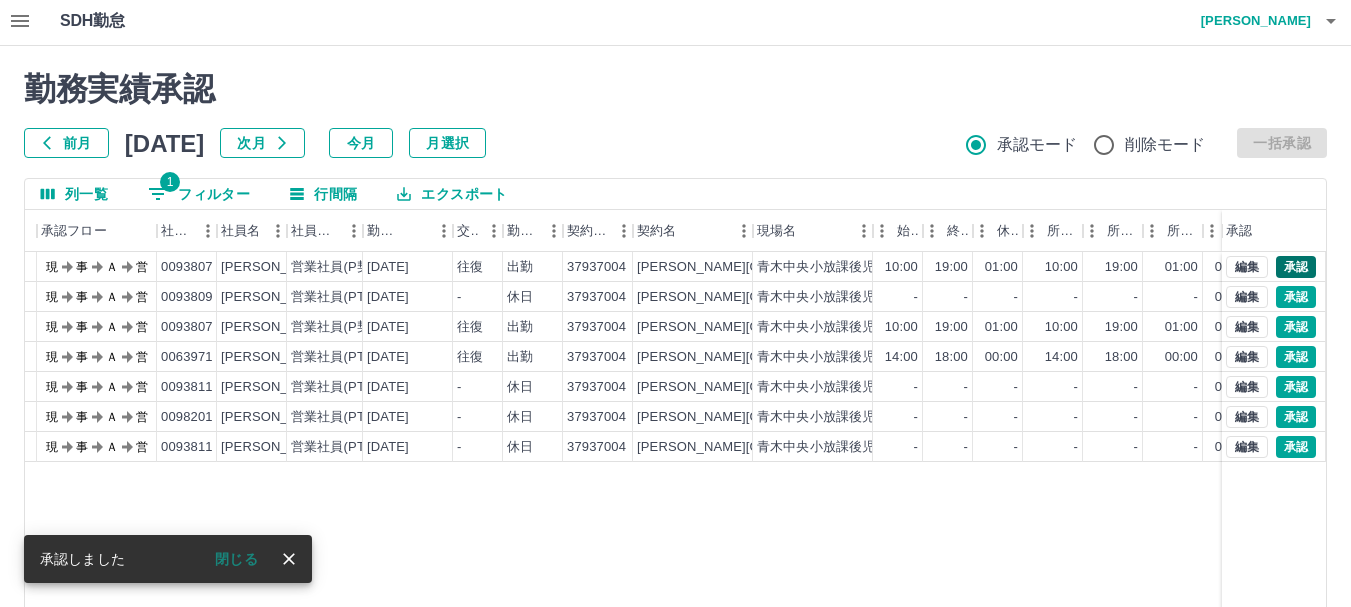 click on "勤務実績承認 前月 [DATE] 次月 今月 月選択 承認モード 削除モード 一括承認 列一覧 1 フィルター 行間隔 エクスポート 承認フロー 社員番号 社員名 社員区分 勤務日 交通費 勤務区分 契約コード 契約名 現場名 始業 終業 休憩 所定開始 所定終業 所定休憩 拘束 勤務 遅刻等 コメント ステータス 承認 現 事 Ａ 営 0093807 [PERSON_NAME] 営業社員(P契約) [DATE] 往復 出勤 37937004 [PERSON_NAME][GEOGRAPHIC_DATA] [PERSON_NAME][GEOGRAPHIC_DATA]放課後児童クラブ 10:00 19:00 01:00 10:00 19:00 01:00 09:00 08:00 00:00 現場責任者承認待 現 事 Ａ 営 0093809 [PERSON_NAME] 営業社員(PT契約) [DATE]  -  休日 37937004 [PERSON_NAME][GEOGRAPHIC_DATA] [PERSON_NAME]中央小放課後児童クラブ - - - - - - 00:00 00:00 00:00 現場責任者承認待 現 事 Ａ 営 0093807 [PERSON_NAME] 営業社員(P契約) [DATE] 往復 出勤 37937004 [PERSON_NAME][GEOGRAPHIC_DATA] [PERSON_NAME]中央小放課後児童クラブ 10:00 19:00 01:00 10:00 19:00 01:00 09:00 08:00" at bounding box center [675, 444] 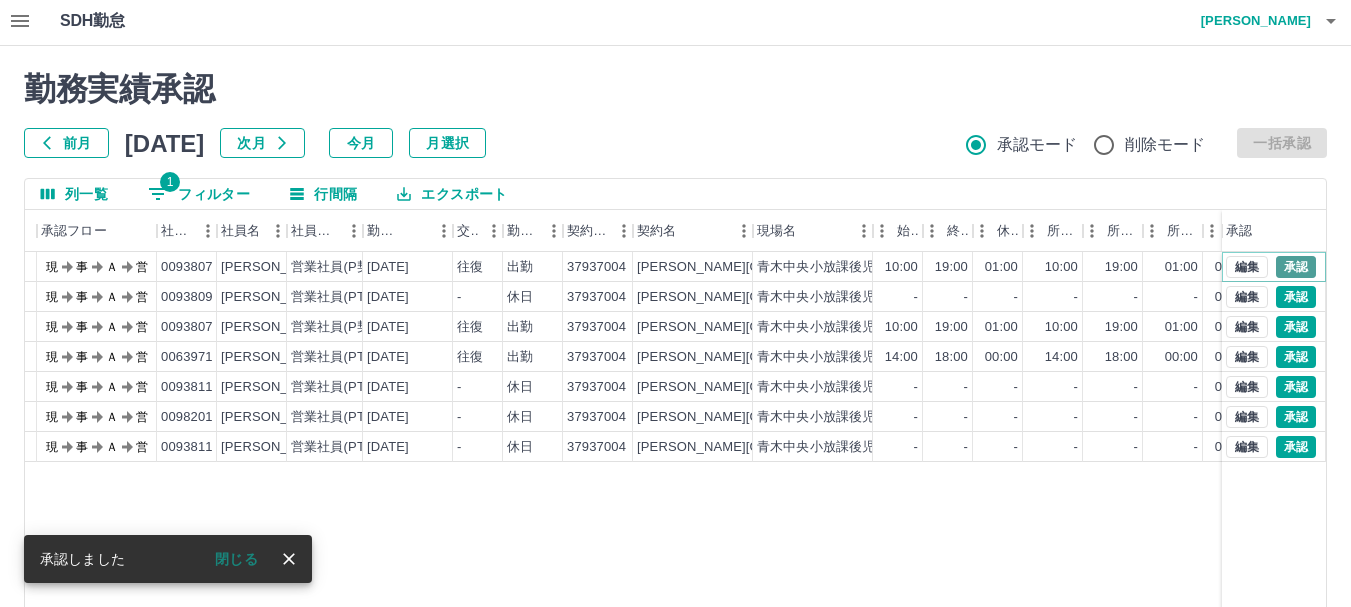 click on "承認" at bounding box center [1296, 267] 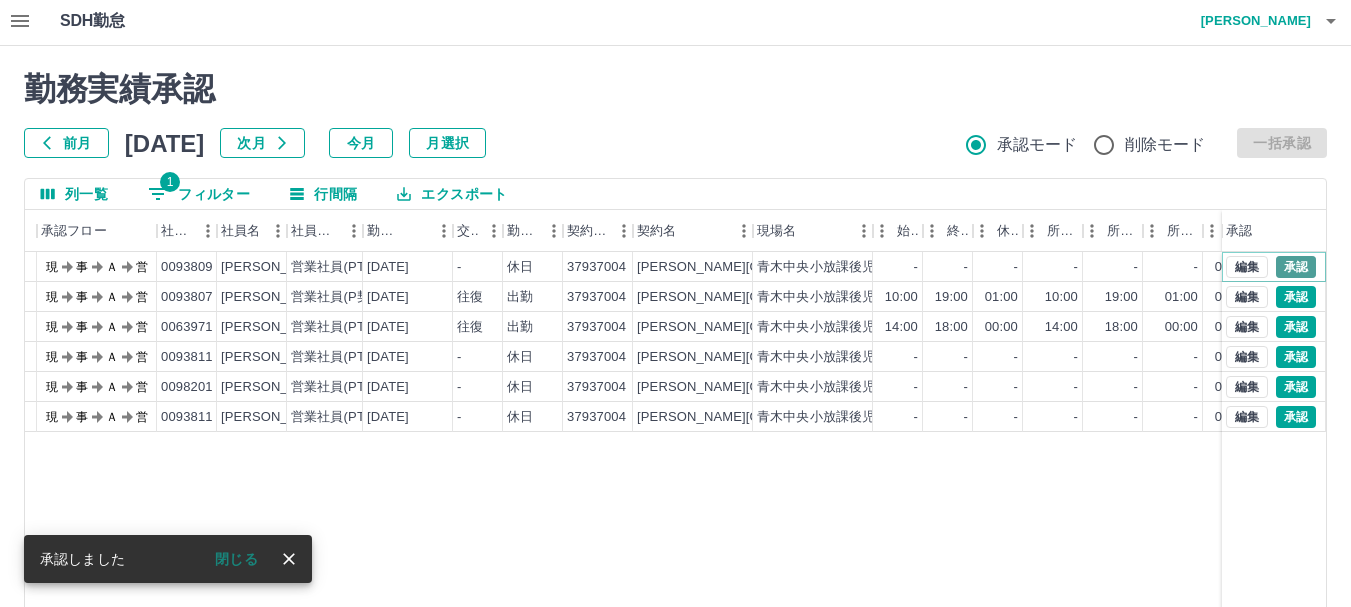 click on "承認" at bounding box center (1296, 267) 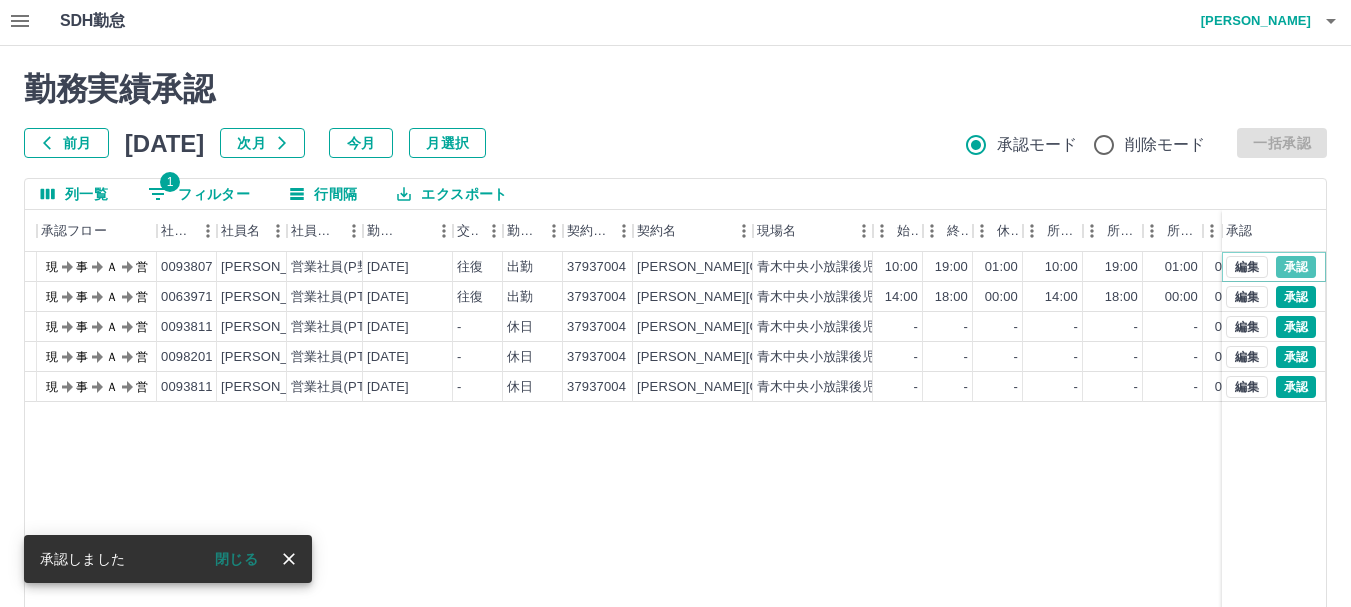 click on "承認" at bounding box center [1296, 267] 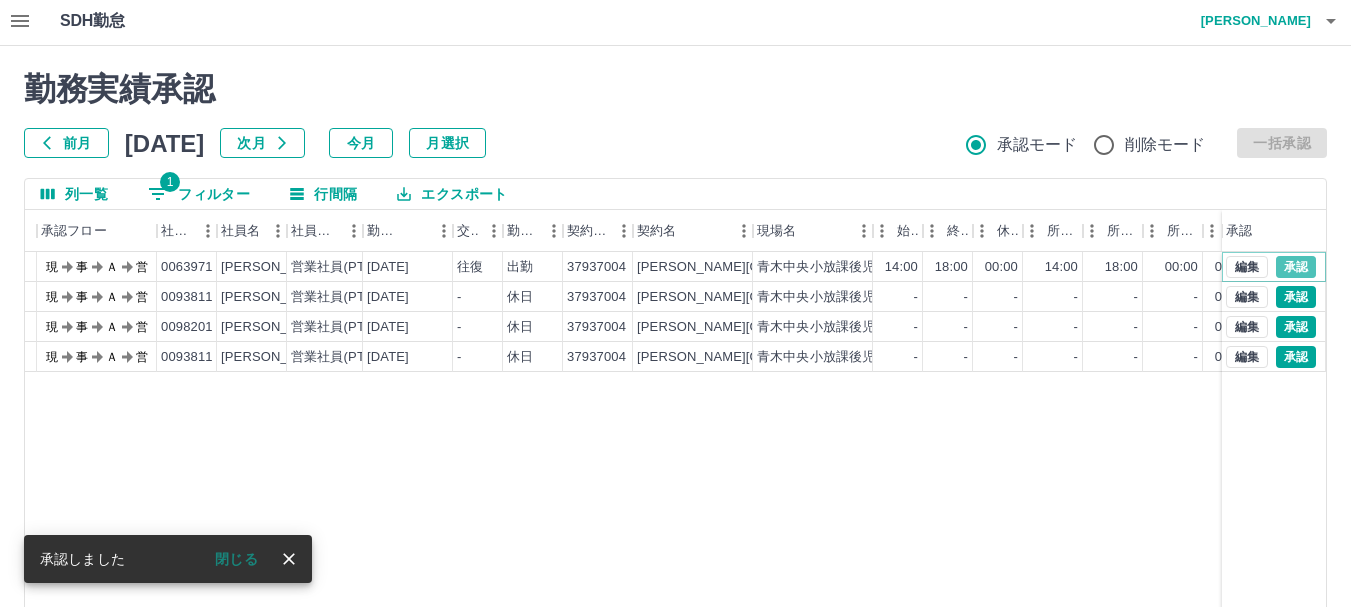 click on "承認" at bounding box center [1296, 267] 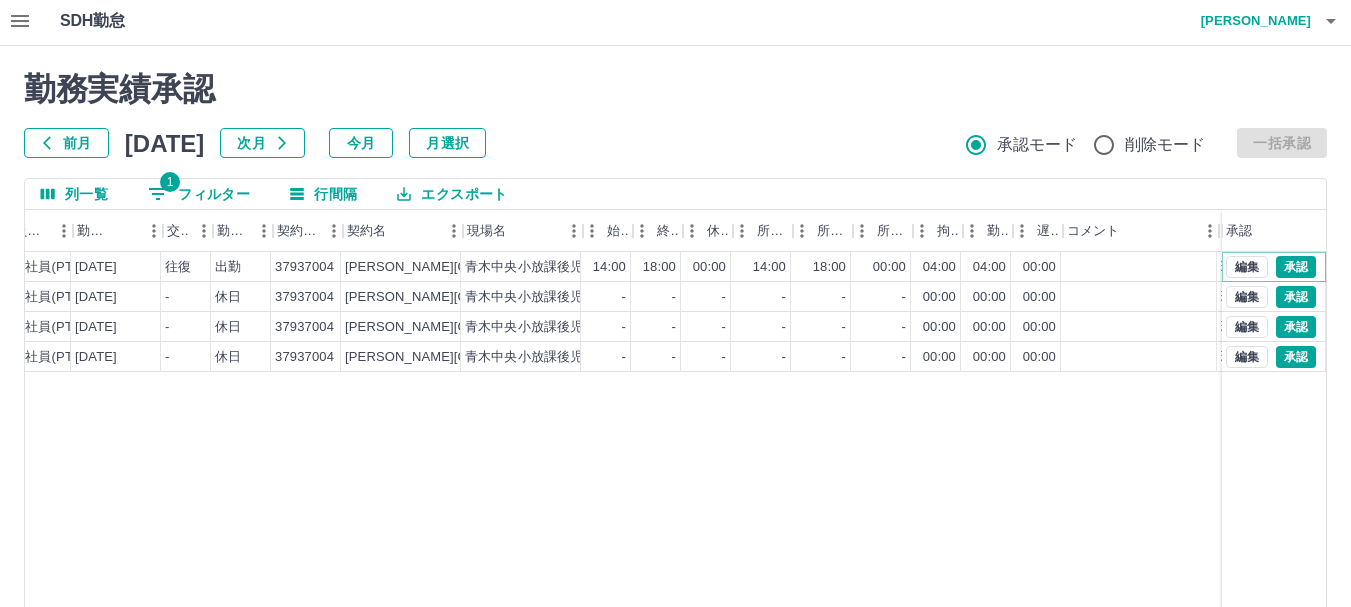 scroll, scrollTop: 0, scrollLeft: 331, axis: horizontal 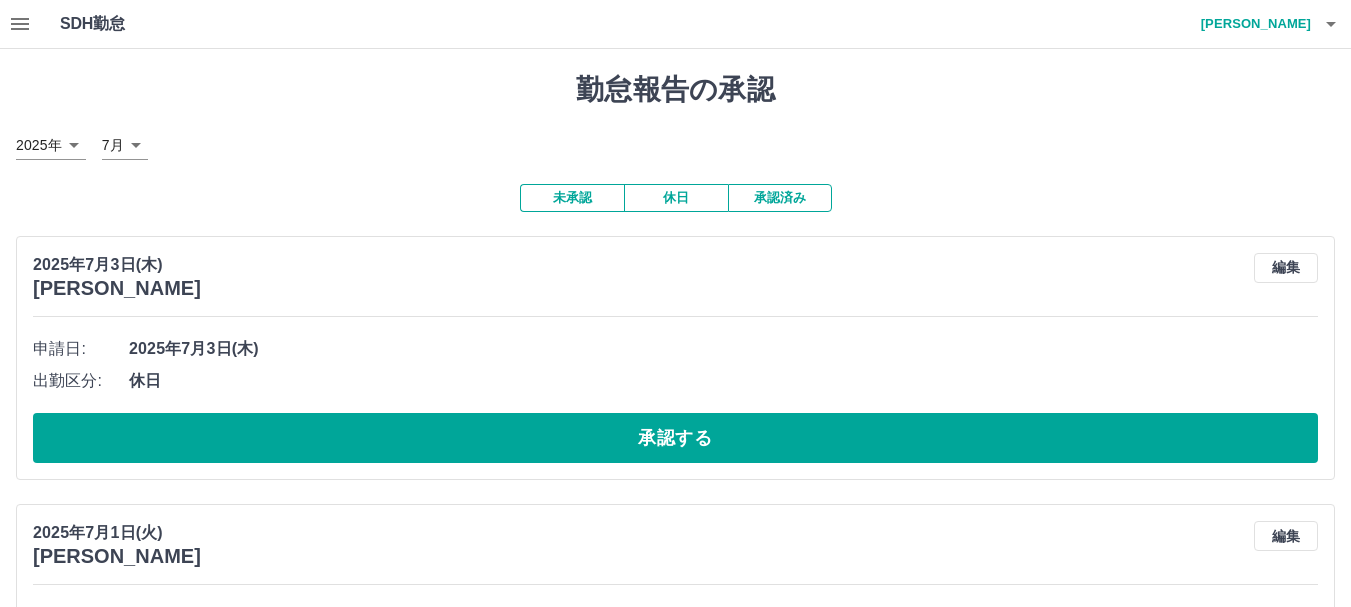click at bounding box center [20, 24] 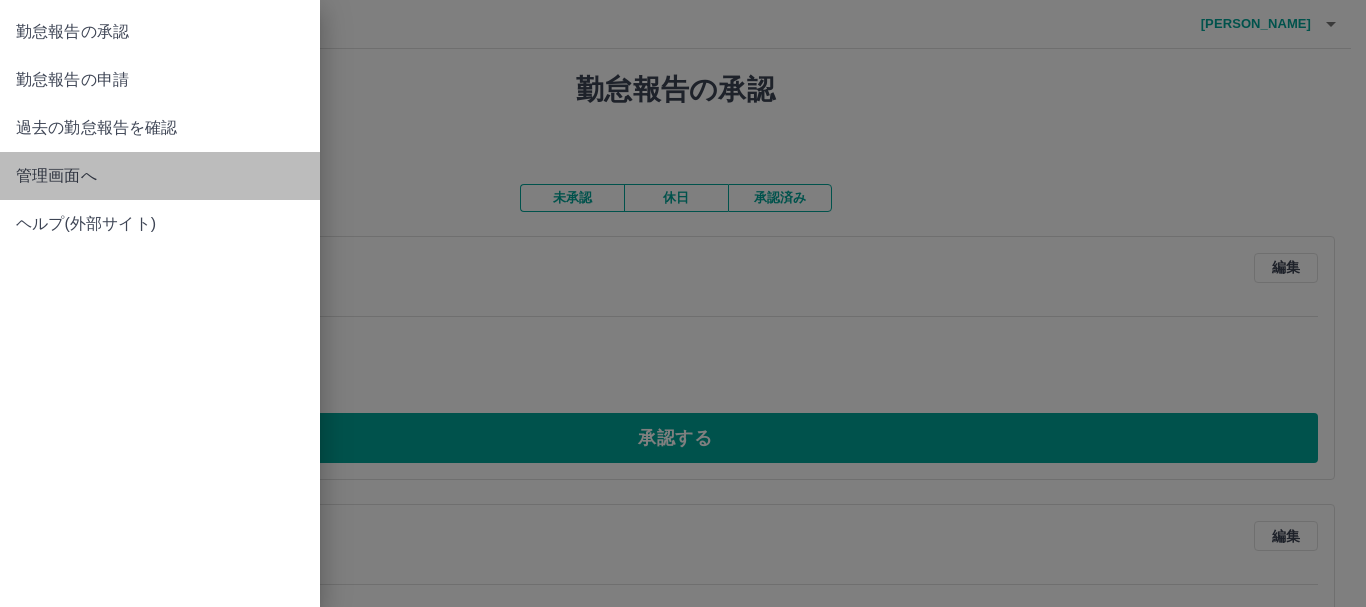 click on "管理画面へ" at bounding box center (160, 176) 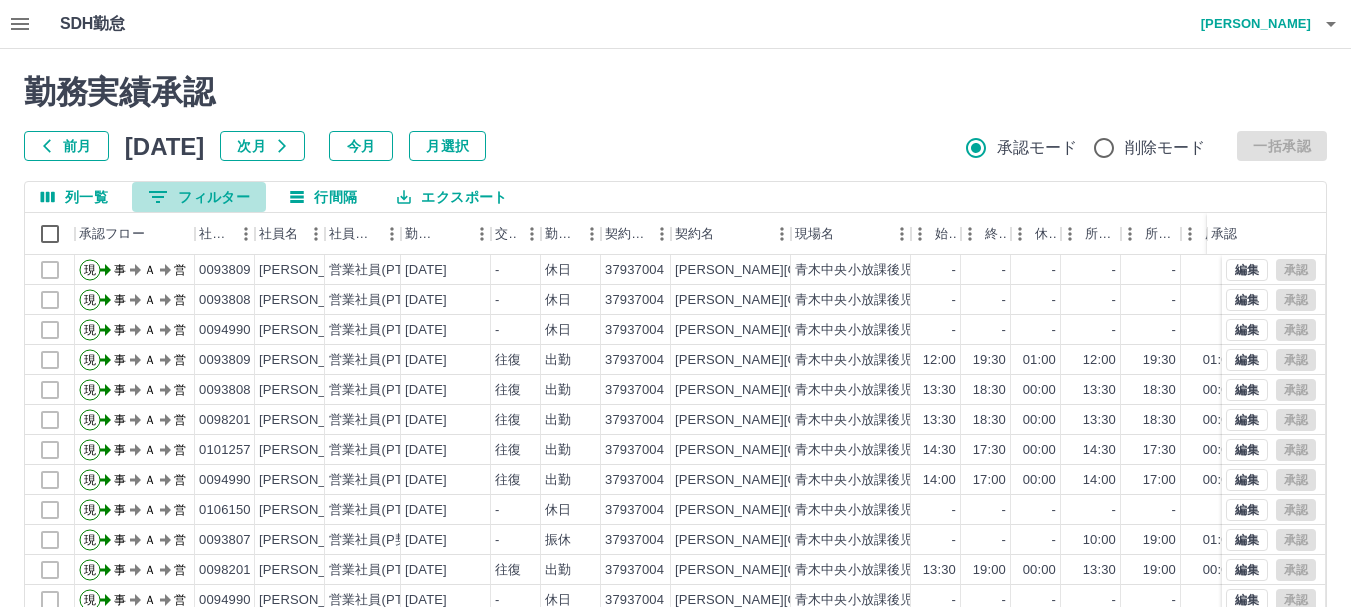 click on "0 フィルター" at bounding box center [199, 197] 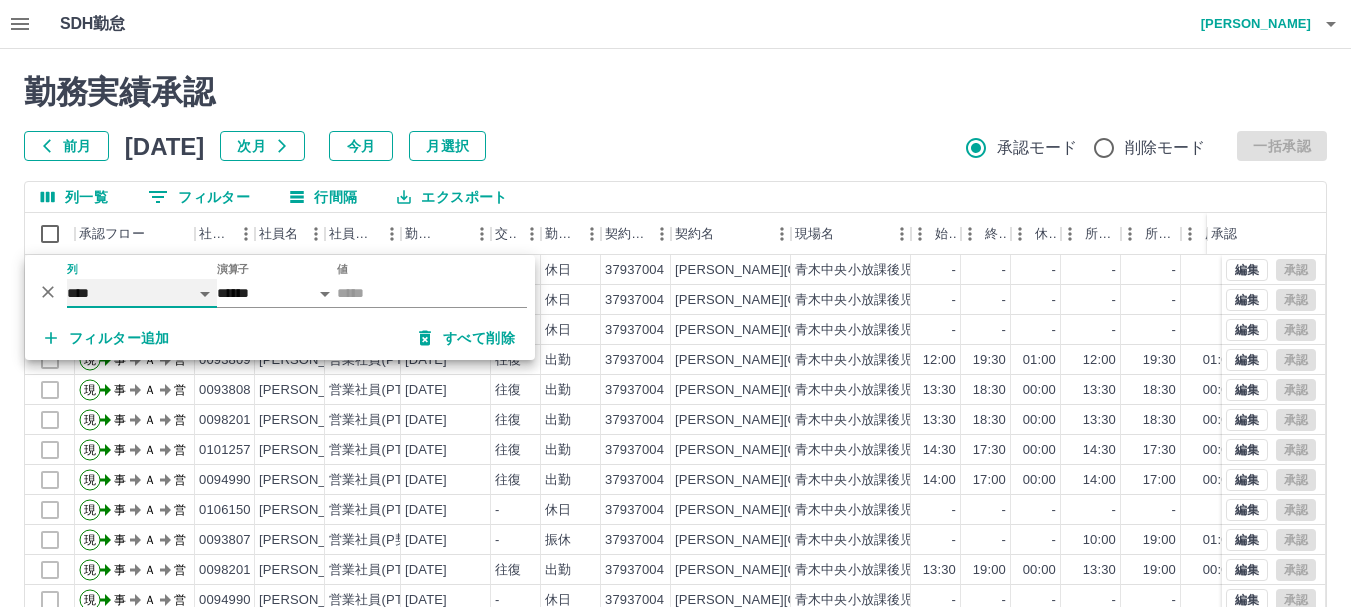 click on "**** *** **** *** *** **** ***** *** *** ** ** ** **** **** **** ** ** *** **** *****" at bounding box center (142, 293) 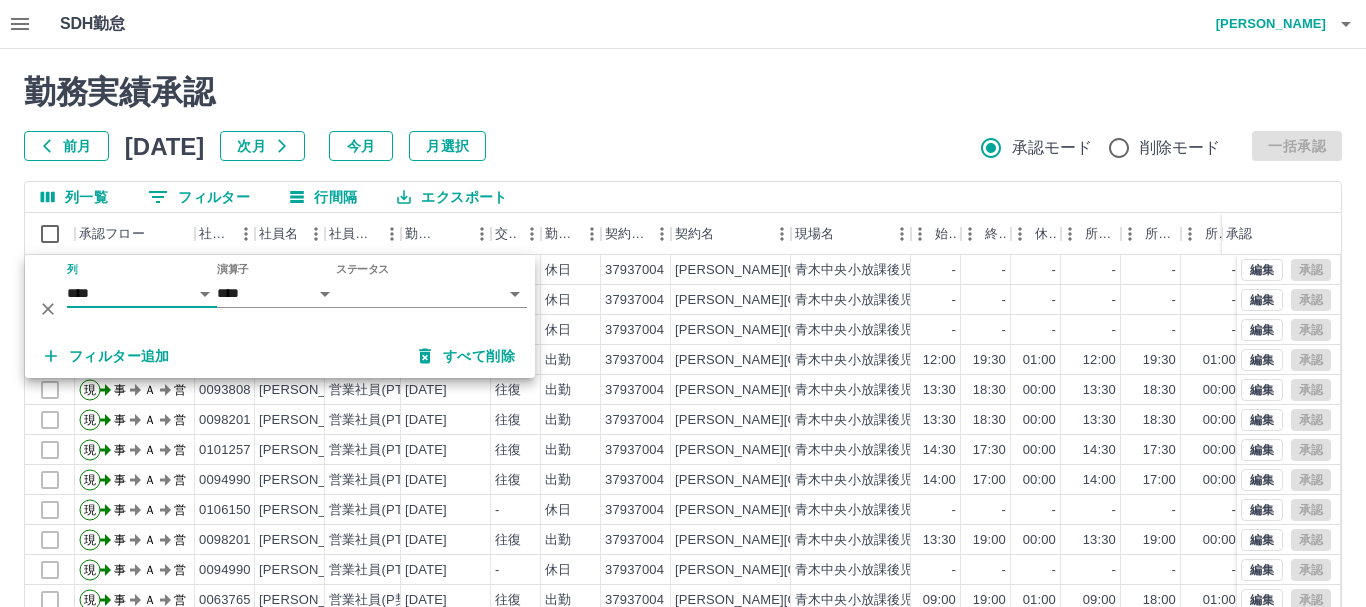 click on "SDH勤怠 [PERSON_NAME] 勤務実績承認 前月 [DATE] 次月 今月 月選択 承認モード 削除モード 一括承認 列一覧 0 フィルター 行間隔 エクスポート 承認フロー 社員番号 社員名 社員区分 勤務日 交通費 勤務区分 契約コード 契約名 現場名 始業 終業 休憩 所定開始 所定終業 所定休憩 拘束 勤務 遅刻等 コメント ステータス 承認 現 事 Ａ 営 0093809 [PERSON_NAME] 営業社員(PT契約) [DATE]  -  休日 37937004 [PERSON_NAME][GEOGRAPHIC_DATA] [PERSON_NAME]中央小放課後児童クラブ - - - - - - 00:00 00:00 00:00 事務担当者承認待 現 事 Ａ 営 0093808 [PERSON_NAME] 営業社員(PT契約) [DATE]  -  休日 37937004 [PERSON_NAME][GEOGRAPHIC_DATA] [PERSON_NAME]中央小放課後児童クラブ - - - - - - 00:00 00:00 00:00 事務担当者承認待 現 事 Ａ 営 0094990 [PERSON_NAME] 営業社員(PT契約) [DATE]  -  休日 37937004 [PERSON_NAME][GEOGRAPHIC_DATA] [PERSON_NAME][GEOGRAPHIC_DATA]小放課後児童クラブ - - - - - - 00:00 00:00 00:00 現 事 Ａ -" at bounding box center [683, 422] 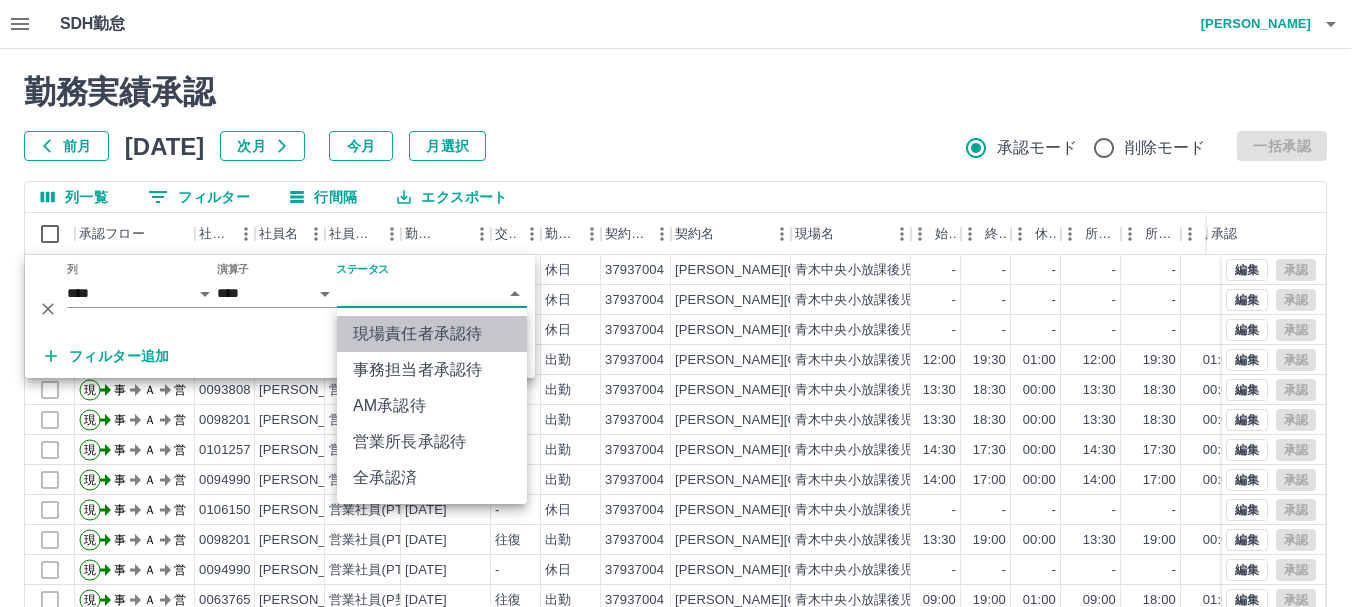 click on "現場責任者承認待" at bounding box center [432, 334] 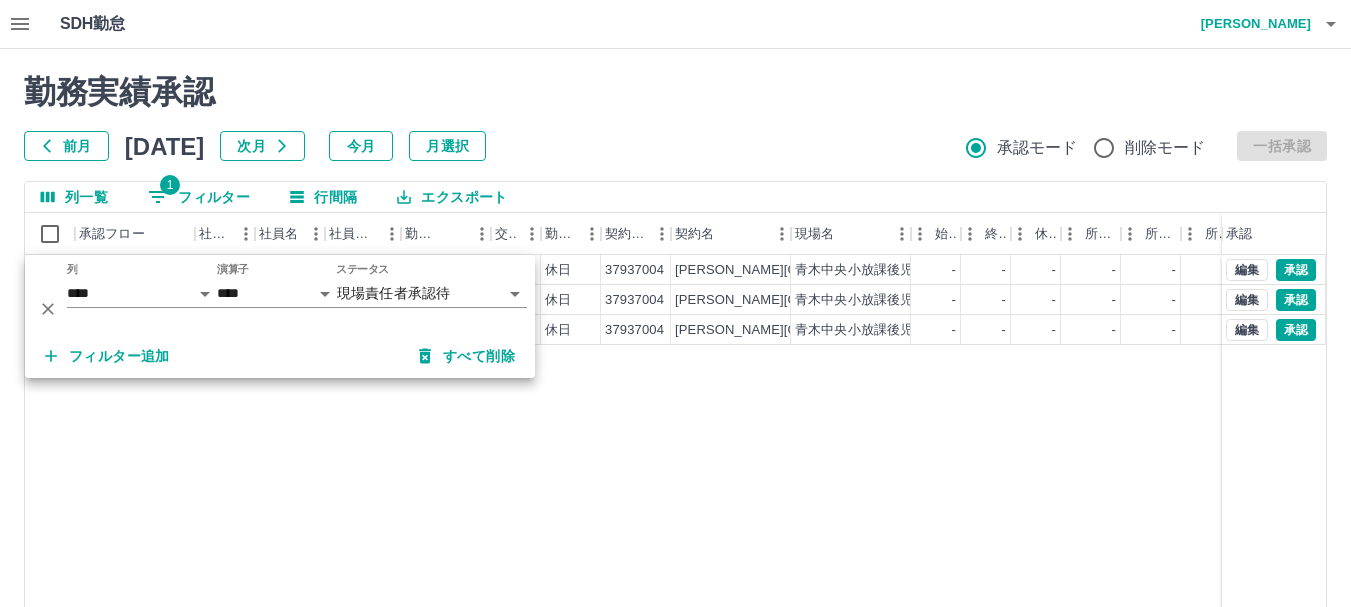 click on "現 事 Ａ 営 0093811 [PERSON_NAME] 営業社員(PT契約) [DATE]  -  休日 37937004 [PERSON_NAME][GEOGRAPHIC_DATA] [PERSON_NAME]中央小放課後児童クラブ - - - - - - 00:00 00:00 00:00 現場責任者承認待 現 事 Ａ 営 0098201 [PERSON_NAME] 営業社員(PT契約) [DATE]  -  休日 37937004 [PERSON_NAME][GEOGRAPHIC_DATA] [PERSON_NAME]中央小放課後児童クラブ - - - - - - 00:00 00:00 00:00 現場責任者承認待 現 事 Ａ 営 0093811 [PERSON_NAME] 営業社員(PT契約) [DATE]  -  休日 37937004 [PERSON_NAME][GEOGRAPHIC_DATA] [PERSON_NAME]中央小放課後児童クラブ - - - - - - 00:00 00:00 00:00 現場責任者承認待 編集 承認 編集 承認 編集 承認" at bounding box center (898, 511) 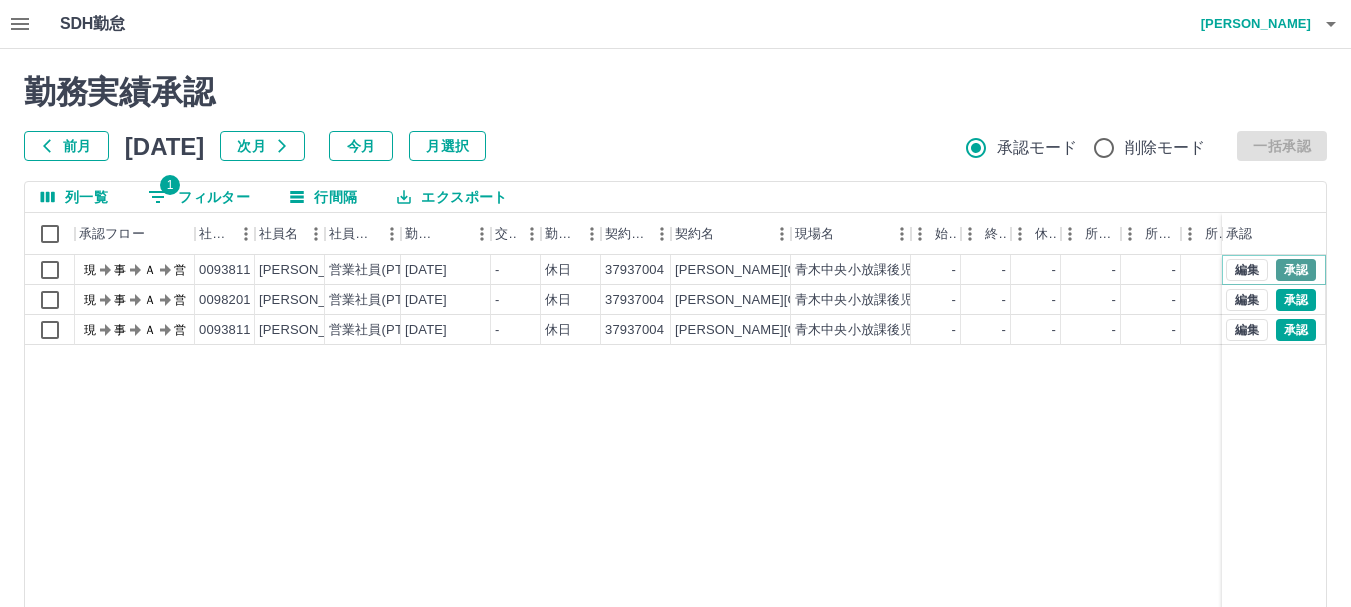 click on "承認" at bounding box center (1296, 270) 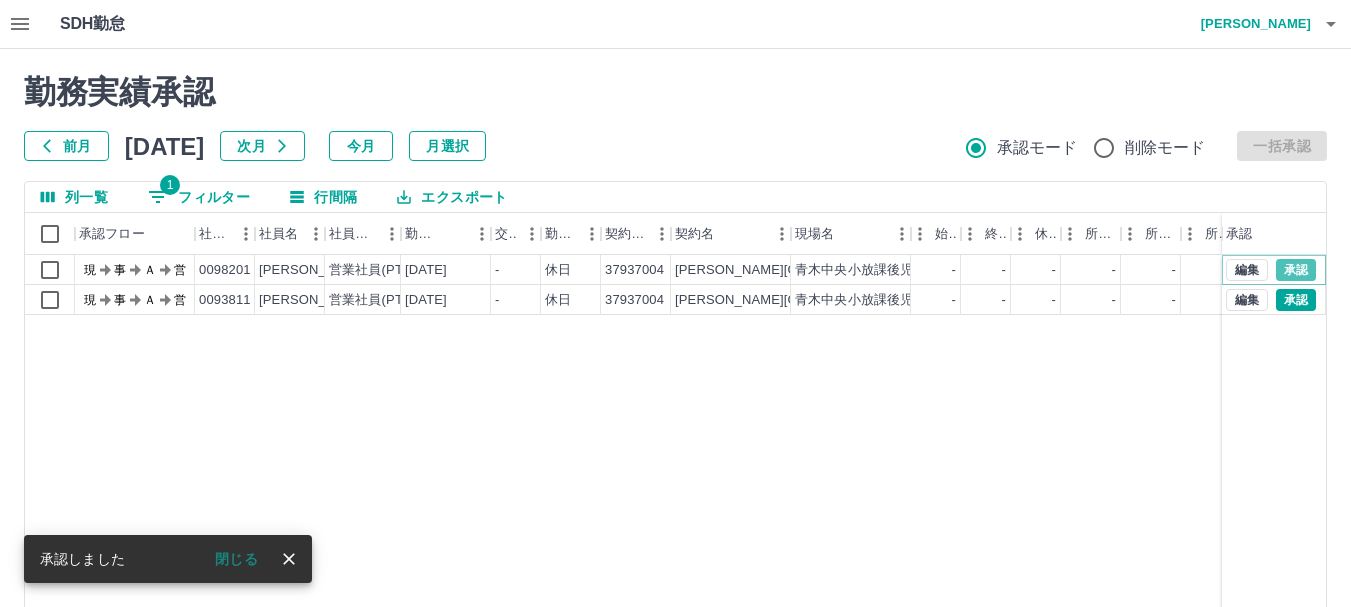 click on "承認" at bounding box center (1296, 270) 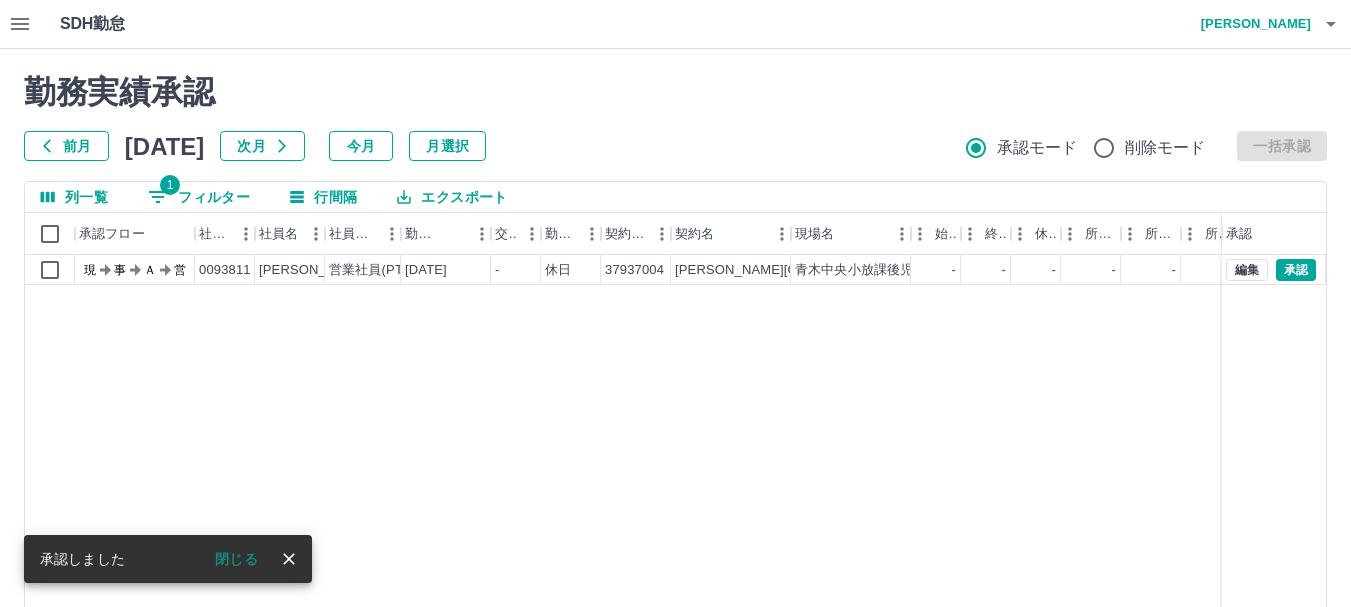 click on "勤務実績承認 前月 [DATE] 次月 今月 月選択 承認モード 削除モード 一括承認 列一覧 1 フィルター 行間隔 エクスポート 承認フロー 社員番号 社員名 社員区分 勤務日 交通費 勤務区分 契約コード 契約名 現場名 始業 終業 休憩 所定開始 所定終業 所定休憩 拘束 勤務 遅刻等 コメント ステータス 承認 現 事 Ａ 営 0093811 [PERSON_NAME] 営業社員(PT契約) [DATE]  -  休日 37937004 [PERSON_NAME][GEOGRAPHIC_DATA] [PERSON_NAME][GEOGRAPHIC_DATA]小放課後児童クラブ - - - - - - 00:00 00:00 00:00 現場責任者承認待 編集 承認 ページあたりの行数: 20 ** 1～1 / 1 承認しました 閉じる" at bounding box center [675, 447] 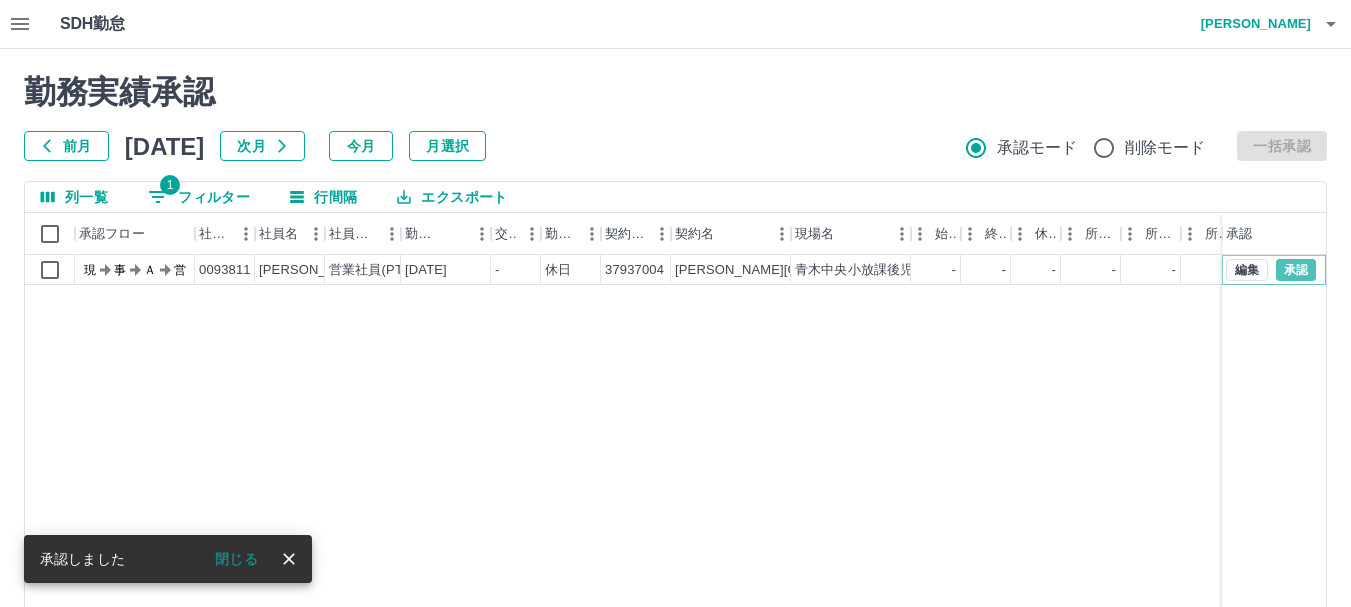 click on "承認" at bounding box center (1296, 270) 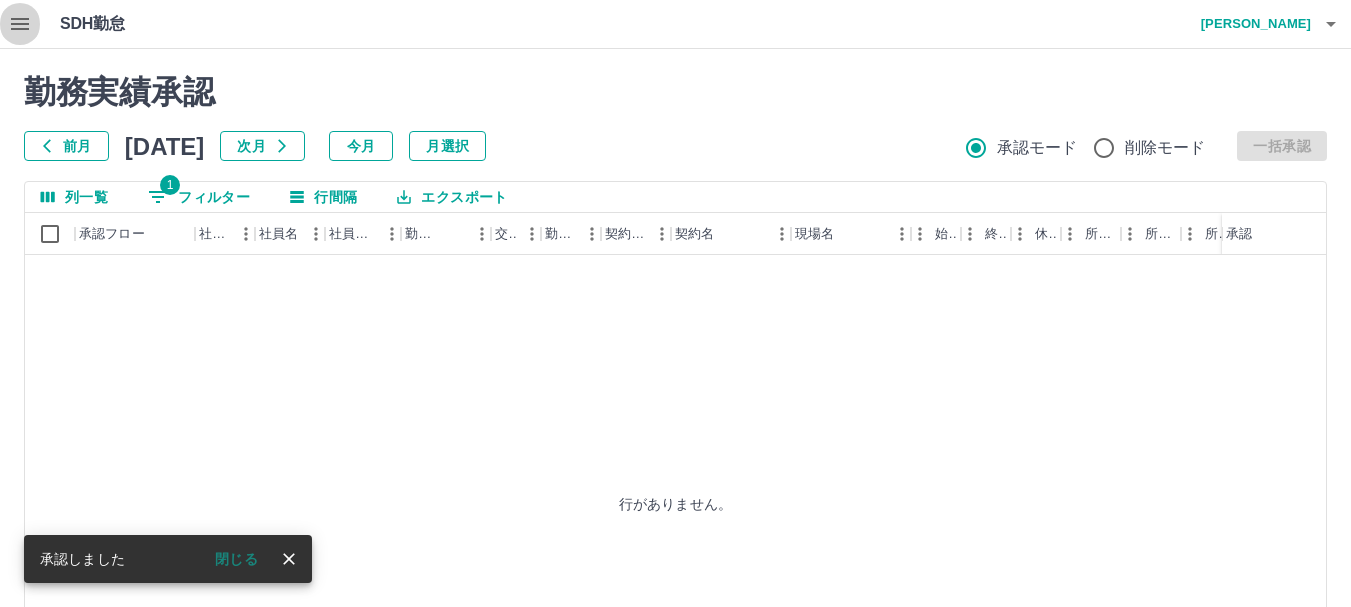 click 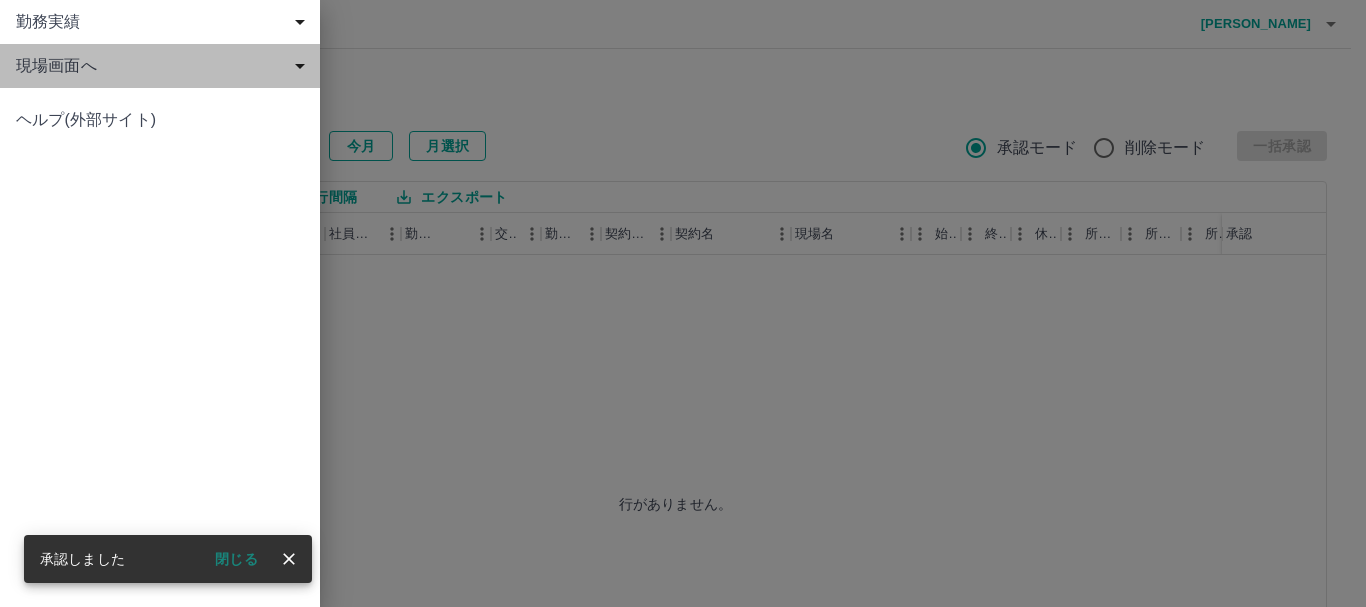 click on "現場画面へ" at bounding box center (160, 66) 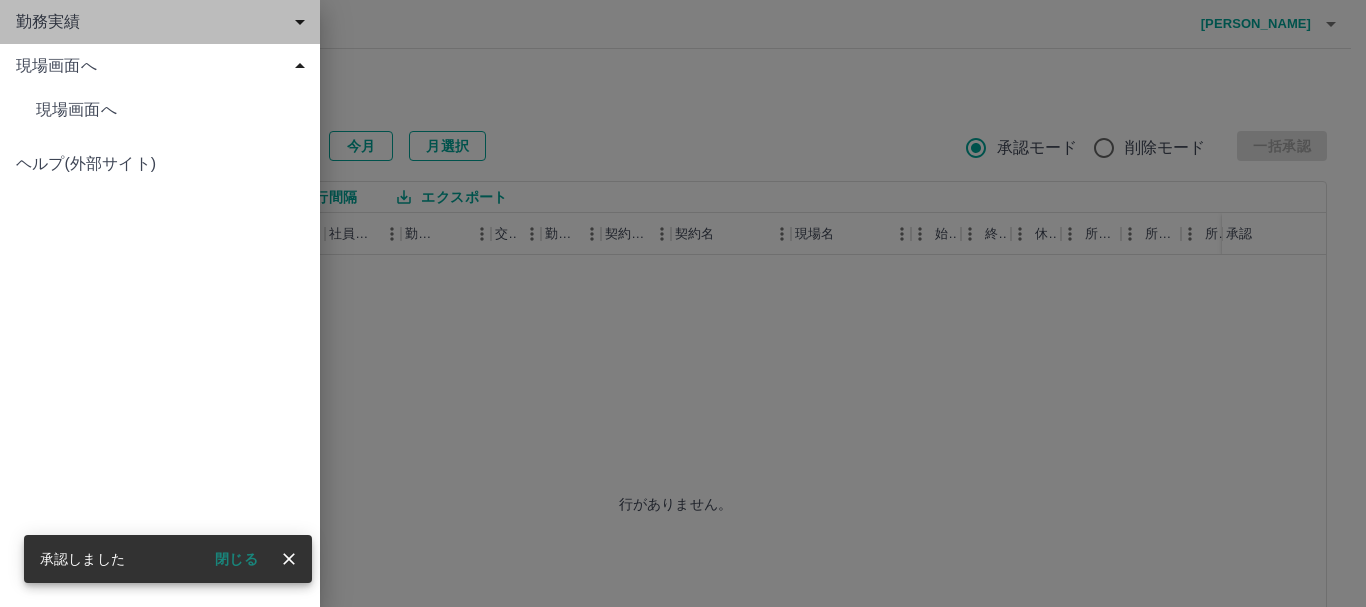 click on "勤務実績" at bounding box center [164, 22] 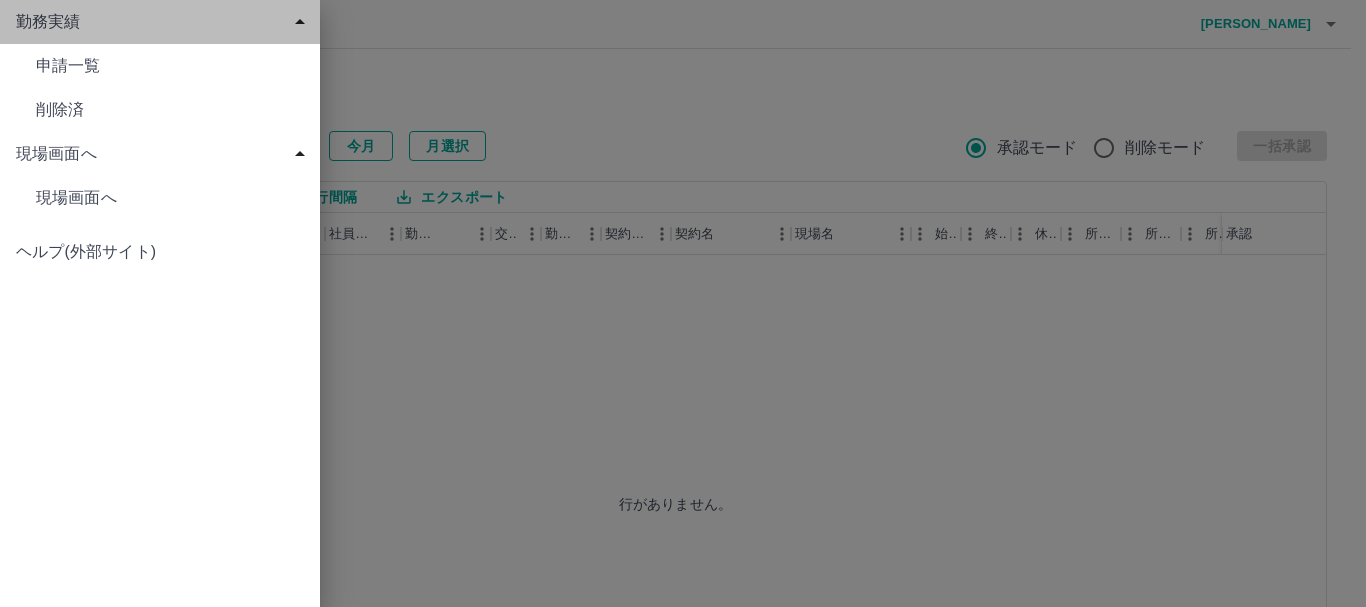 click on "勤務実績" at bounding box center [164, 22] 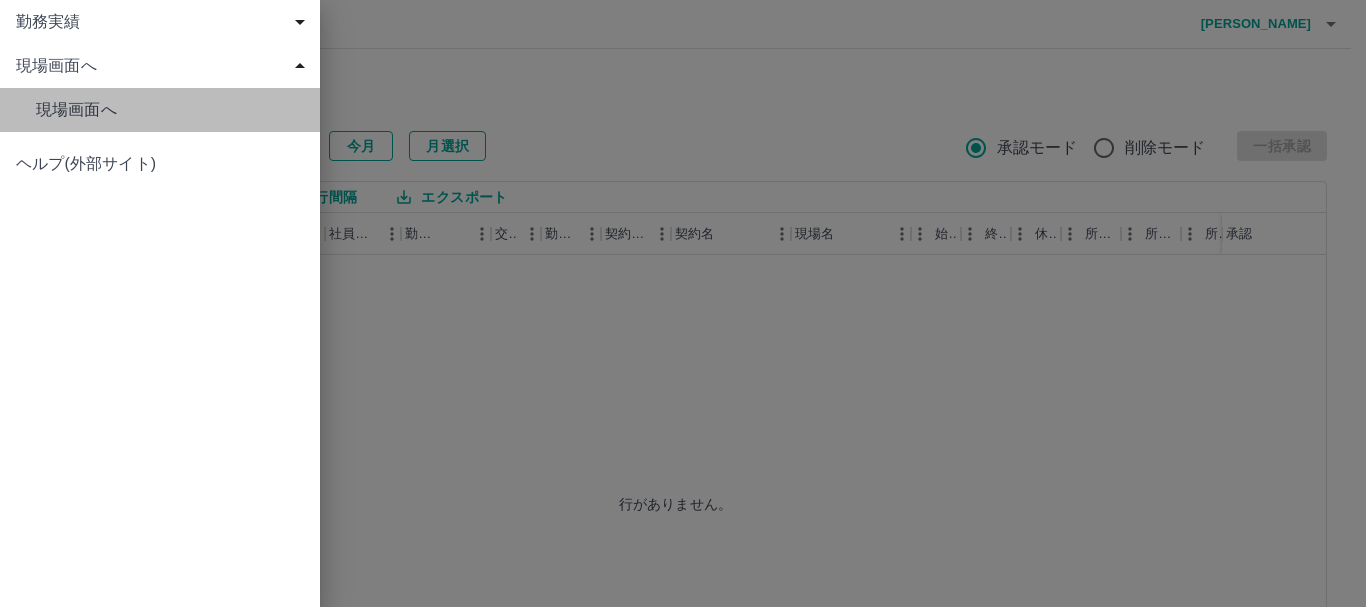 click on "現場画面へ" at bounding box center (170, 110) 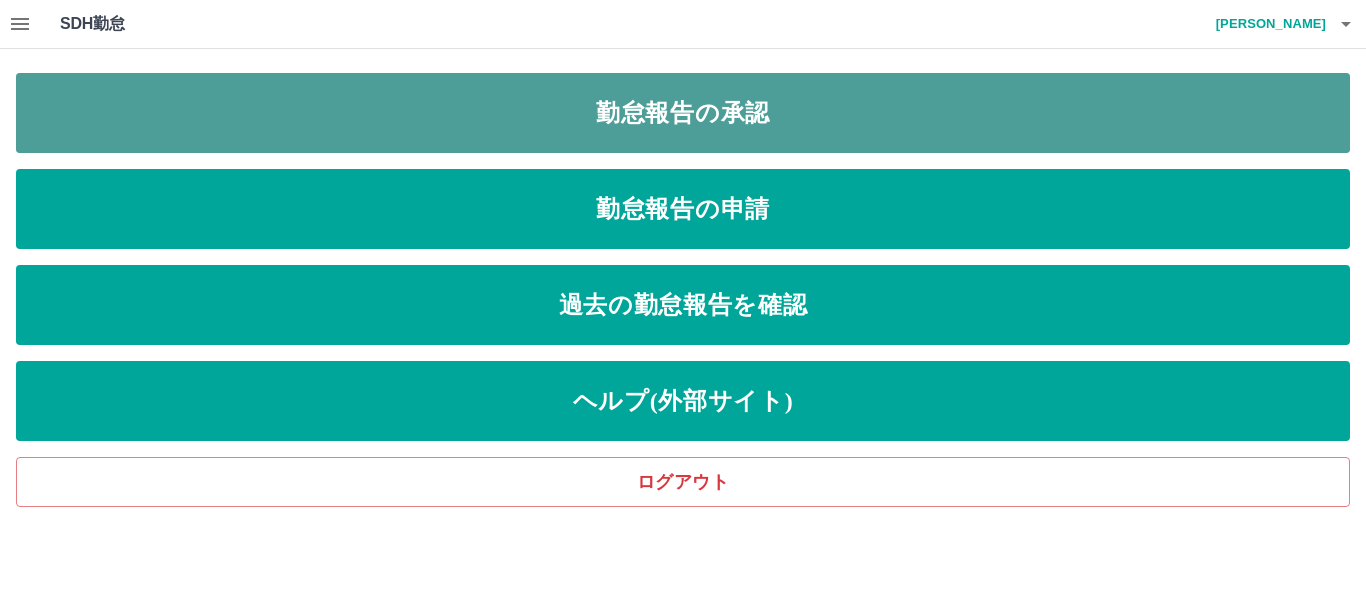 click on "勤怠報告の承認" at bounding box center [683, 113] 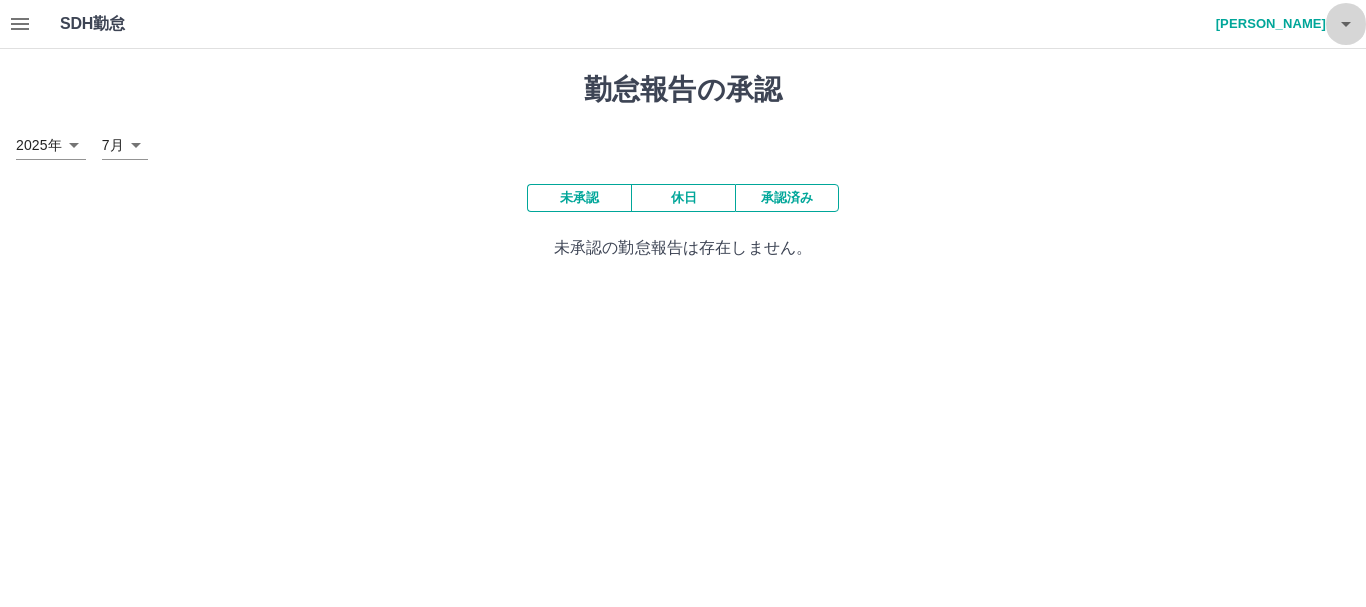 click 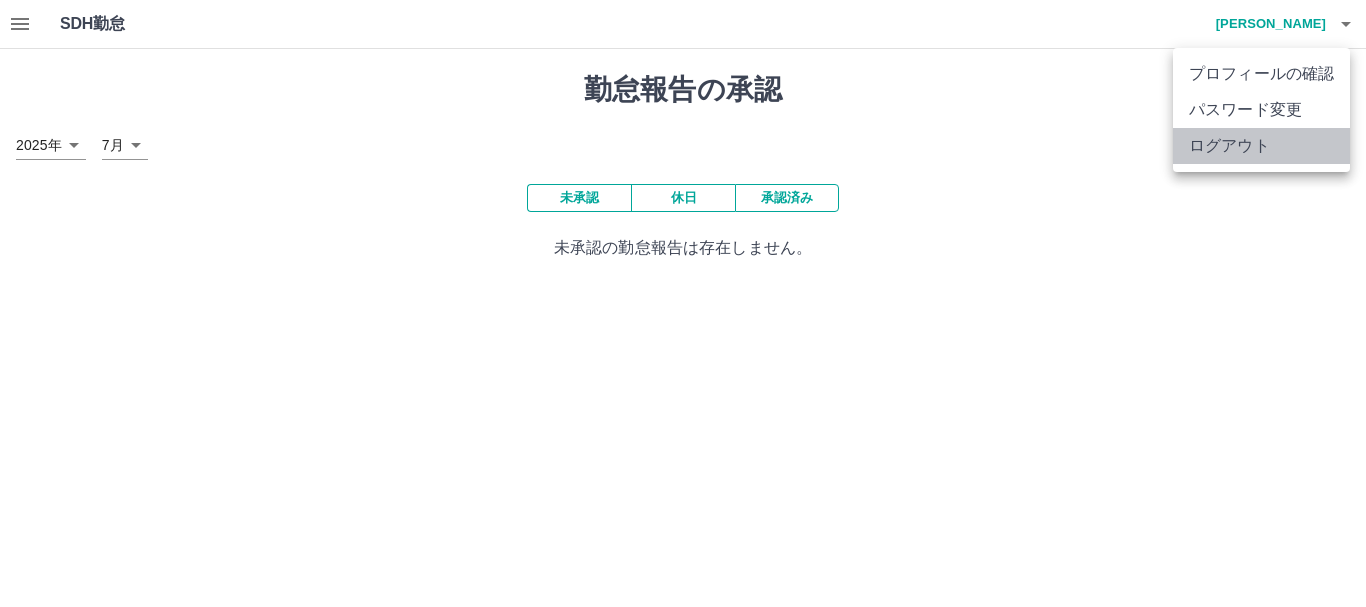 click on "ログアウト" at bounding box center [1261, 146] 